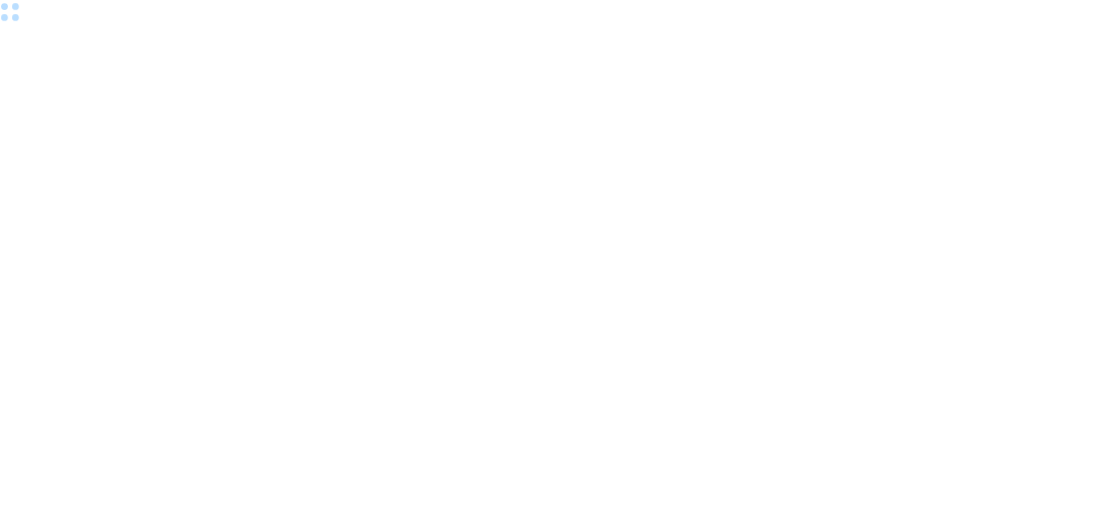 scroll, scrollTop: 0, scrollLeft: 0, axis: both 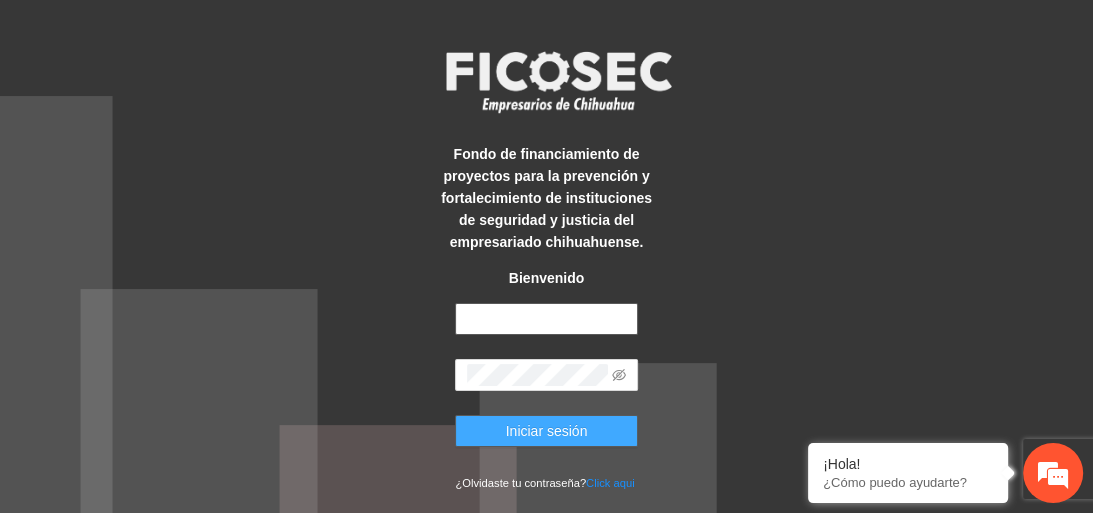 type on "**********" 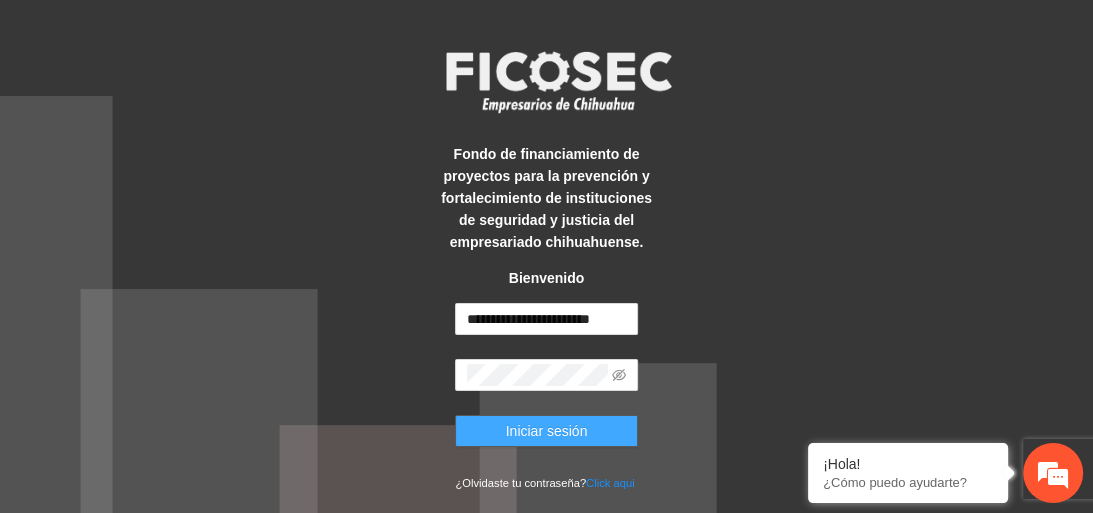 click on "Iniciar sesión" at bounding box center [547, 431] 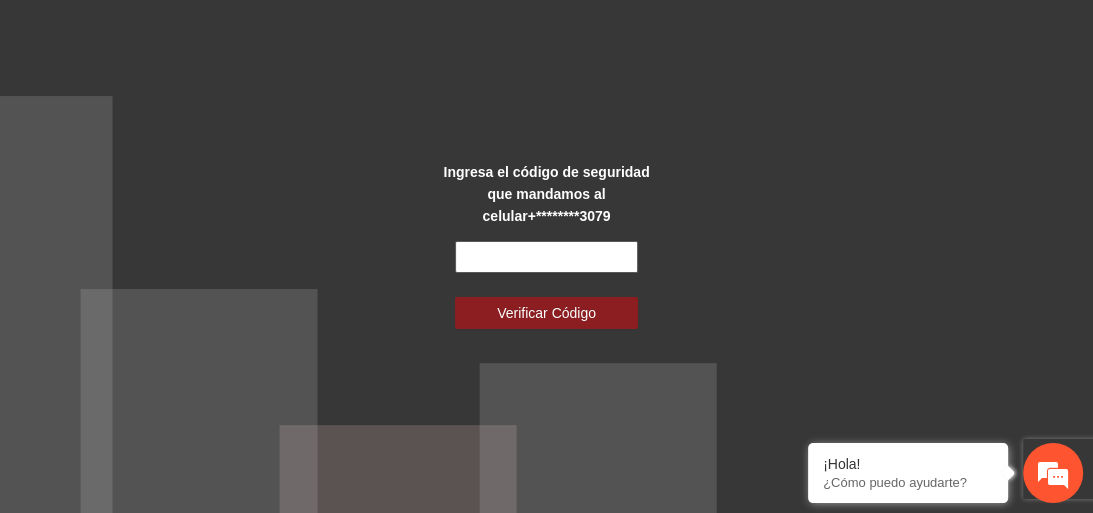 click at bounding box center [546, 257] 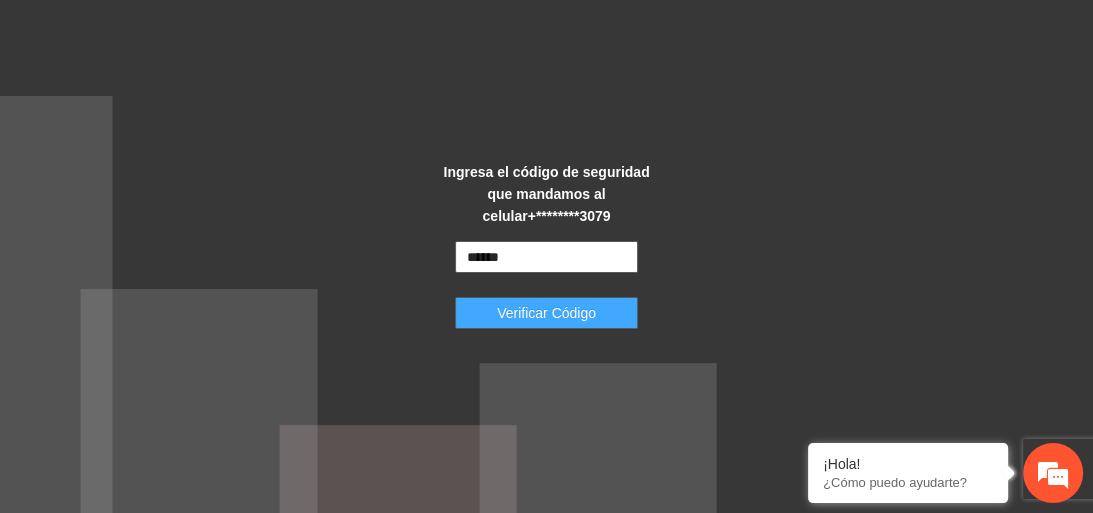 type on "******" 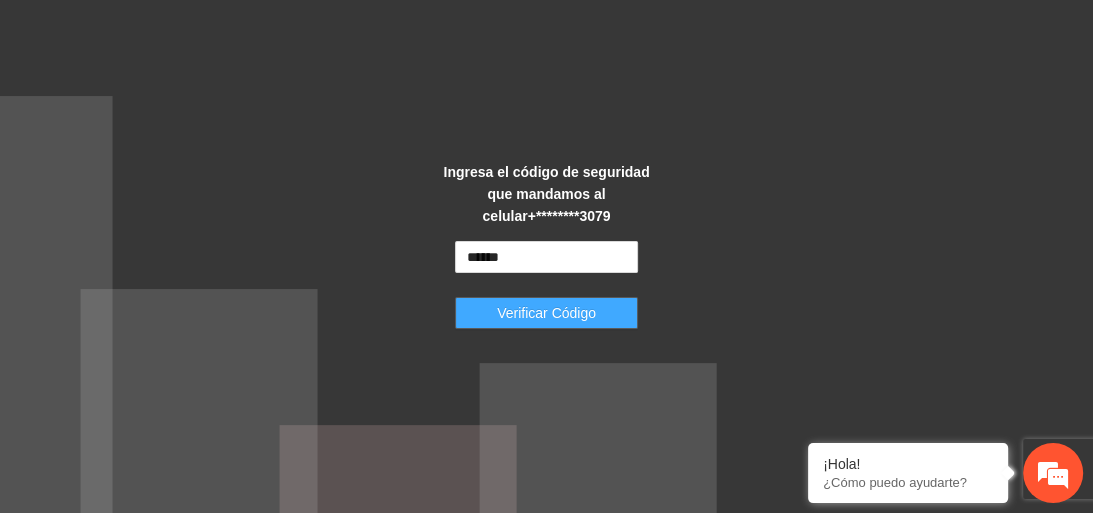 click on "Verificar Código" at bounding box center (546, 313) 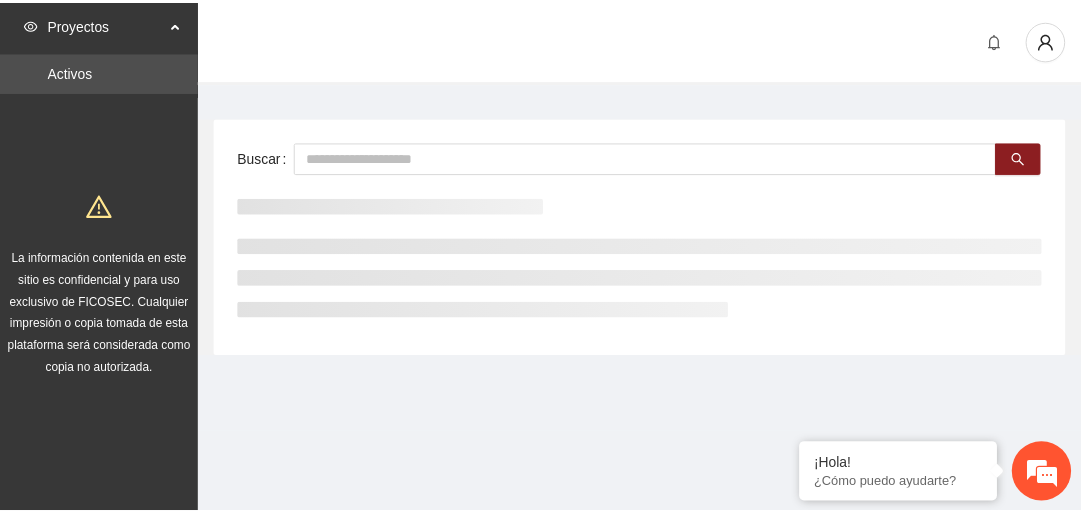 scroll, scrollTop: 0, scrollLeft: 0, axis: both 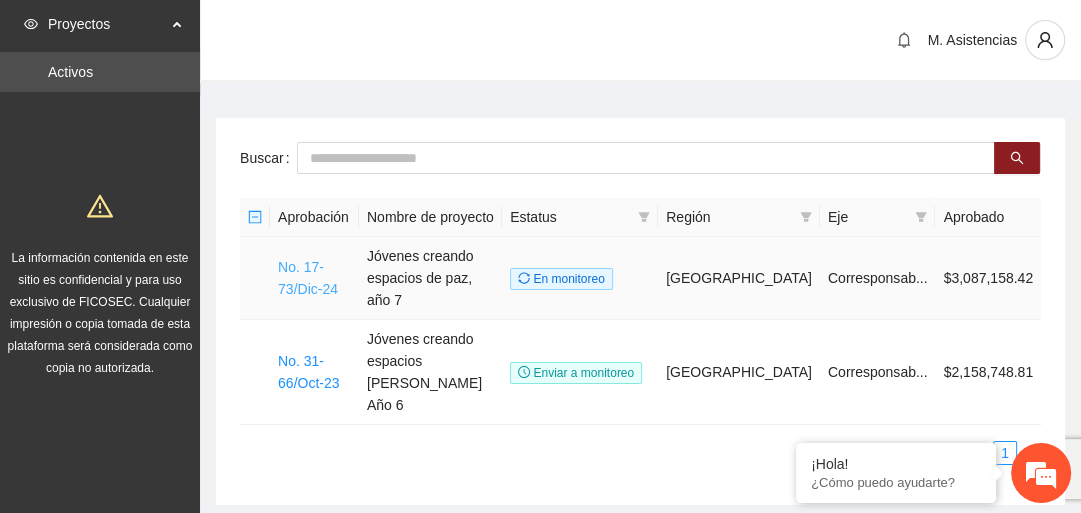 click on "No. 17-73/Dic-24" at bounding box center [308, 278] 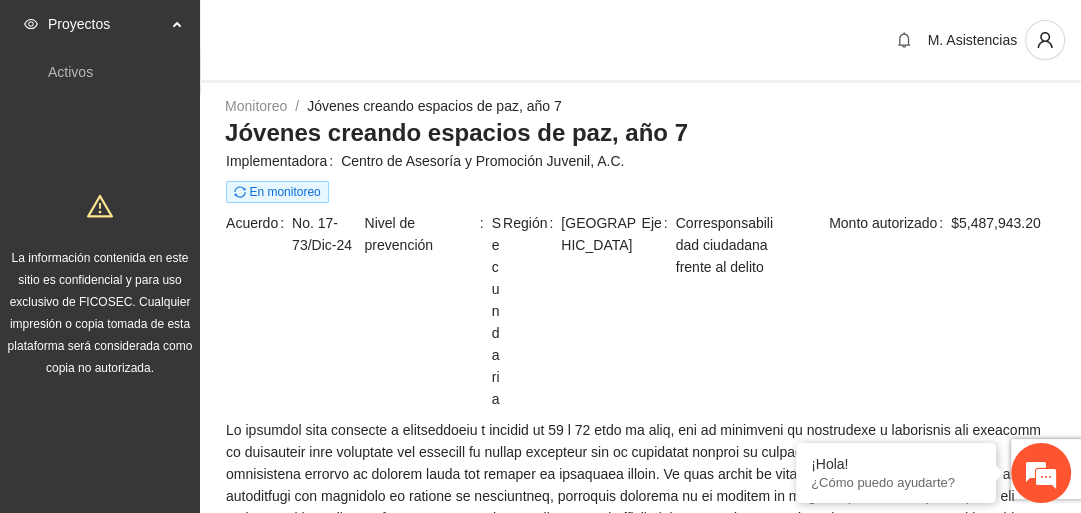 scroll, scrollTop: 0, scrollLeft: 0, axis: both 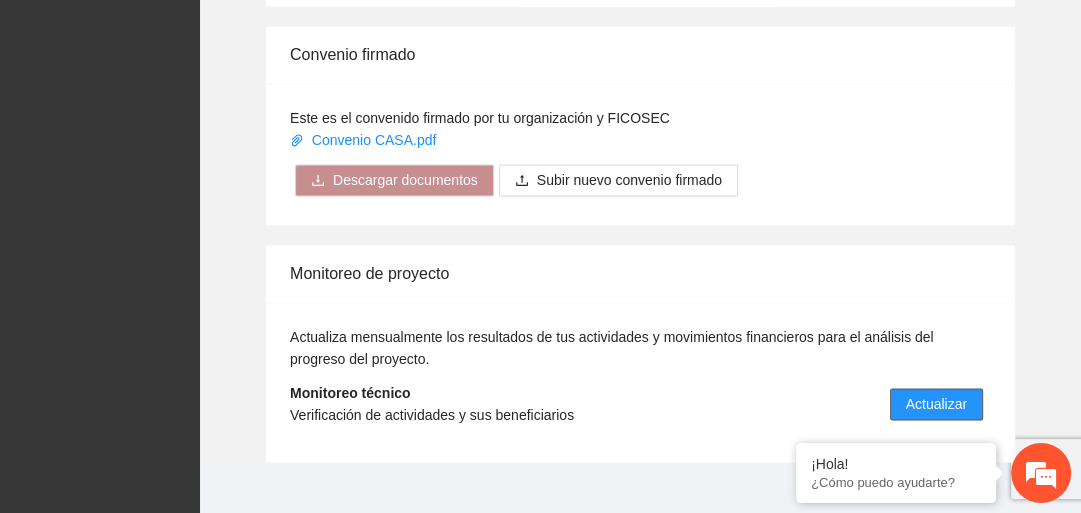 click on "Actualizar" at bounding box center [936, 404] 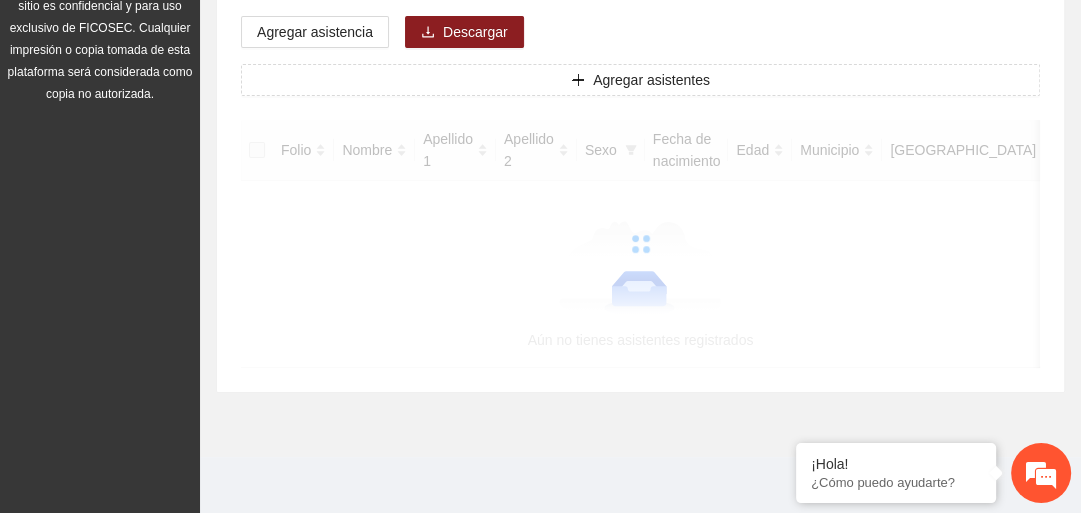 scroll, scrollTop: 0, scrollLeft: 0, axis: both 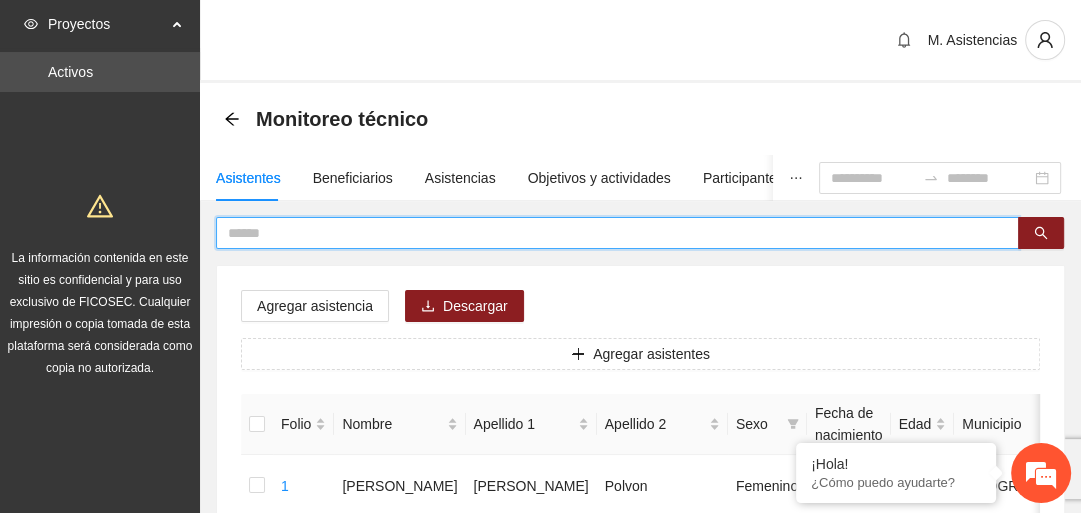 click at bounding box center (609, 233) 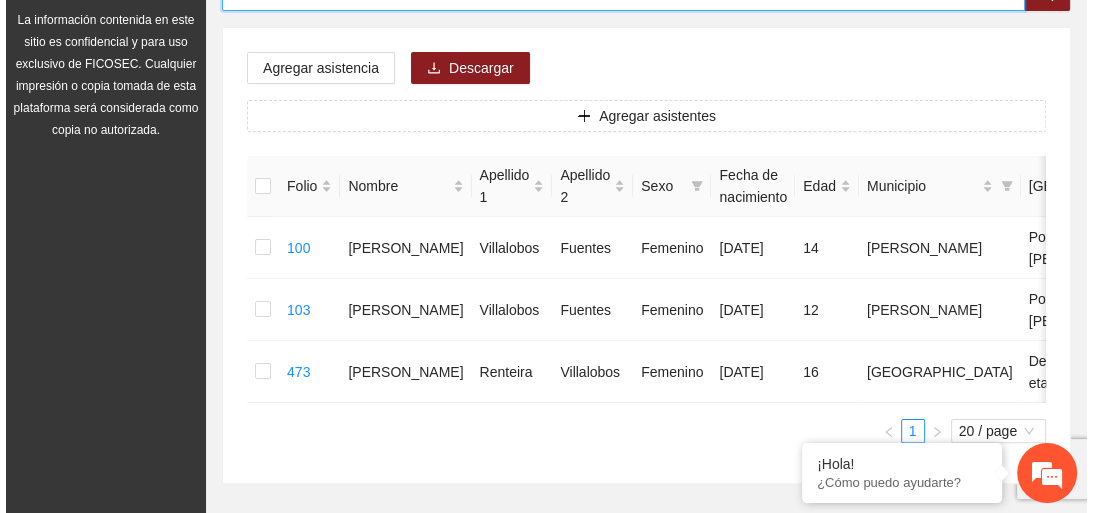 scroll, scrollTop: 240, scrollLeft: 0, axis: vertical 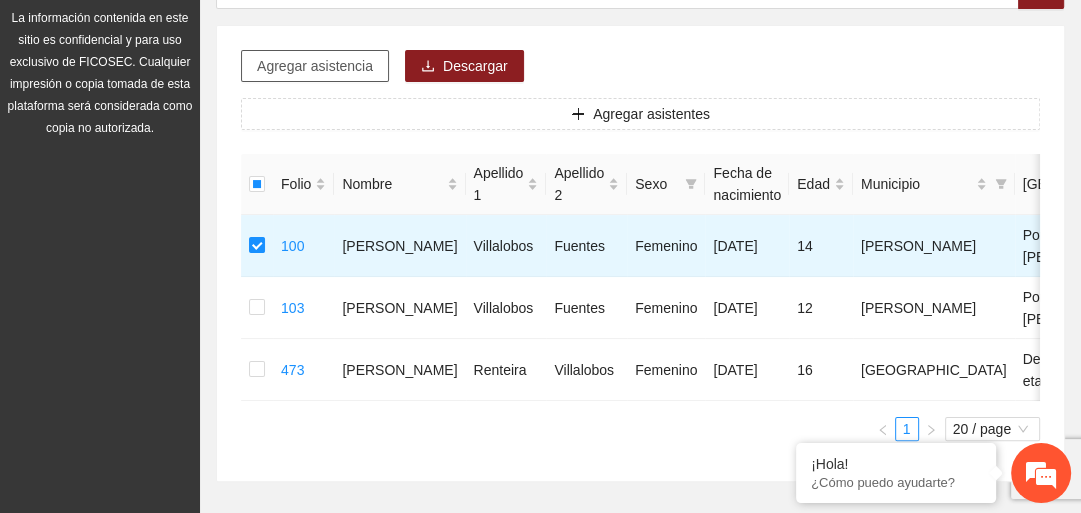 click on "Agregar asistencia" at bounding box center (315, 66) 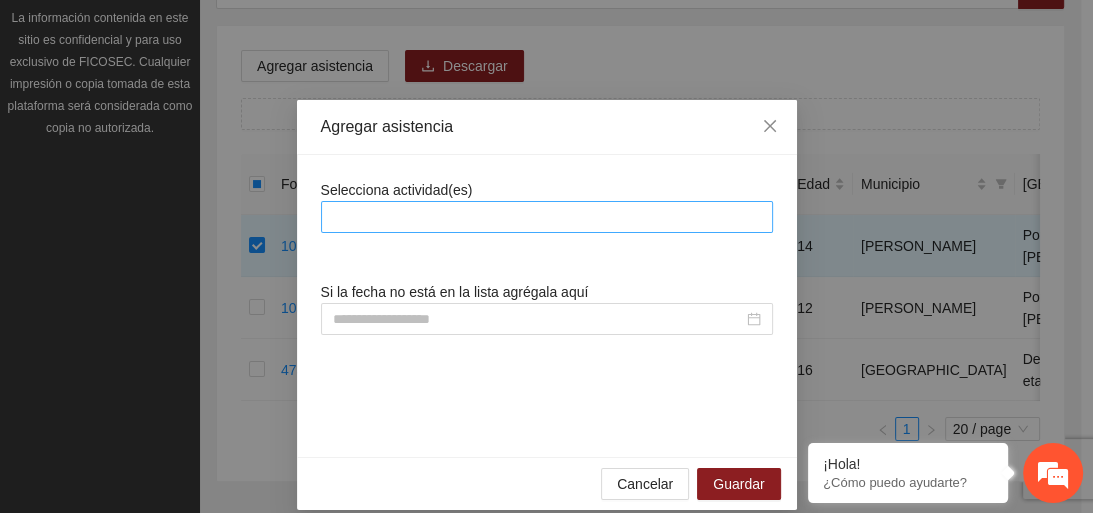 click at bounding box center [547, 217] 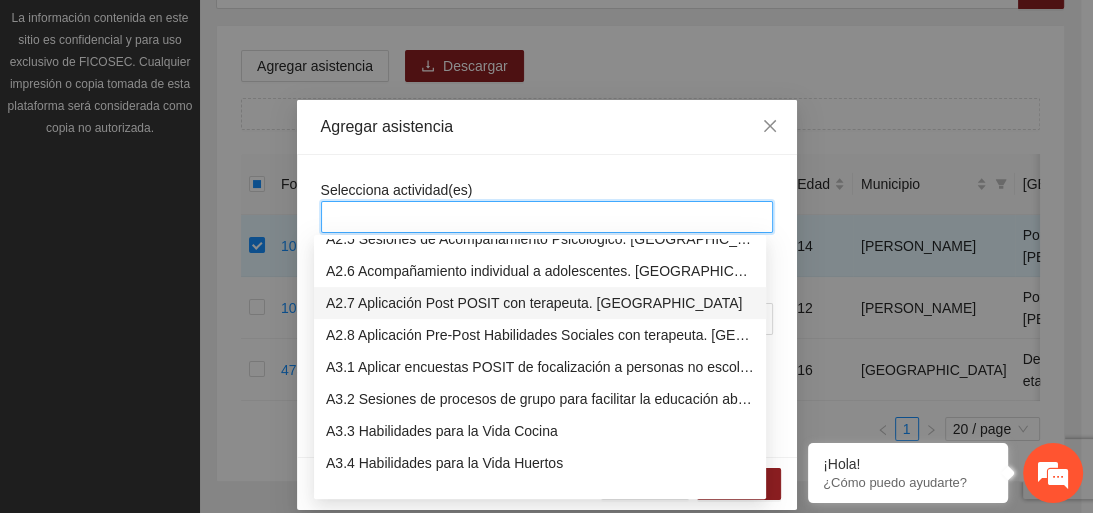 scroll, scrollTop: 480, scrollLeft: 0, axis: vertical 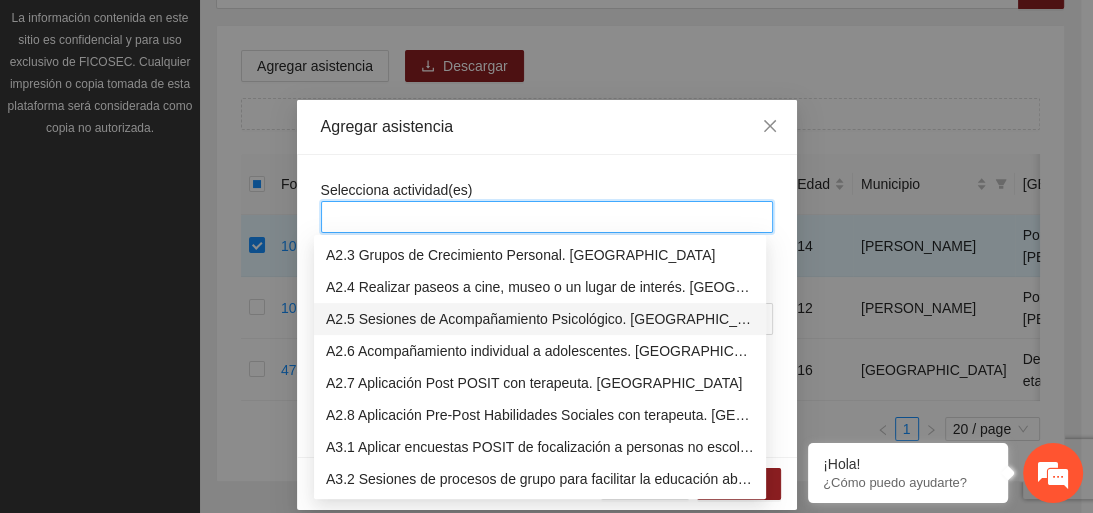 click on "A2.5 Sesiones de Acompañamiento Psicológico. [GEOGRAPHIC_DATA]" at bounding box center [540, 319] 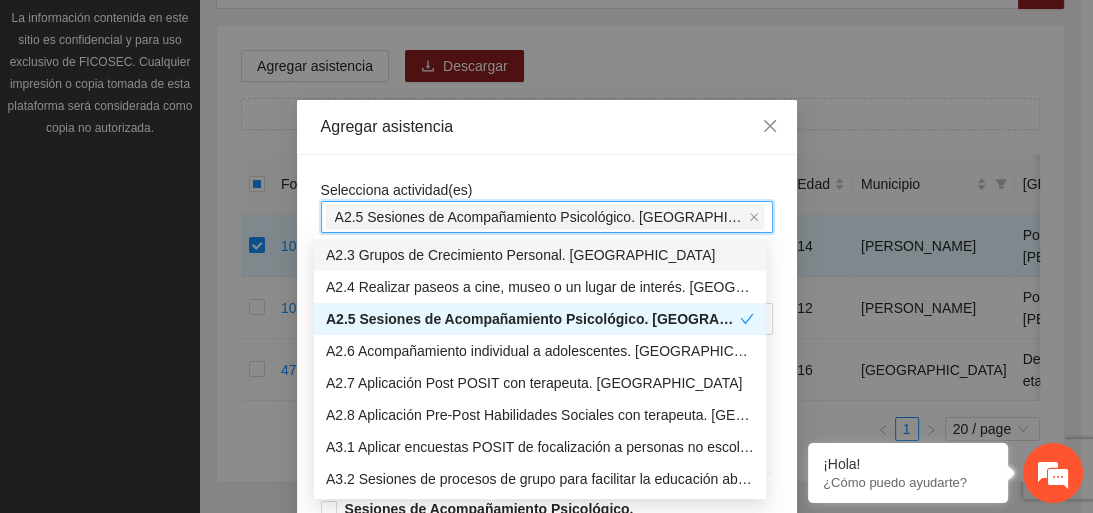 click on "Selecciona actividad(es) A2.5 Sesiones de Acompañamiento Psicológico. Secundaria   Si la fecha no está en la lista agrégala aquí Sesiones de Acompañamiento Psicológico. Secundaria 16/07/2025 12:00 Sesiones de Acompañamiento Psicológico. Secundaria 16/07/2025 11:00 Sesiones de Acompañamiento Psicológico. Secundaria 15/07/2025 12:00 Sesiones de Acompañamiento Psicológico. Secundaria 15/07/2025 11:00 Sesiones de Acompañamiento Psicológico. Secundaria 14/07/2025 12:00 Sesiones de Acompañamiento Psicológico. Secundaria 14/07/2025 11:00 Sesiones de Acompañamiento Psicológico. Secundaria 10/07/2025 12:00 Sesiones de Acompañamiento Psicológico. Secundaria 10/07/2025 11:00 Sesiones de Acompañamiento Psicológico. Secundaria 09/07/2025 12:00 Sesiones de Acompañamiento Psicológico. Secundaria 09/07/2025 11:00 Sesiones de Acompañamiento Psicológico. Secundaria 08/07/2025 12:00 Sesiones de Acompañamiento Psicológico. Secundaria 08/07/2025 11:00 07/07/2025 12:00 07/07/2025 11:00 04/07/2025" at bounding box center (547, 10885) 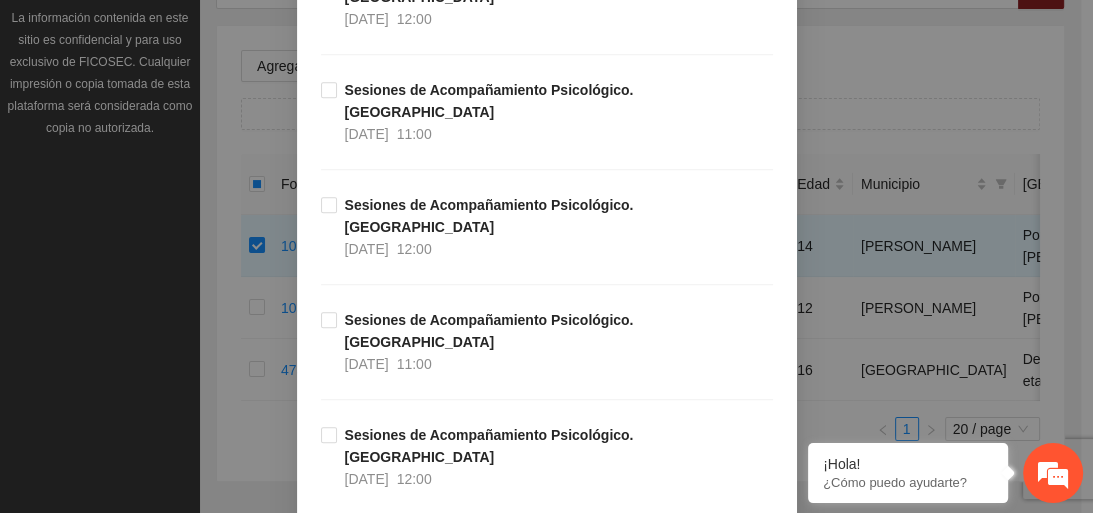 scroll, scrollTop: 880, scrollLeft: 0, axis: vertical 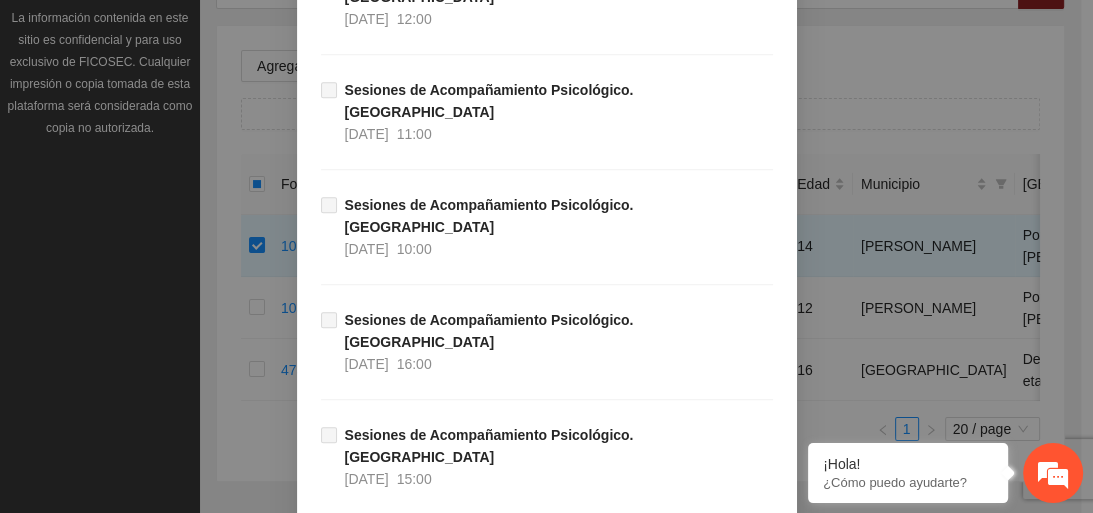 click on "Guardar" at bounding box center [738, 4549] 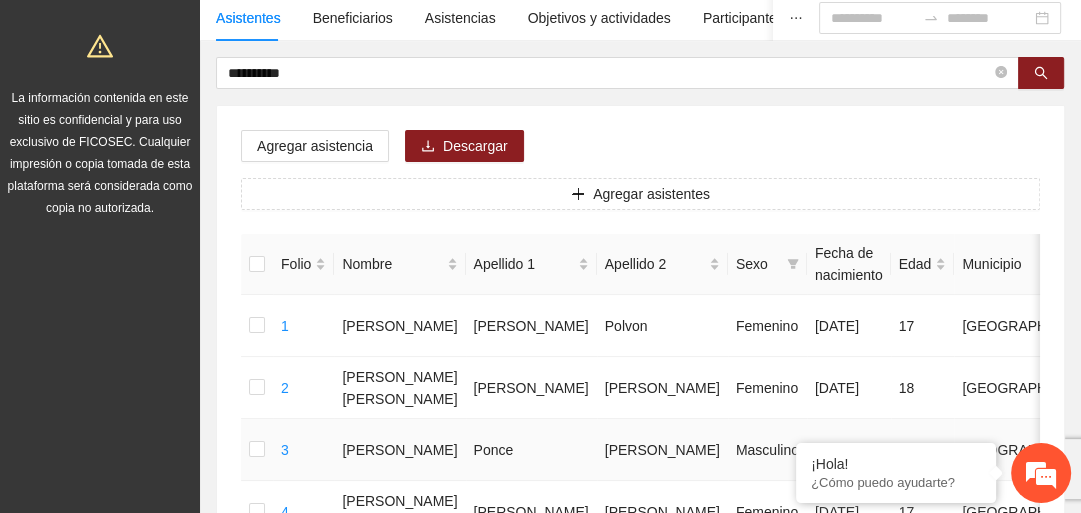 scroll, scrollTop: 80, scrollLeft: 0, axis: vertical 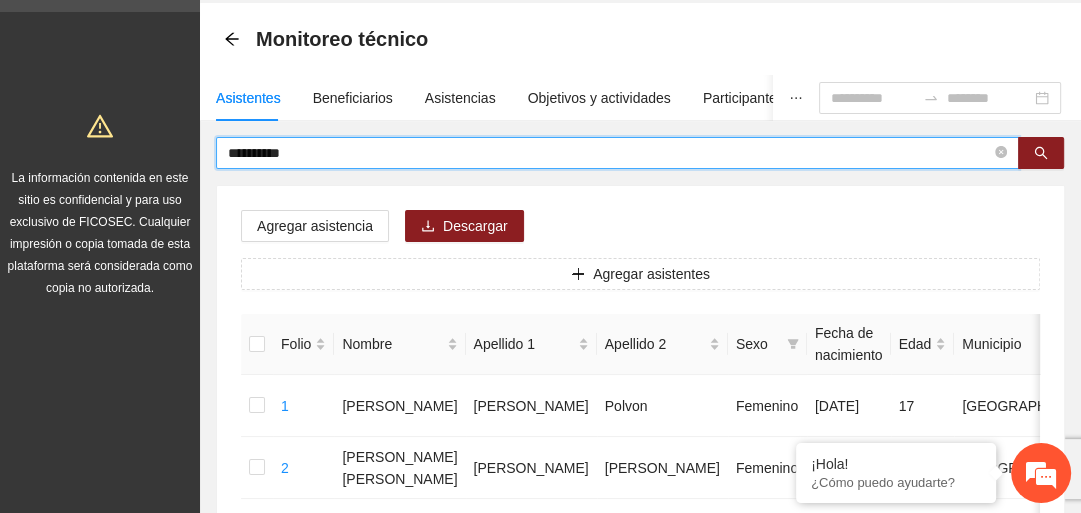 click on "**********" at bounding box center [609, 153] 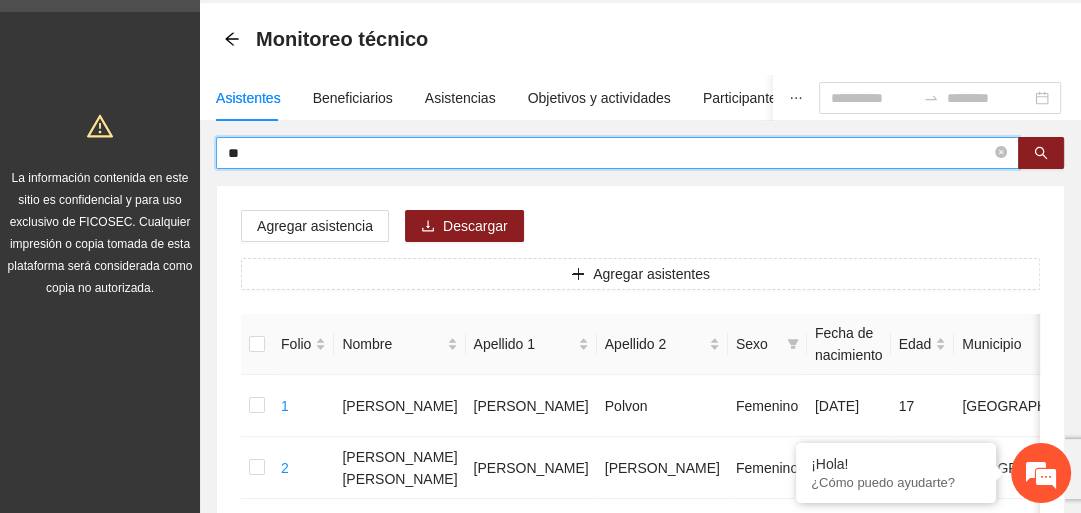 type on "*" 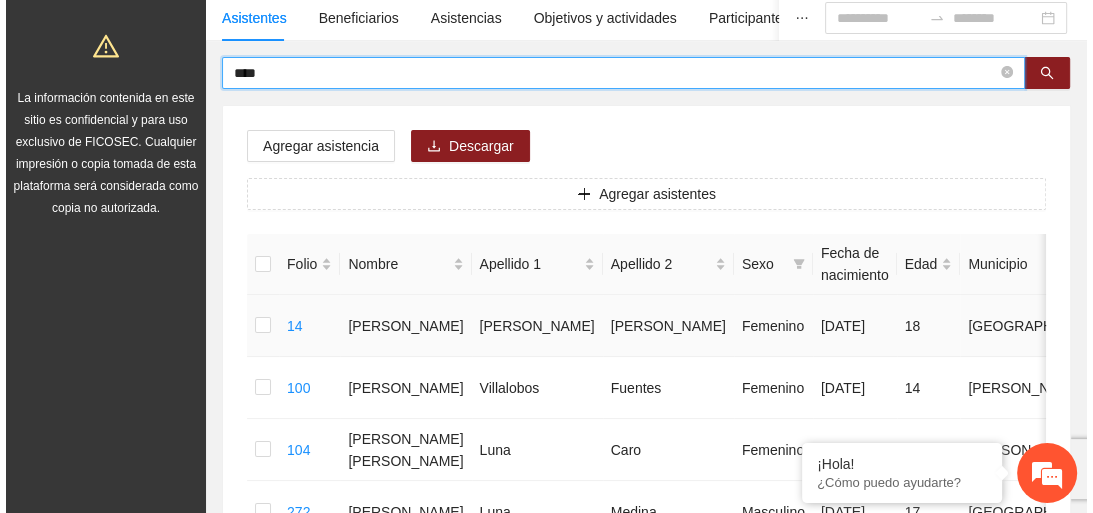 scroll, scrollTop: 240, scrollLeft: 0, axis: vertical 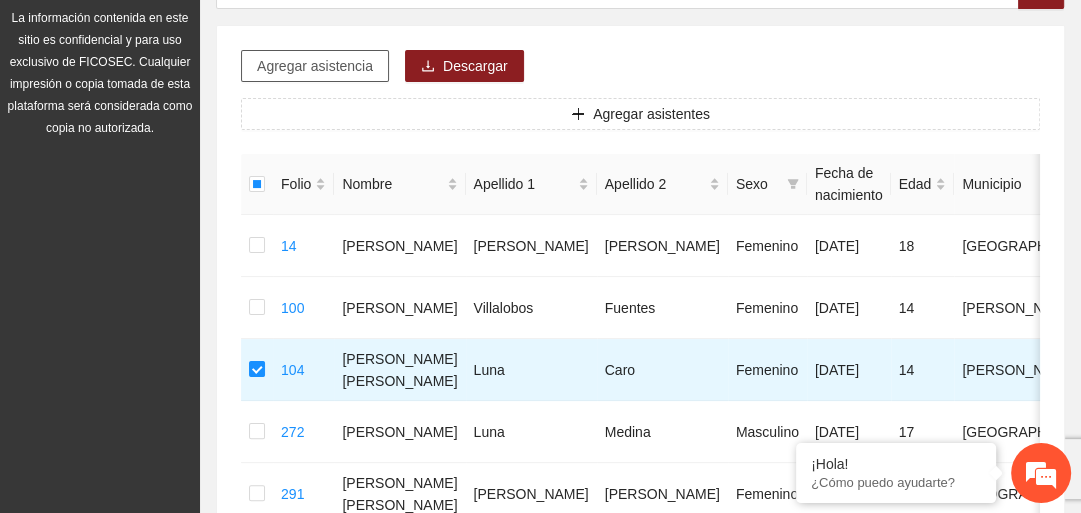 click on "Agregar asistencia" at bounding box center (315, 66) 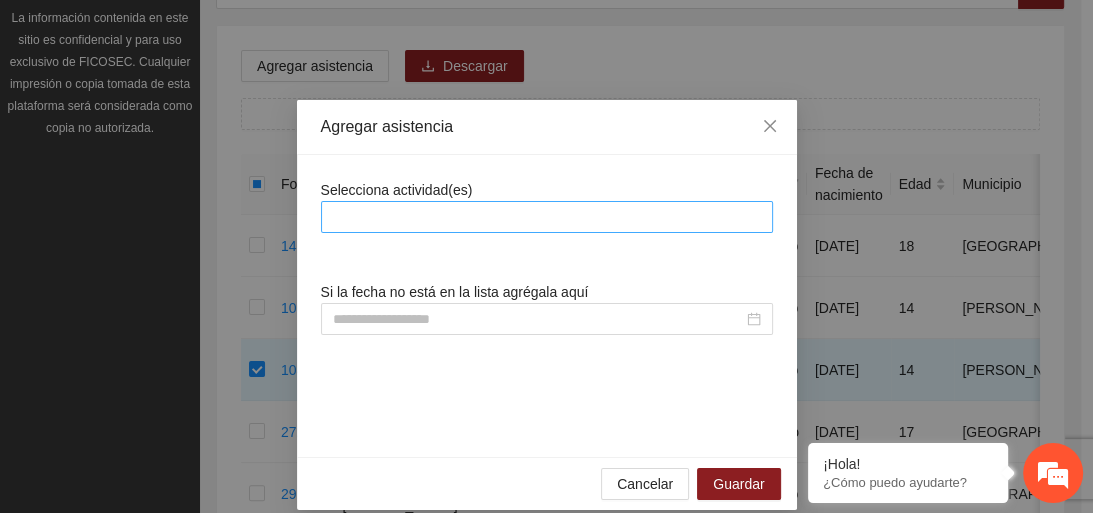 click at bounding box center (547, 217) 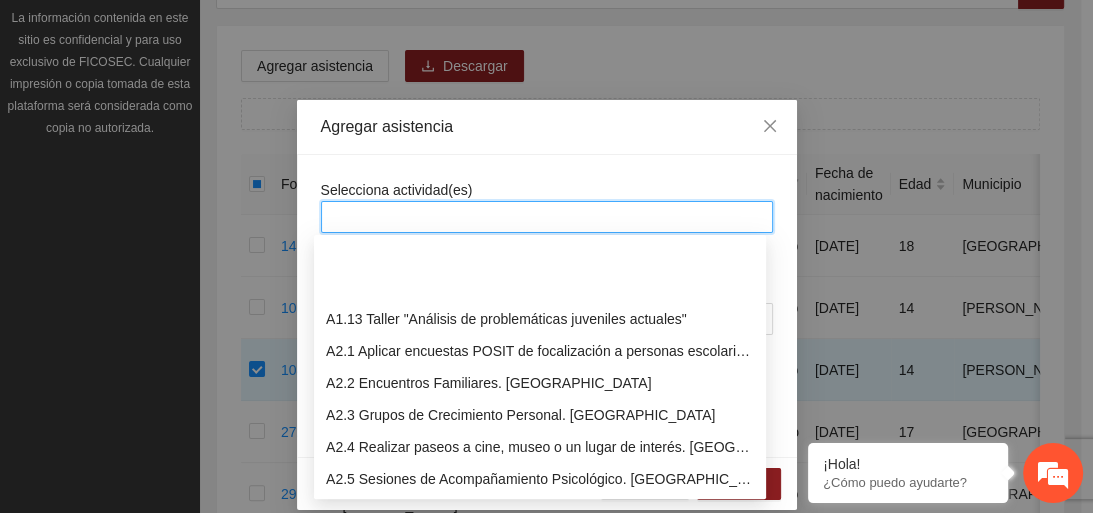 scroll, scrollTop: 400, scrollLeft: 0, axis: vertical 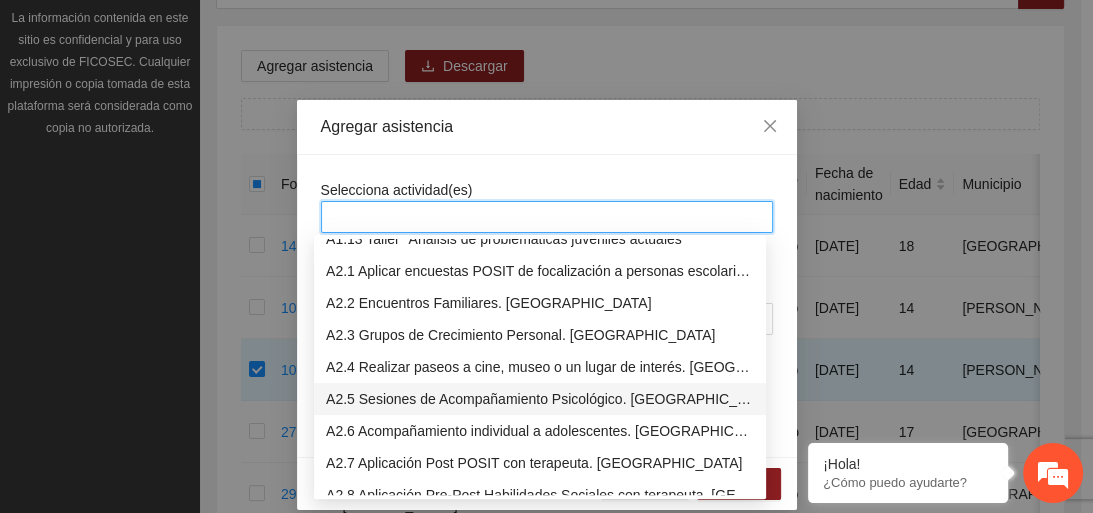click on "A2.5 Sesiones de Acompañamiento Psicológico. [GEOGRAPHIC_DATA]" at bounding box center [540, 399] 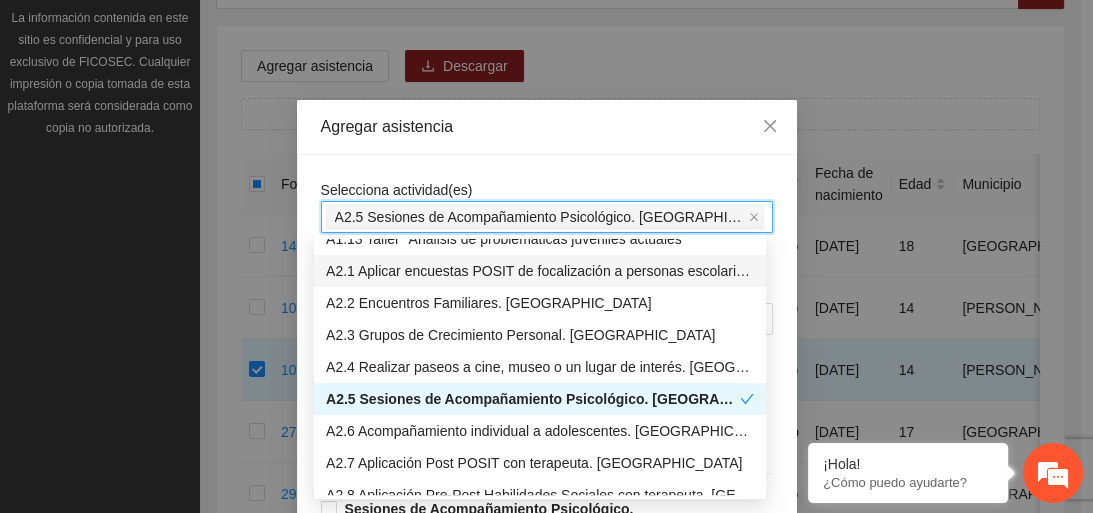 click on "Selecciona actividad(es) A2.5 Sesiones de Acompañamiento Psicológico. Secundaria   Si la fecha no está en la lista agrégala aquí Sesiones de Acompañamiento Psicológico. Secundaria 16/07/2025 12:00 Sesiones de Acompañamiento Psicológico. Secundaria 16/07/2025 11:00 Sesiones de Acompañamiento Psicológico. Secundaria 15/07/2025 12:00 Sesiones de Acompañamiento Psicológico. Secundaria 15/07/2025 11:00 Sesiones de Acompañamiento Psicológico. Secundaria 14/07/2025 12:00 Sesiones de Acompañamiento Psicológico. Secundaria 14/07/2025 11:00 Sesiones de Acompañamiento Psicológico. Secundaria 10/07/2025 12:00 Sesiones de Acompañamiento Psicológico. Secundaria 10/07/2025 11:00 Sesiones de Acompañamiento Psicológico. Secundaria 09/07/2025 12:00 Sesiones de Acompañamiento Psicológico. Secundaria 09/07/2025 11:00 Sesiones de Acompañamiento Psicológico. Secundaria 08/07/2025 12:00 Sesiones de Acompañamiento Psicológico. Secundaria 08/07/2025 11:00 07/07/2025 12:00 07/07/2025 11:00 04/07/2025" at bounding box center (547, 10885) 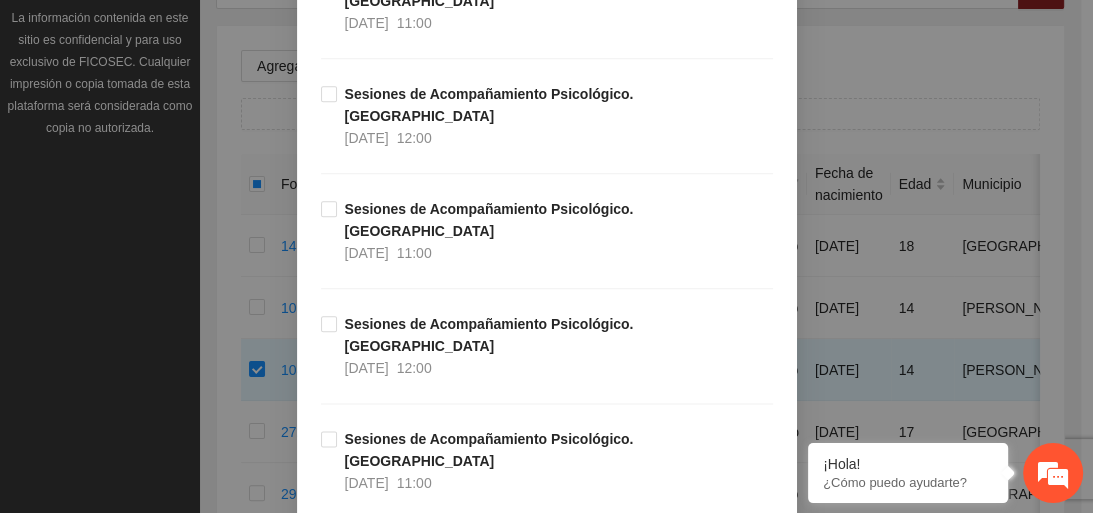 scroll, scrollTop: 1760, scrollLeft: 0, axis: vertical 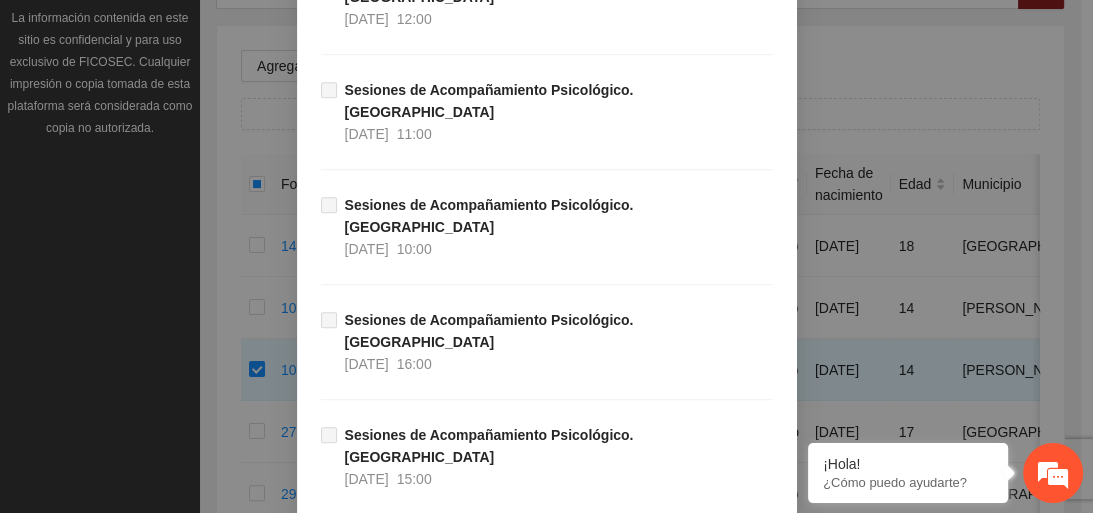 click on "Guardar" at bounding box center (738, 4549) 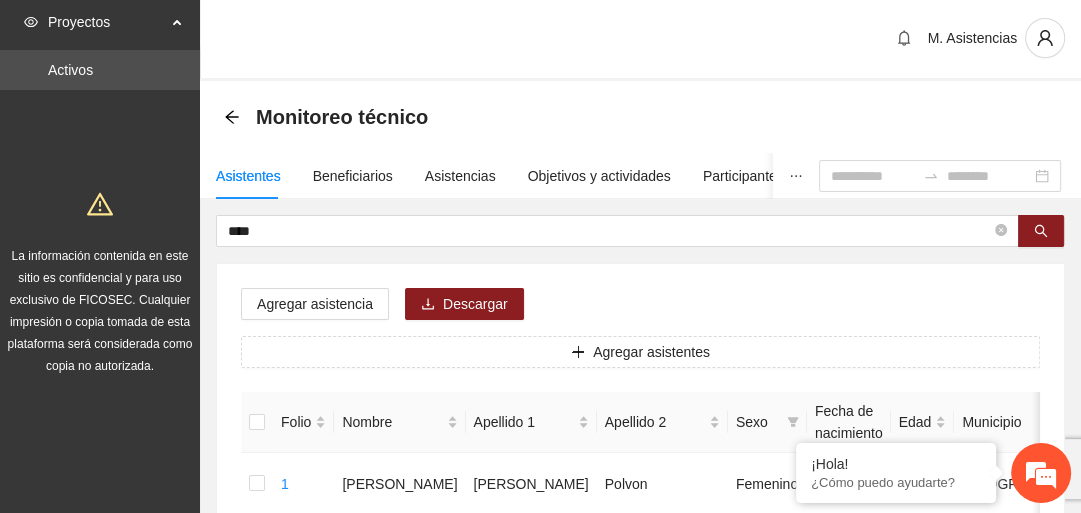 scroll, scrollTop: 0, scrollLeft: 0, axis: both 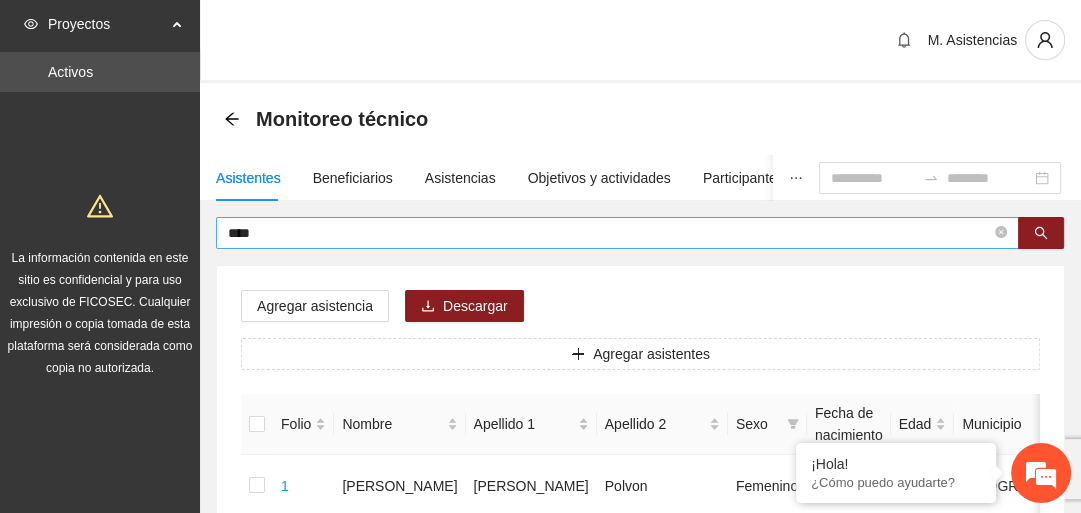 click on "****" at bounding box center [609, 233] 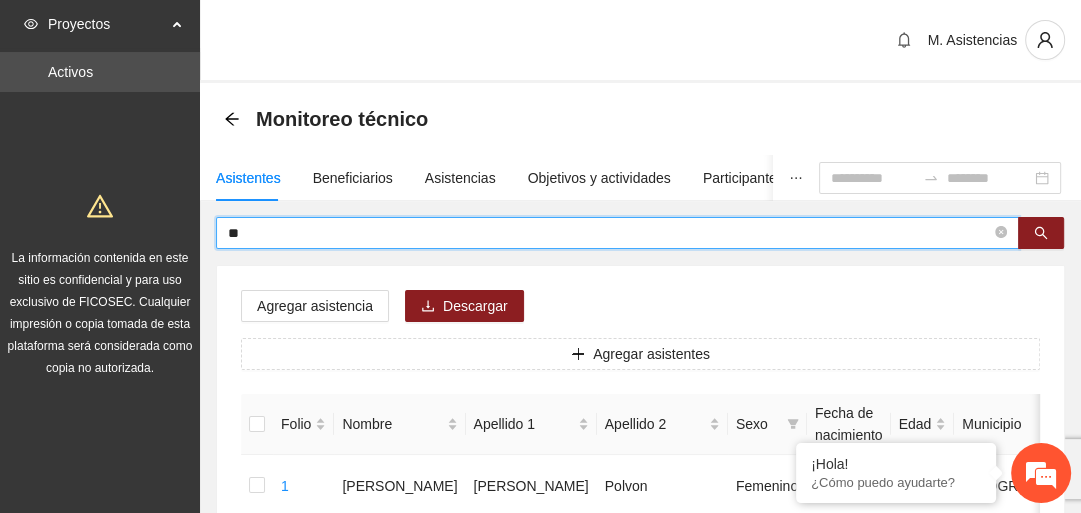 type on "*" 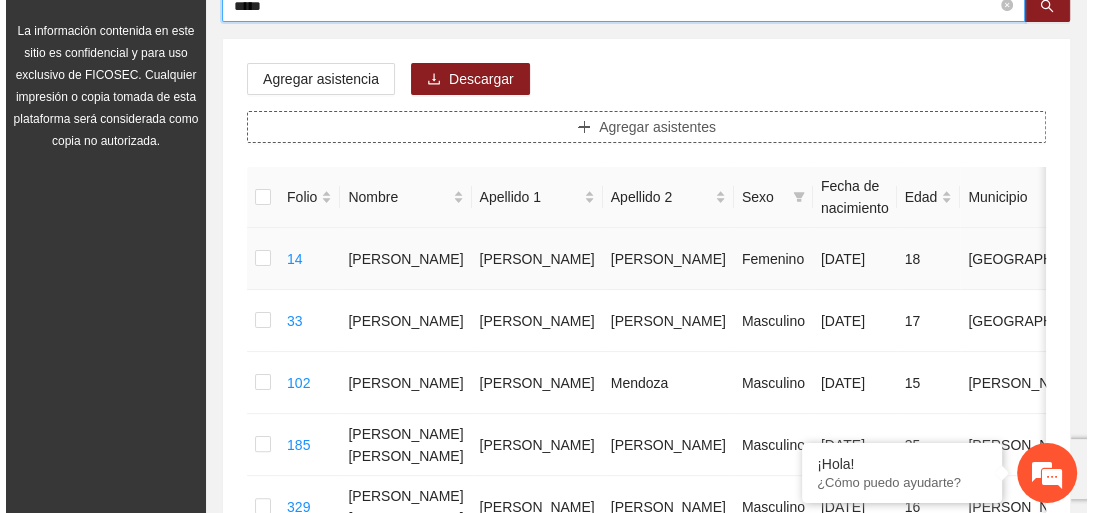scroll, scrollTop: 240, scrollLeft: 0, axis: vertical 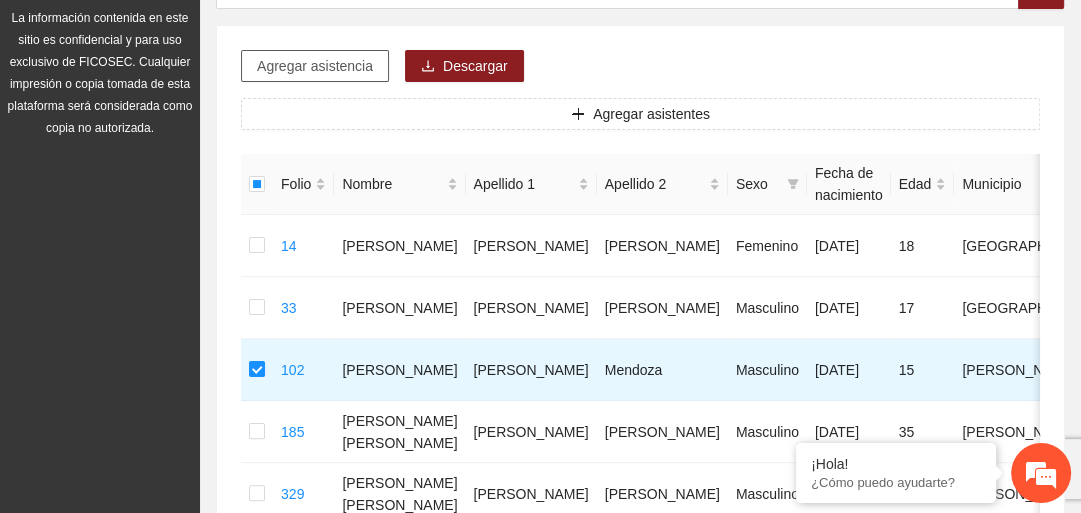 click on "Agregar asistencia" at bounding box center (315, 66) 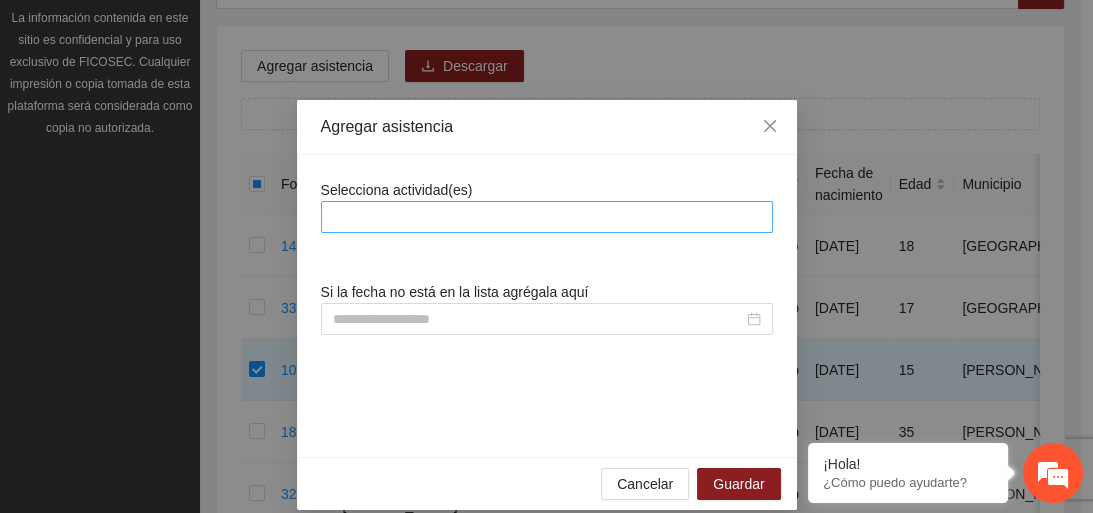 click at bounding box center (547, 217) 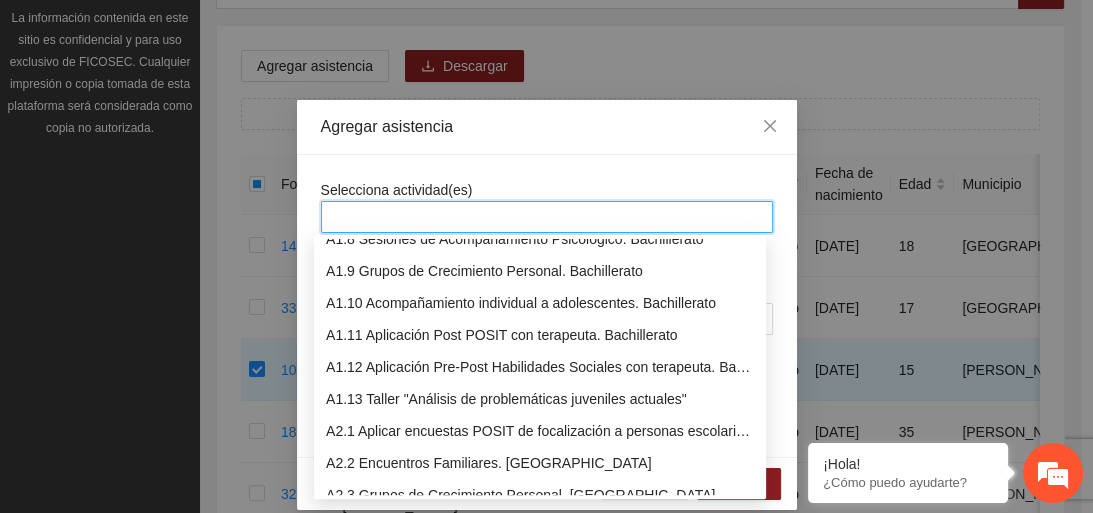 scroll, scrollTop: 400, scrollLeft: 0, axis: vertical 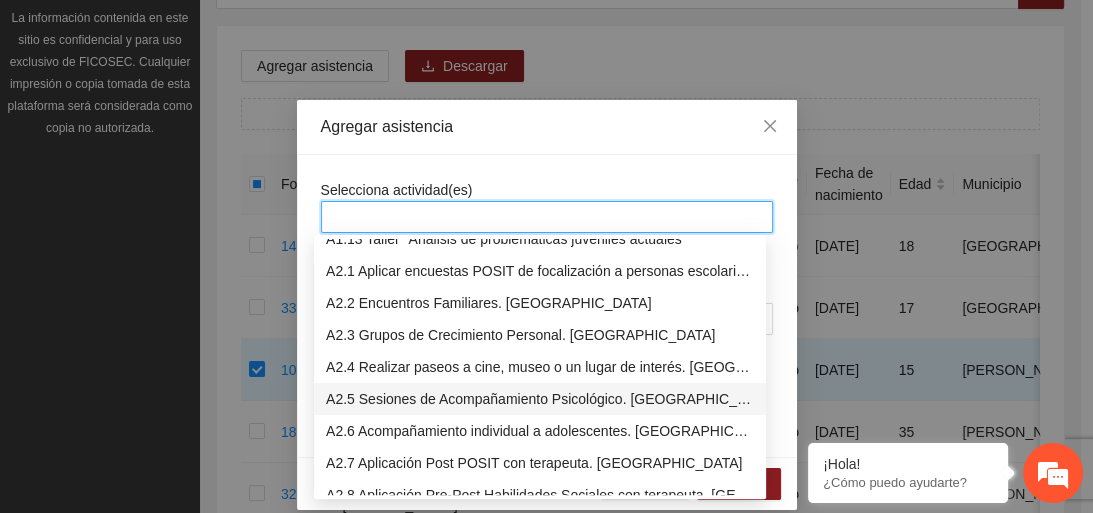 click on "A2.5 Sesiones de Acompañamiento Psicológico. [GEOGRAPHIC_DATA]" at bounding box center (540, 399) 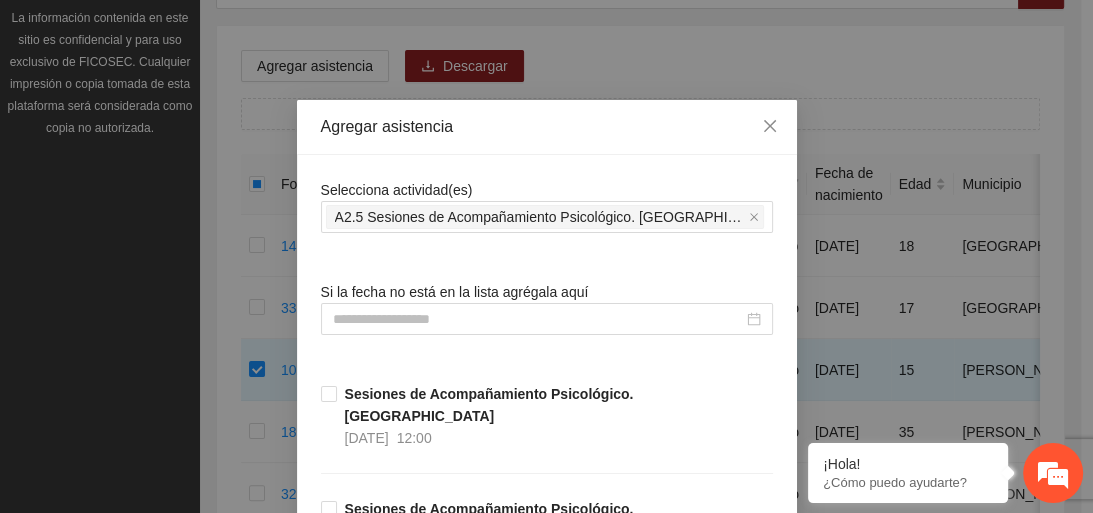 click on "Selecciona actividad(es) A2.5 Sesiones de Acompañamiento Psicológico. Secundaria   Si la fecha no está en la lista agrégala aquí Sesiones de Acompañamiento Psicológico. Secundaria 16/07/2025 12:00 Sesiones de Acompañamiento Psicológico. Secundaria 16/07/2025 11:00 Sesiones de Acompañamiento Psicológico. Secundaria 15/07/2025 12:00 Sesiones de Acompañamiento Psicológico. Secundaria 15/07/2025 11:00 Sesiones de Acompañamiento Psicológico. Secundaria 14/07/2025 12:00 Sesiones de Acompañamiento Psicológico. Secundaria 14/07/2025 11:00 Sesiones de Acompañamiento Psicológico. Secundaria 10/07/2025 12:00 Sesiones de Acompañamiento Psicológico. Secundaria 10/07/2025 11:00 Sesiones de Acompañamiento Psicológico. Secundaria 09/07/2025 12:00 Sesiones de Acompañamiento Psicológico. Secundaria 09/07/2025 11:00 Sesiones de Acompañamiento Psicológico. Secundaria 08/07/2025 12:00 Sesiones de Acompañamiento Psicológico. Secundaria 08/07/2025 11:00 07/07/2025 12:00 07/07/2025 11:00 04/07/2025" at bounding box center (547, 10885) 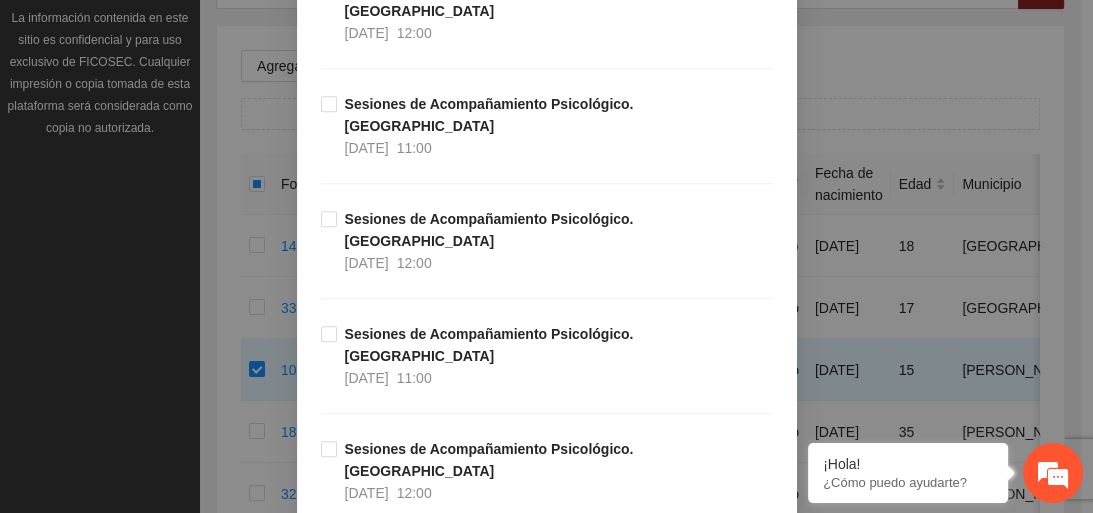 scroll, scrollTop: 1440, scrollLeft: 0, axis: vertical 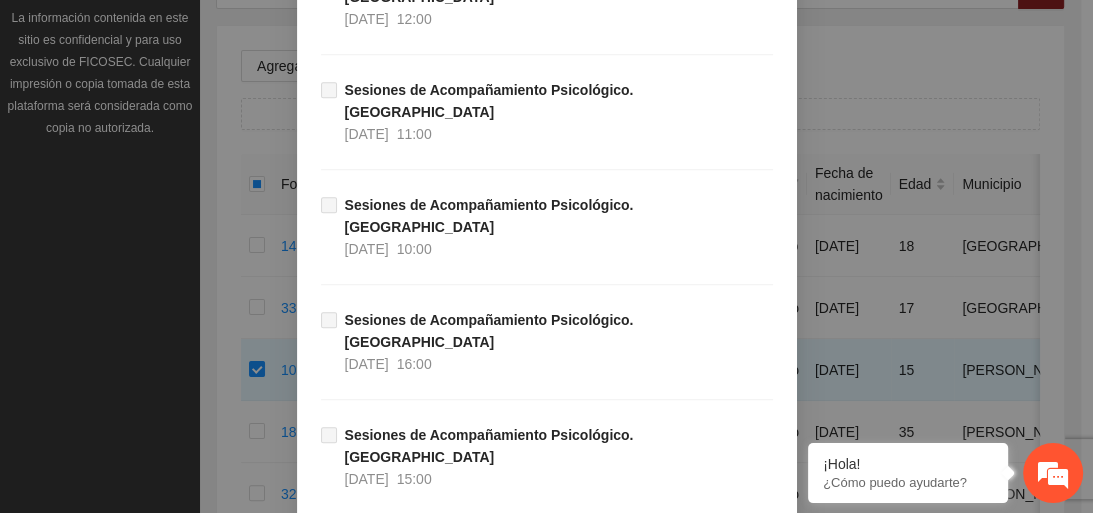 click on "Guardar" at bounding box center [738, 4549] 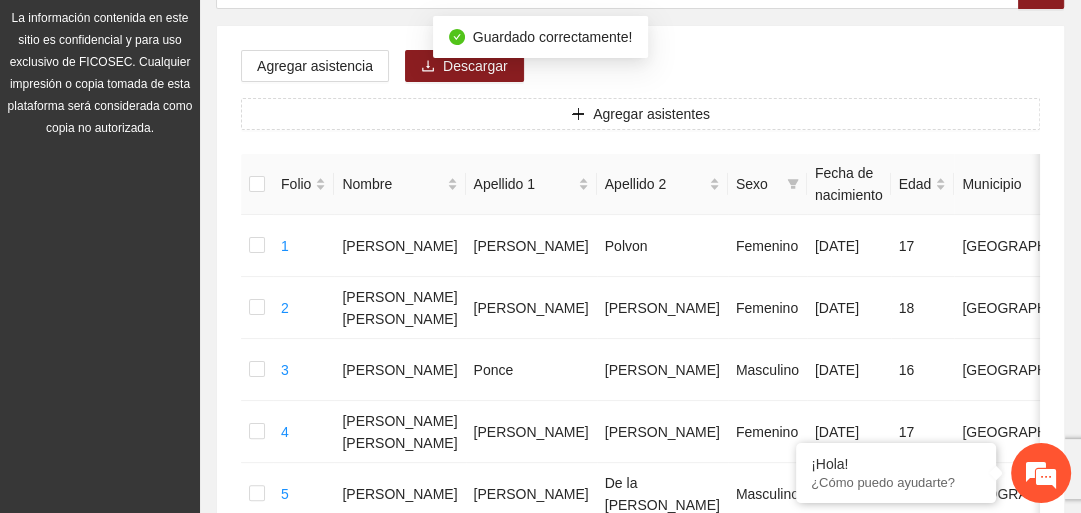 scroll, scrollTop: 0, scrollLeft: 0, axis: both 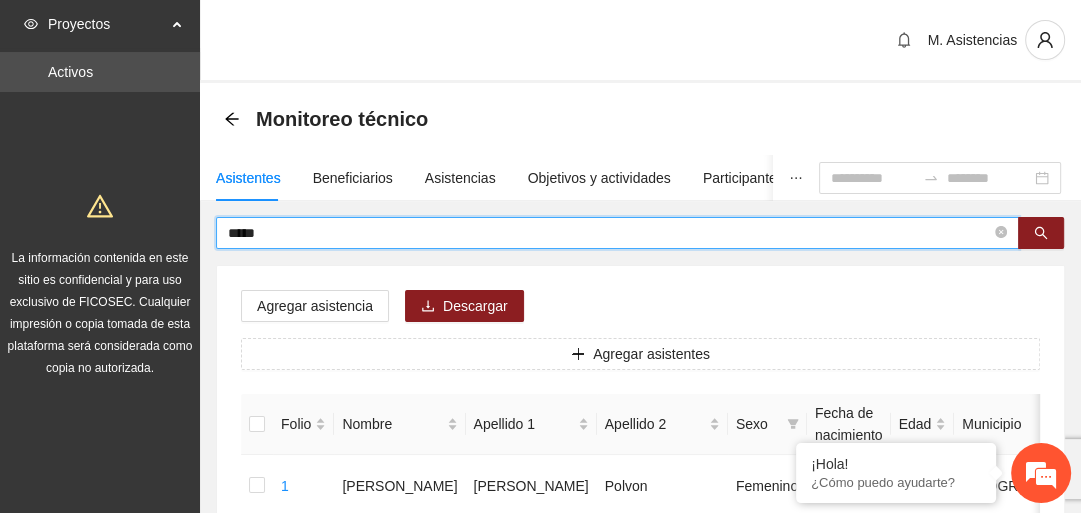 click on "*****" at bounding box center [609, 233] 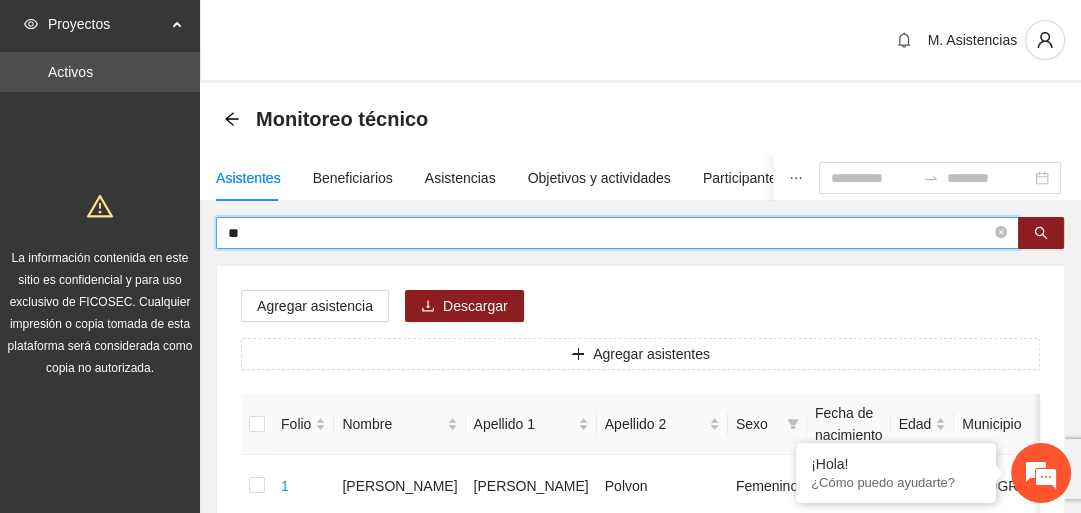 type on "*" 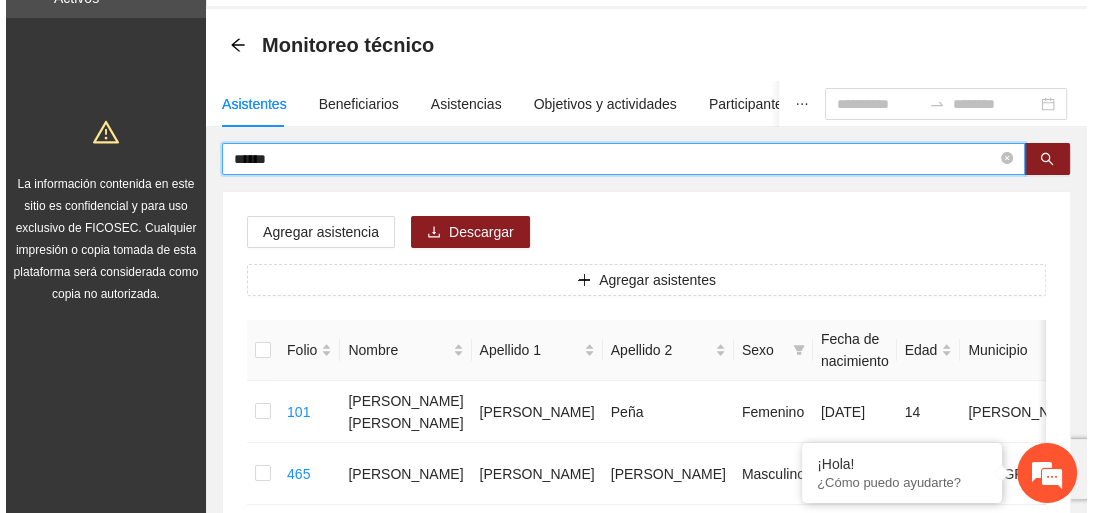 scroll, scrollTop: 160, scrollLeft: 0, axis: vertical 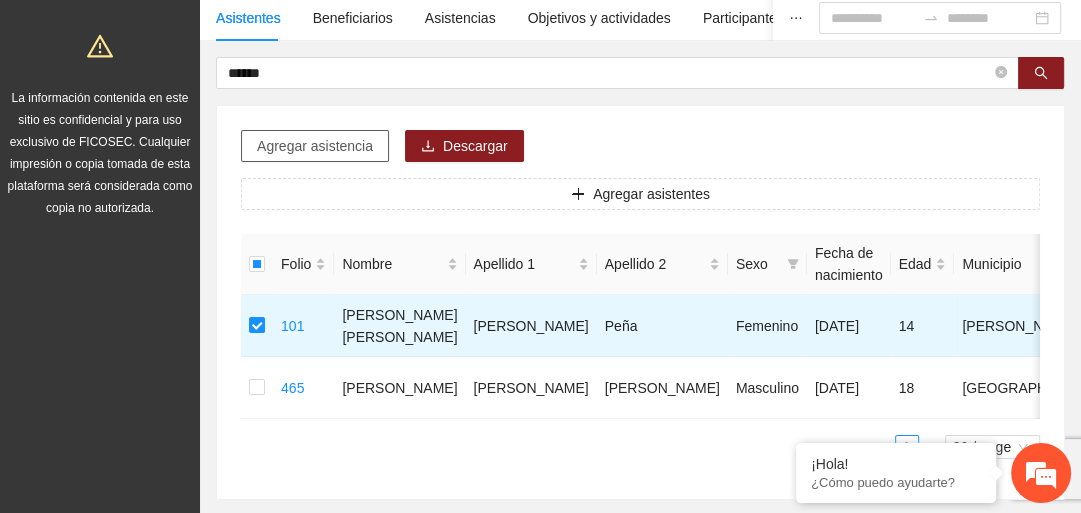 click on "Agregar asistencia" at bounding box center (315, 146) 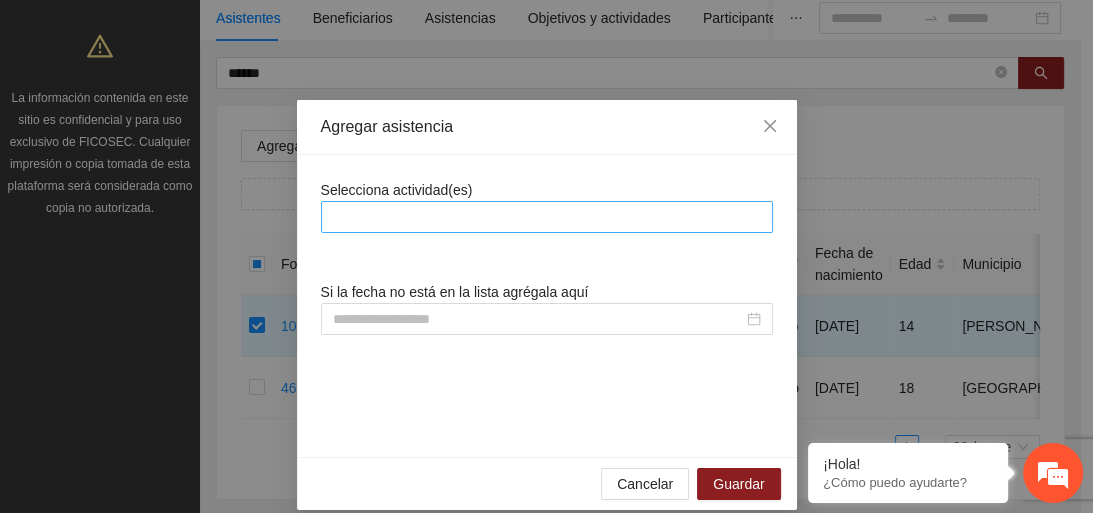 click at bounding box center (547, 217) 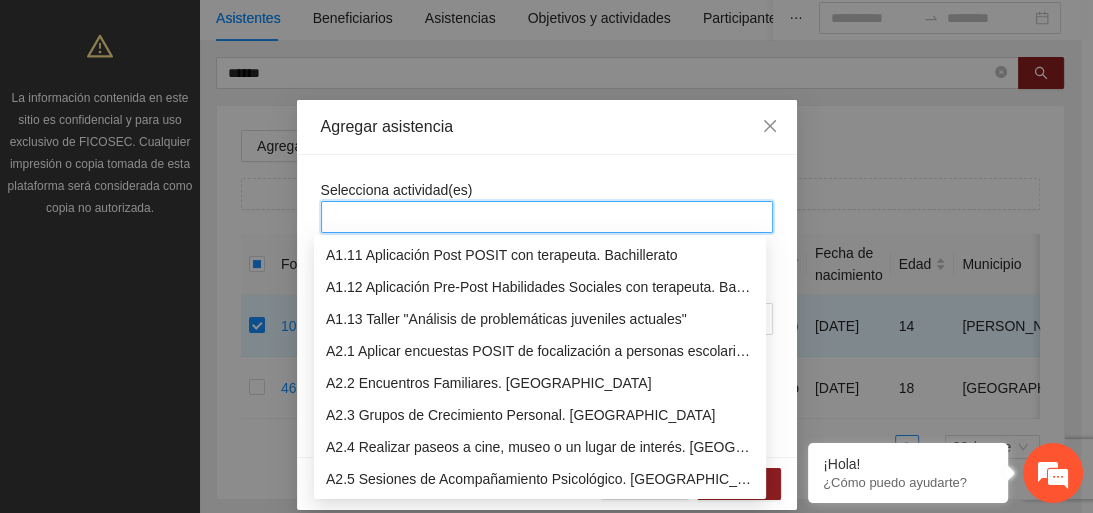scroll, scrollTop: 480, scrollLeft: 0, axis: vertical 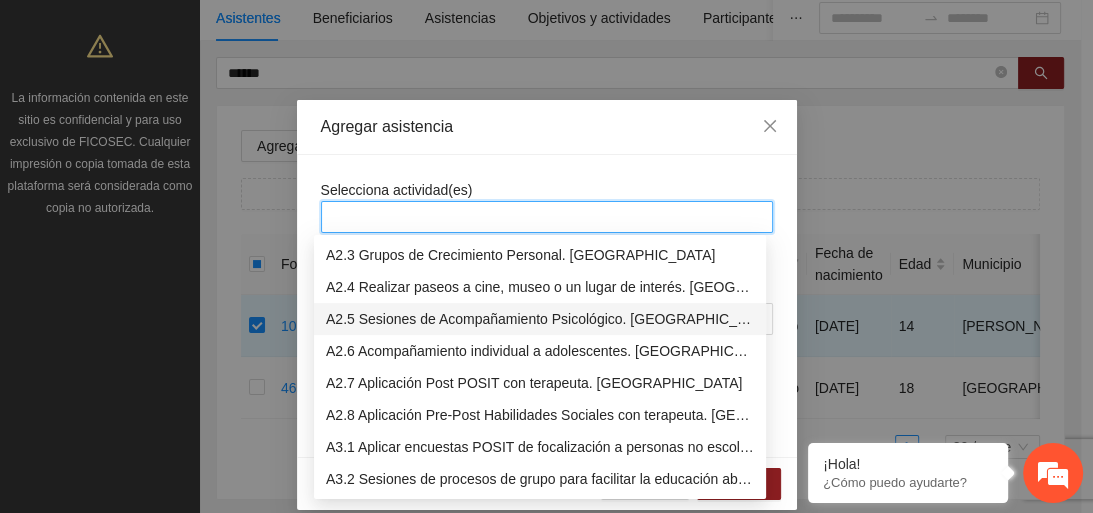 click on "A2.5 Sesiones de Acompañamiento Psicológico. [GEOGRAPHIC_DATA]" at bounding box center [540, 319] 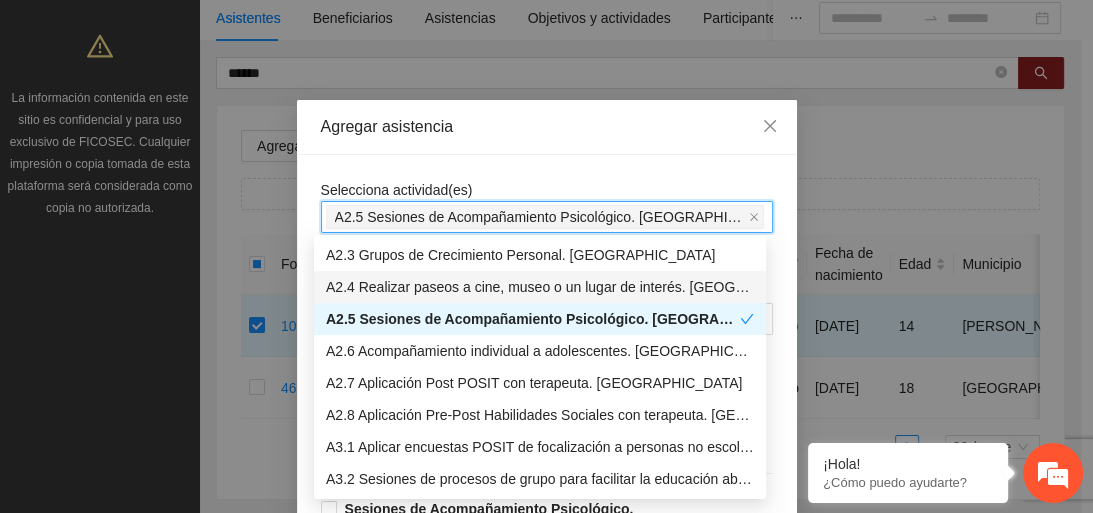 click on "Selecciona actividad(es) A2.5 Sesiones de Acompañamiento Psicológico. Secundaria   Si la fecha no está en la lista agrégala aquí Sesiones de Acompañamiento Psicológico. Secundaria 16/07/2025 12:00 Sesiones de Acompañamiento Psicológico. Secundaria 16/07/2025 11:00 Sesiones de Acompañamiento Psicológico. Secundaria 15/07/2025 12:00 Sesiones de Acompañamiento Psicológico. Secundaria 15/07/2025 11:00 Sesiones de Acompañamiento Psicológico. Secundaria 14/07/2025 12:00 Sesiones de Acompañamiento Psicológico. Secundaria 14/07/2025 11:00 Sesiones de Acompañamiento Psicológico. Secundaria 10/07/2025 12:00 Sesiones de Acompañamiento Psicológico. Secundaria 10/07/2025 11:00 Sesiones de Acompañamiento Psicológico. Secundaria 09/07/2025 12:00 Sesiones de Acompañamiento Psicológico. Secundaria 09/07/2025 11:00 Sesiones de Acompañamiento Psicológico. Secundaria 08/07/2025 12:00 Sesiones de Acompañamiento Psicológico. Secundaria 08/07/2025 11:00 07/07/2025 12:00 07/07/2025 11:00 04/07/2025" at bounding box center [547, 10885] 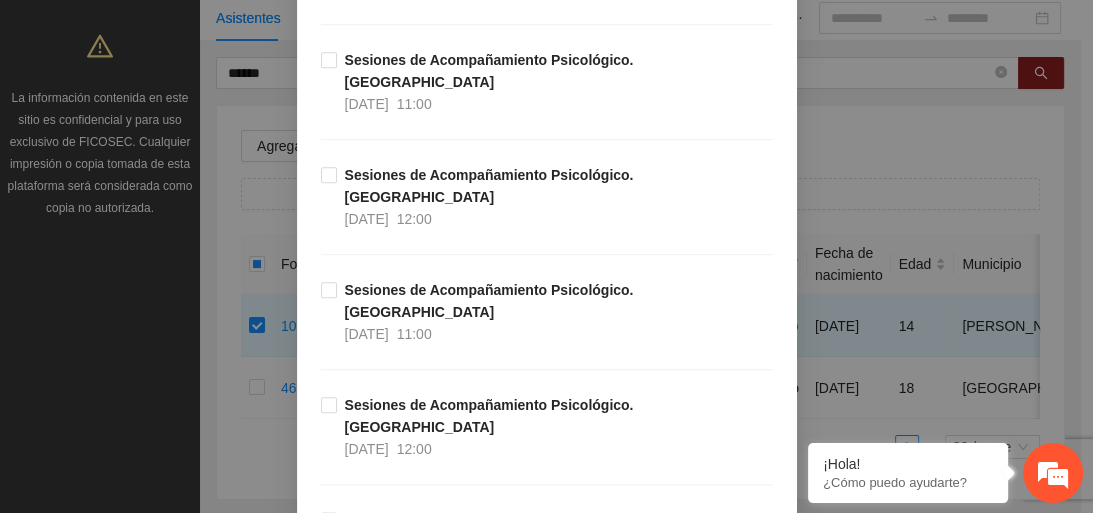 scroll, scrollTop: 1520, scrollLeft: 0, axis: vertical 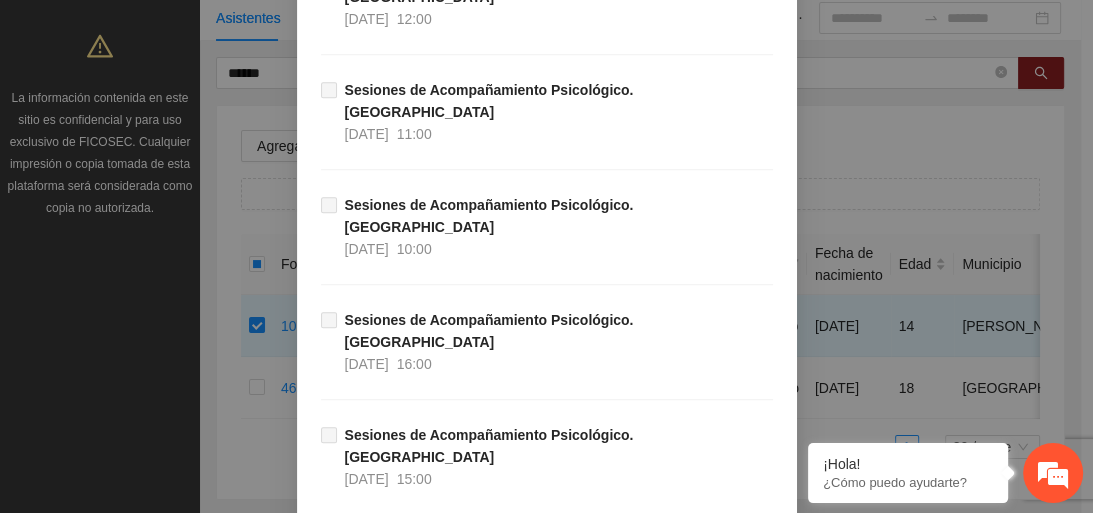 click on "Guardar" at bounding box center [738, 4549] 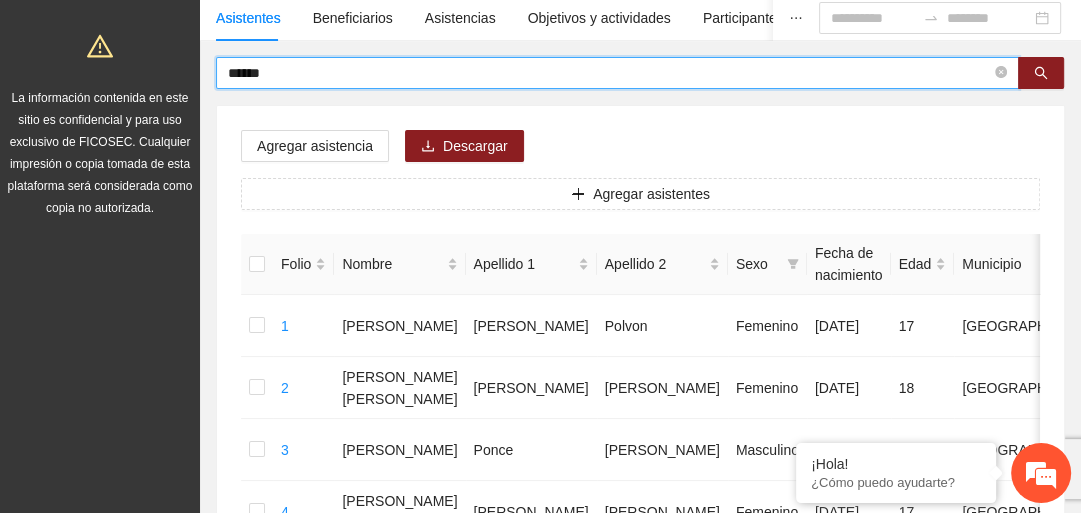 click on "******" at bounding box center [609, 73] 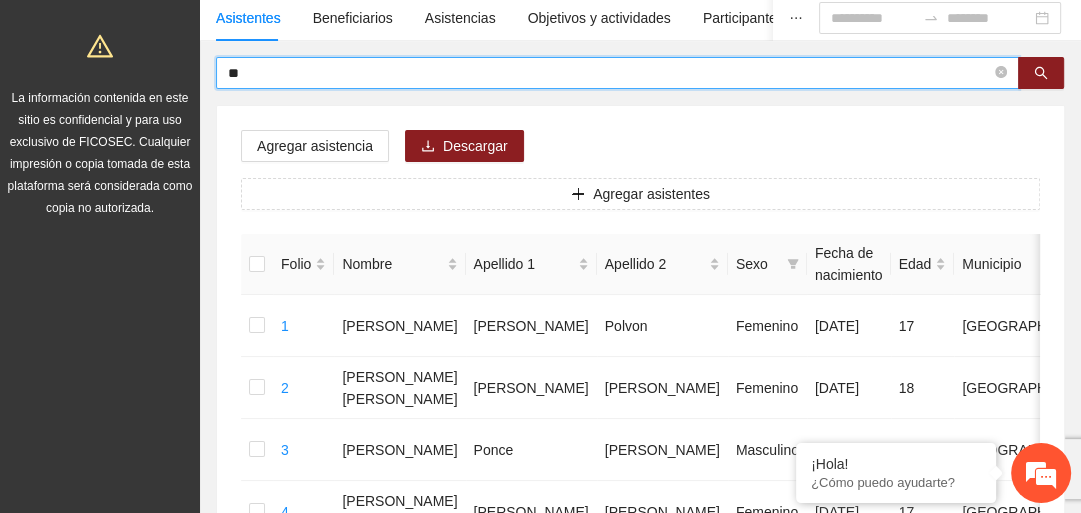 type on "*" 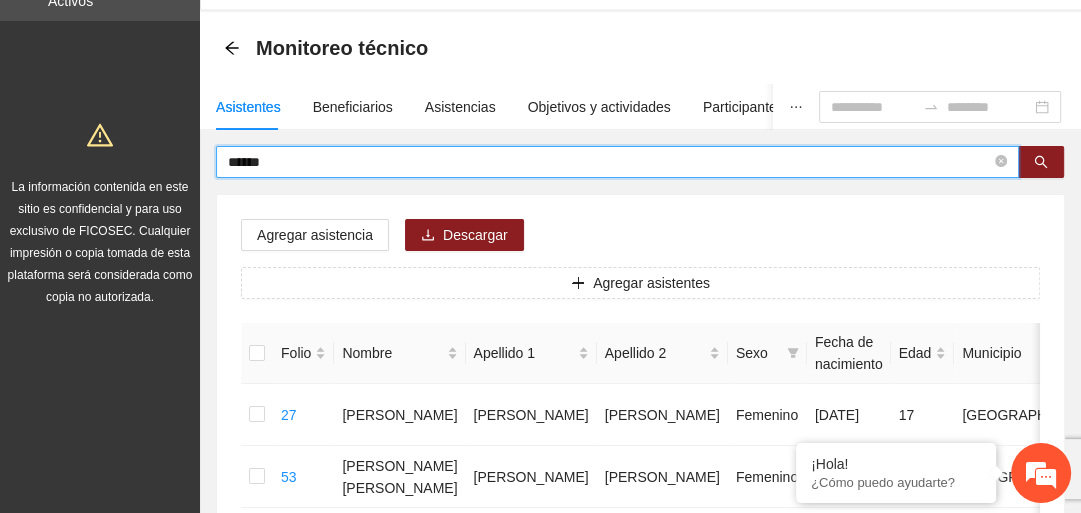 scroll, scrollTop: 0, scrollLeft: 0, axis: both 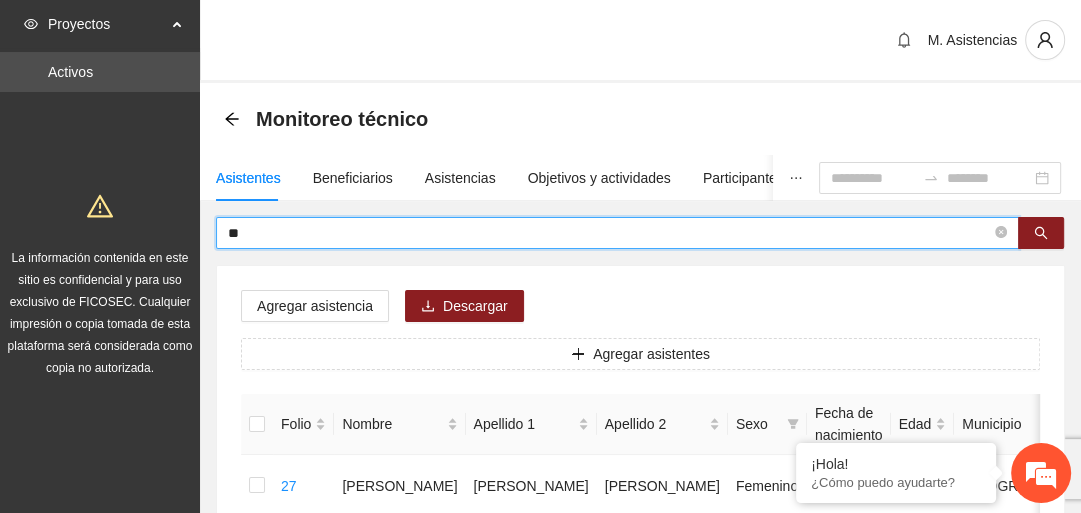 type on "*" 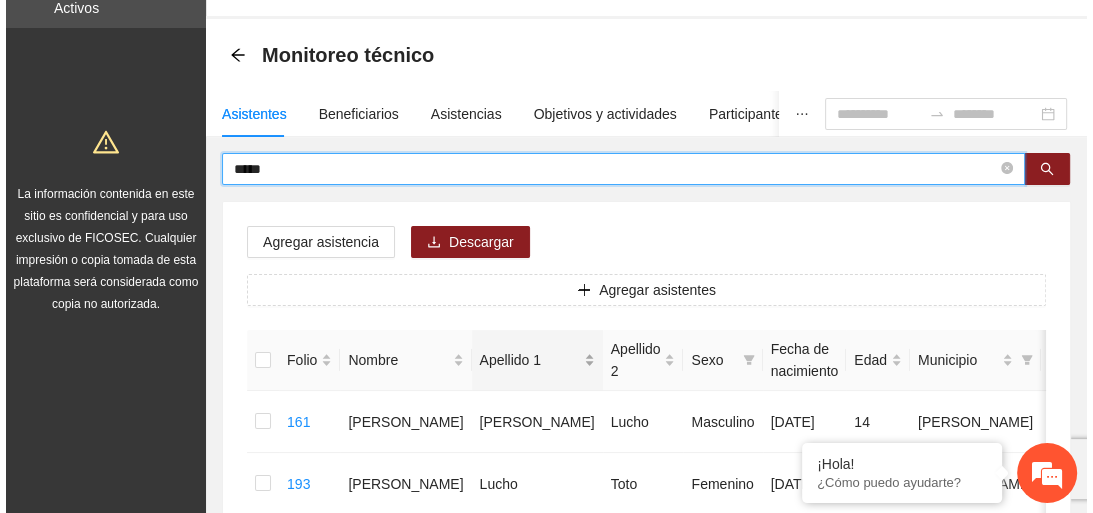 scroll, scrollTop: 160, scrollLeft: 0, axis: vertical 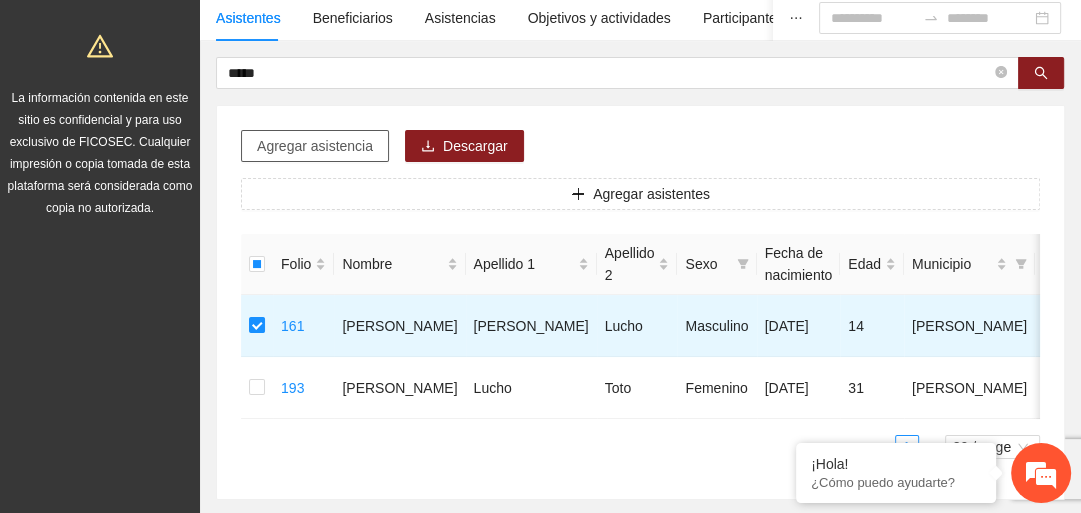 click on "Agregar asistencia" at bounding box center [315, 146] 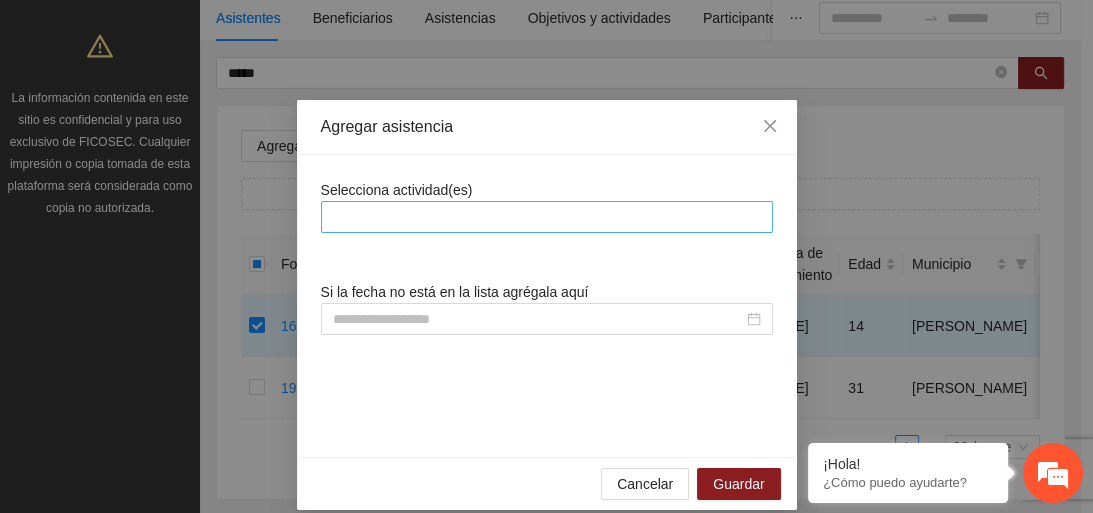 click at bounding box center (547, 217) 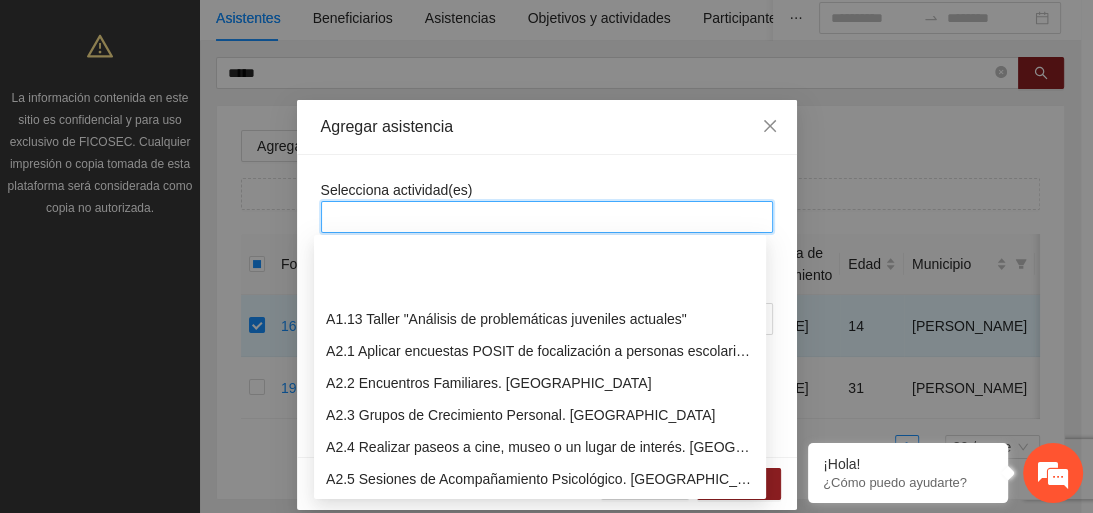 scroll, scrollTop: 400, scrollLeft: 0, axis: vertical 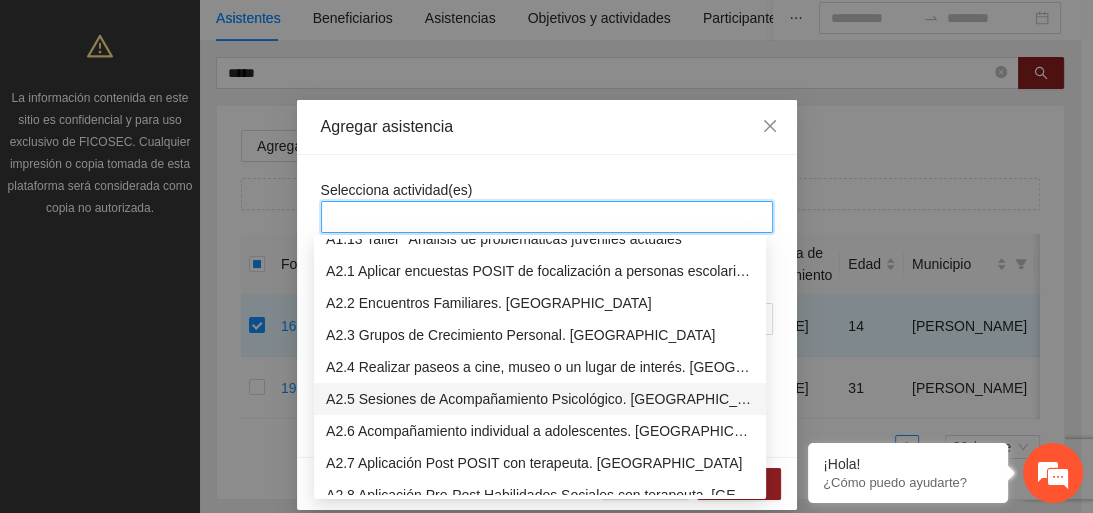 click on "A2.5 Sesiones de Acompañamiento Psicológico. [GEOGRAPHIC_DATA]" at bounding box center [540, 399] 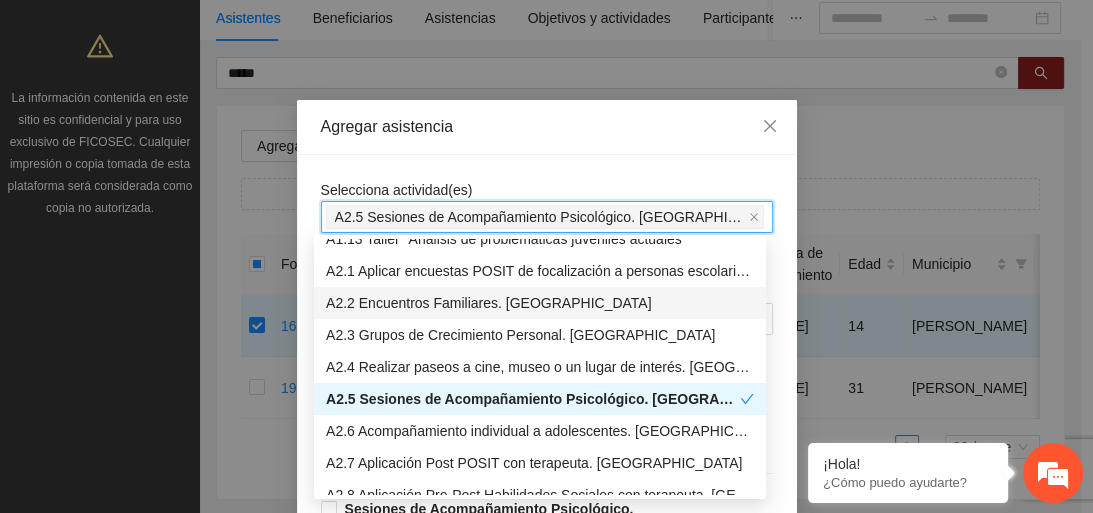 click on "Selecciona actividad(es) A2.5 Sesiones de Acompañamiento Psicológico. Secundaria A2.5 Sesiones de Acompañamiento Psicológico. Secundaria   Si la fecha no está en la lista agrégala aquí Sesiones de Acompañamiento Psicológico. Secundaria 16/07/2025 12:00 Sesiones de Acompañamiento Psicológico. Secundaria 16/07/2025 11:00 Sesiones de Acompañamiento Psicológico. Secundaria 15/07/2025 12:00 Sesiones de Acompañamiento Psicológico. Secundaria 15/07/2025 11:00 Sesiones de Acompañamiento Psicológico. Secundaria 14/07/2025 12:00 Sesiones de Acompañamiento Psicológico. Secundaria 14/07/2025 11:00 Sesiones de Acompañamiento Psicológico. Secundaria 10/07/2025 12:00 Sesiones de Acompañamiento Psicológico. Secundaria 10/07/2025 11:00 Sesiones de Acompañamiento Psicológico. Secundaria 09/07/2025 12:00 Sesiones de Acompañamiento Psicológico. Secundaria 09/07/2025 11:00 Sesiones de Acompañamiento Psicológico. Secundaria 08/07/2025 12:00 Sesiones de Acompañamiento Psicológico. Secundaria 11:00" at bounding box center [547, 10885] 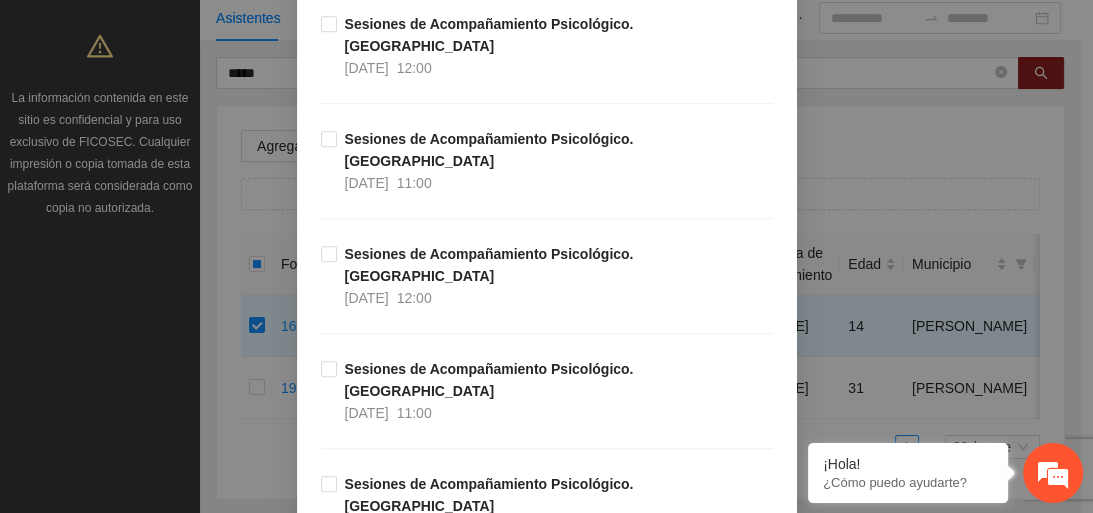 scroll, scrollTop: 1600, scrollLeft: 0, axis: vertical 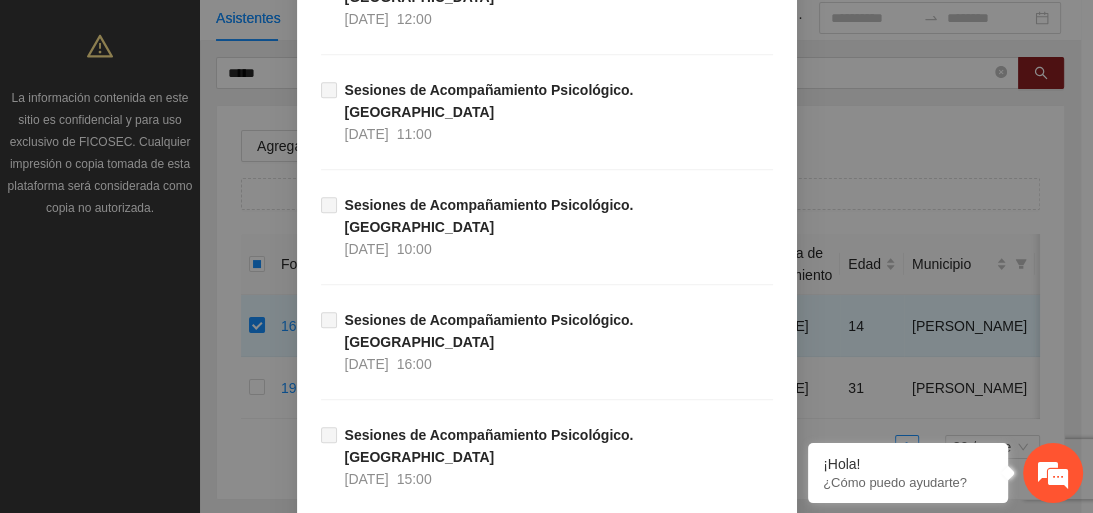 click on "Guardar" at bounding box center [738, 4549] 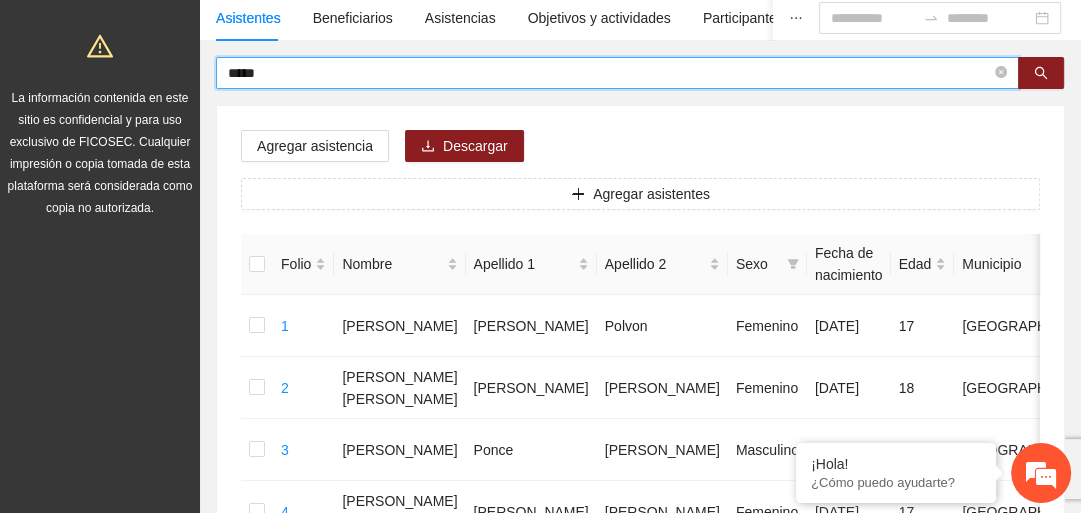 click on "*****" at bounding box center [609, 73] 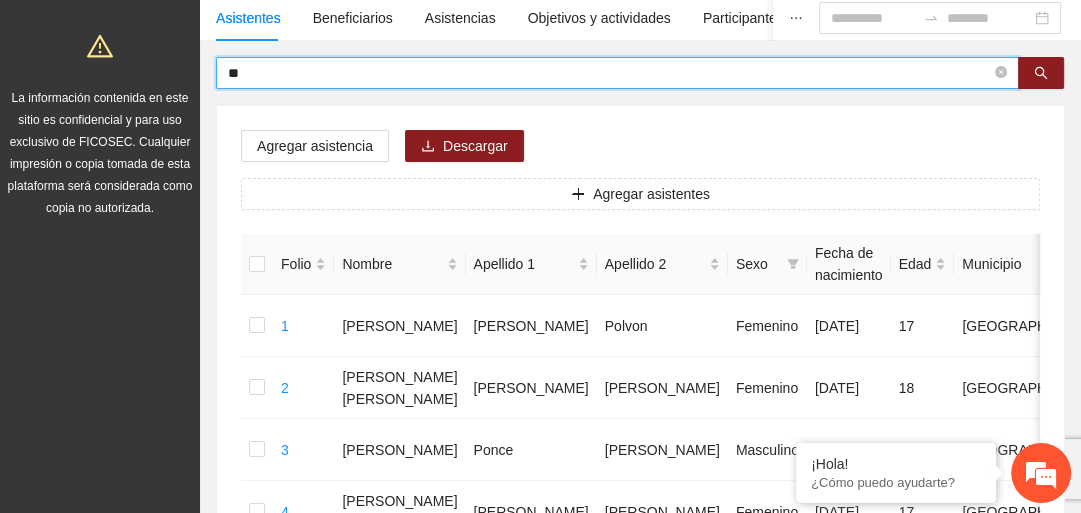 type on "*" 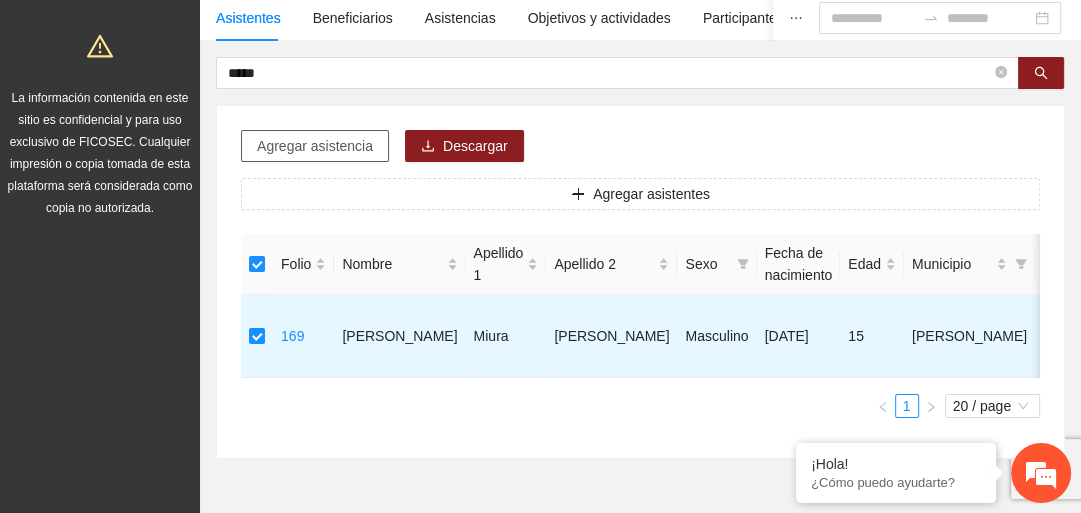 click on "Agregar asistencia" at bounding box center [315, 146] 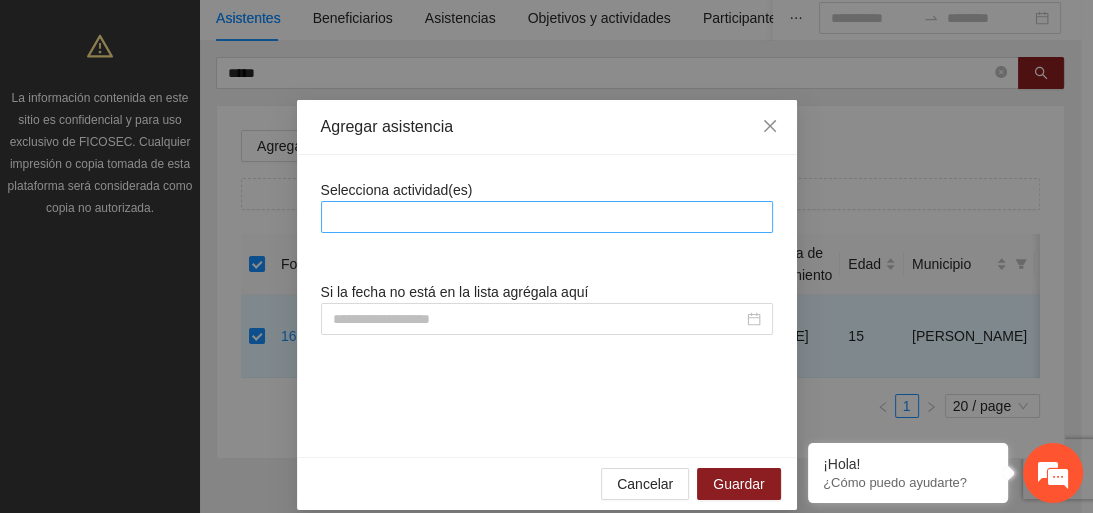 click at bounding box center [547, 217] 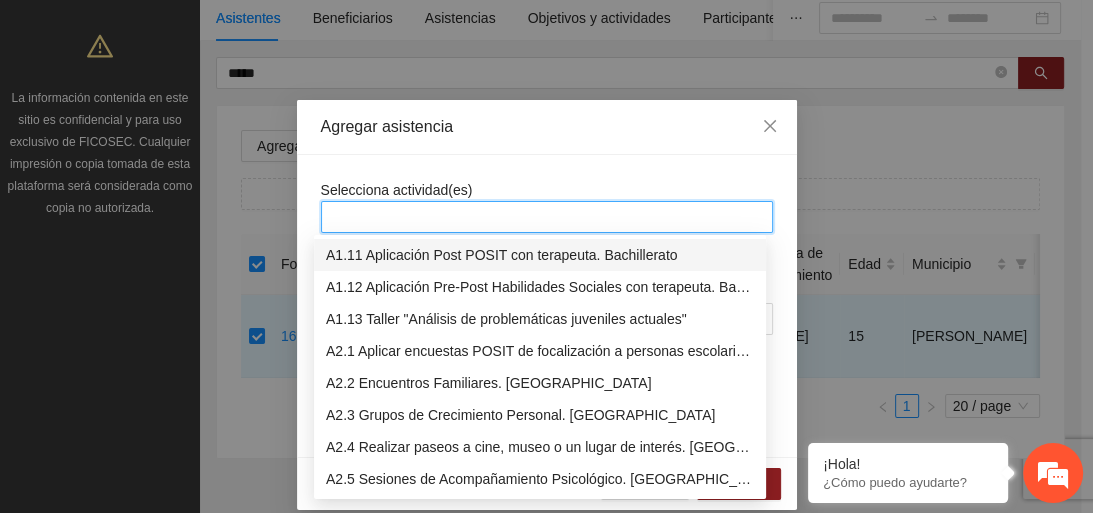 scroll, scrollTop: 400, scrollLeft: 0, axis: vertical 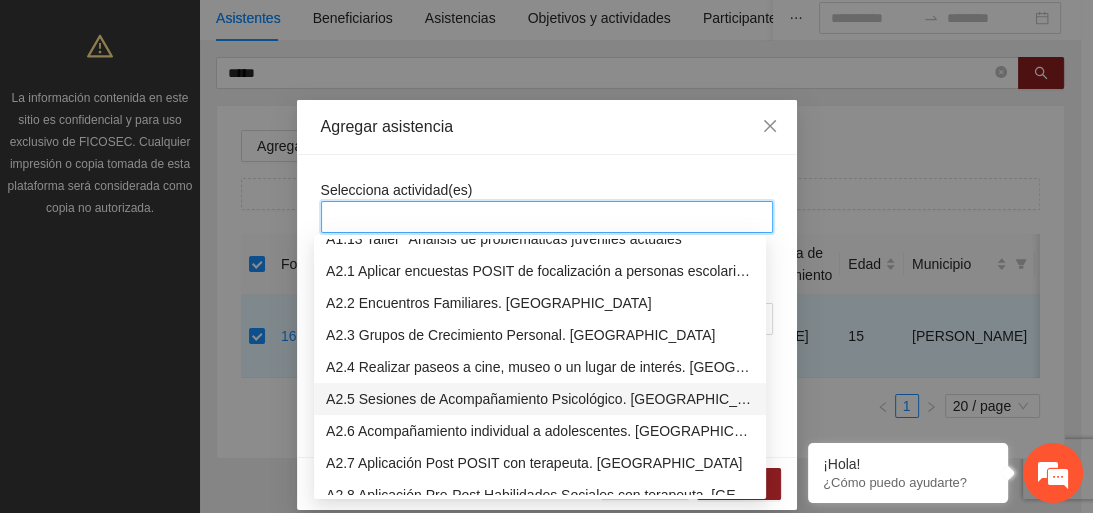 click on "A2.5 Sesiones de Acompañamiento Psicológico. [GEOGRAPHIC_DATA]" at bounding box center [540, 399] 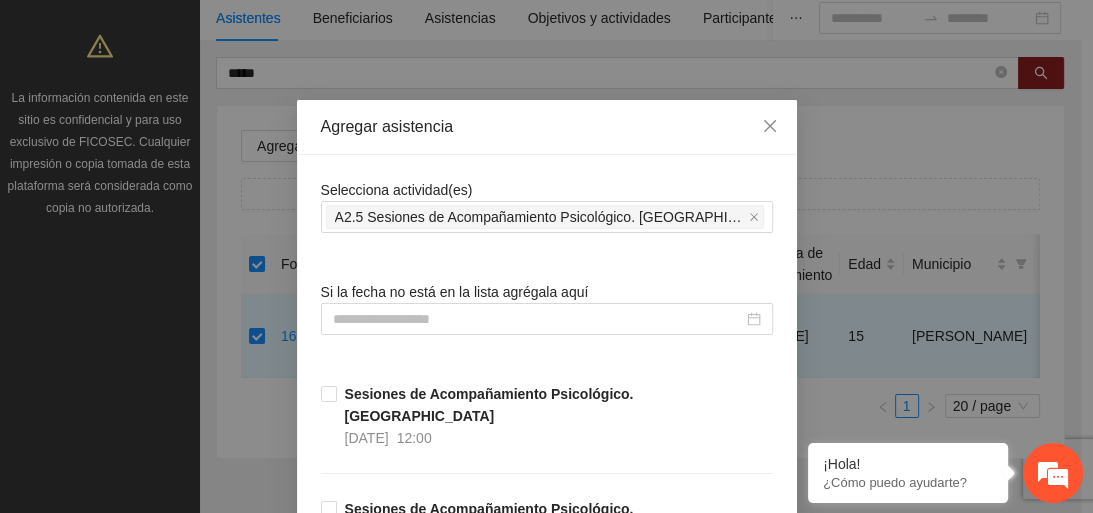 click on "Selecciona actividad(es) A2.5 Sesiones de Acompañamiento Psicológico. Secundaria   Si la fecha no está en la lista agrégala aquí Sesiones de Acompañamiento Psicológico. Secundaria 16/07/2025 12:00 Sesiones de Acompañamiento Psicológico. Secundaria 16/07/2025 11:00 Sesiones de Acompañamiento Psicológico. Secundaria 15/07/2025 12:00 Sesiones de Acompañamiento Psicológico. Secundaria 15/07/2025 11:00 Sesiones de Acompañamiento Psicológico. Secundaria 14/07/2025 12:00 Sesiones de Acompañamiento Psicológico. Secundaria 14/07/2025 11:00 Sesiones de Acompañamiento Psicológico. Secundaria 10/07/2025 12:00 Sesiones de Acompañamiento Psicológico. Secundaria 10/07/2025 11:00 Sesiones de Acompañamiento Psicológico. Secundaria 09/07/2025 12:00 Sesiones de Acompañamiento Psicológico. Secundaria 09/07/2025 11:00 Sesiones de Acompañamiento Psicológico. Secundaria 08/07/2025 12:00 Sesiones de Acompañamiento Psicológico. Secundaria 08/07/2025 11:00 07/07/2025 12:00 07/07/2025 11:00 04/07/2025" at bounding box center (547, 10885) 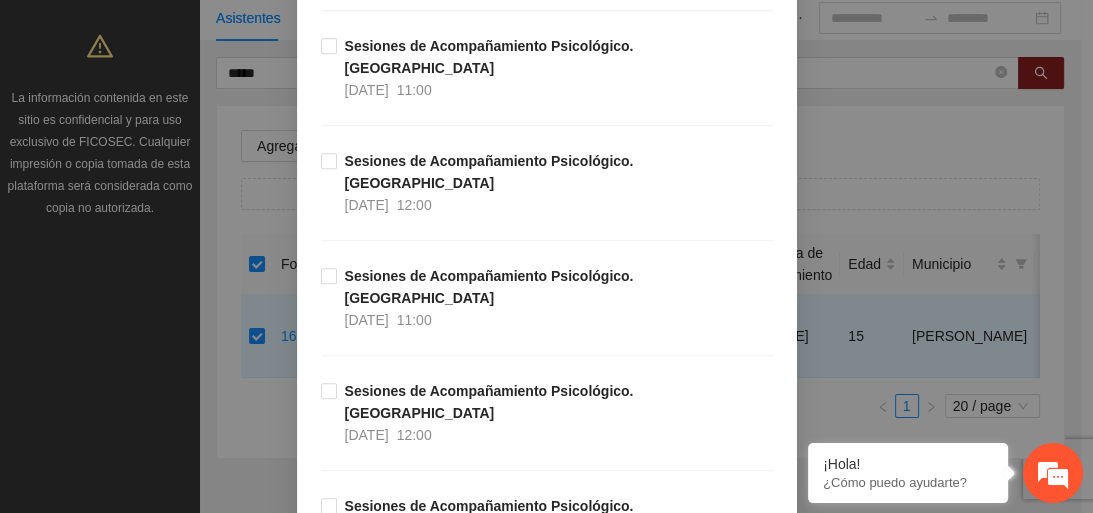 scroll, scrollTop: 1360, scrollLeft: 0, axis: vertical 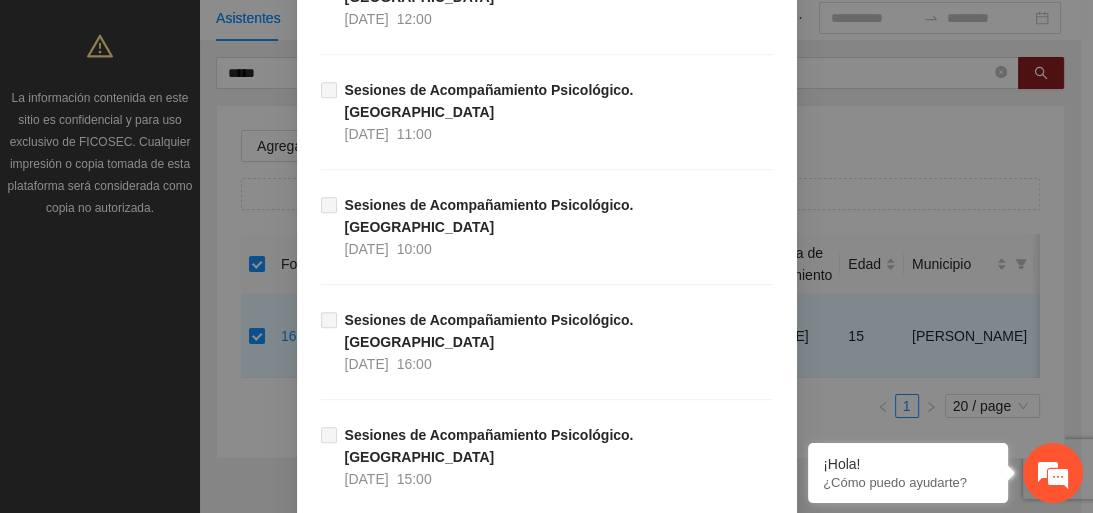 click on "Guardar" at bounding box center [738, 4549] 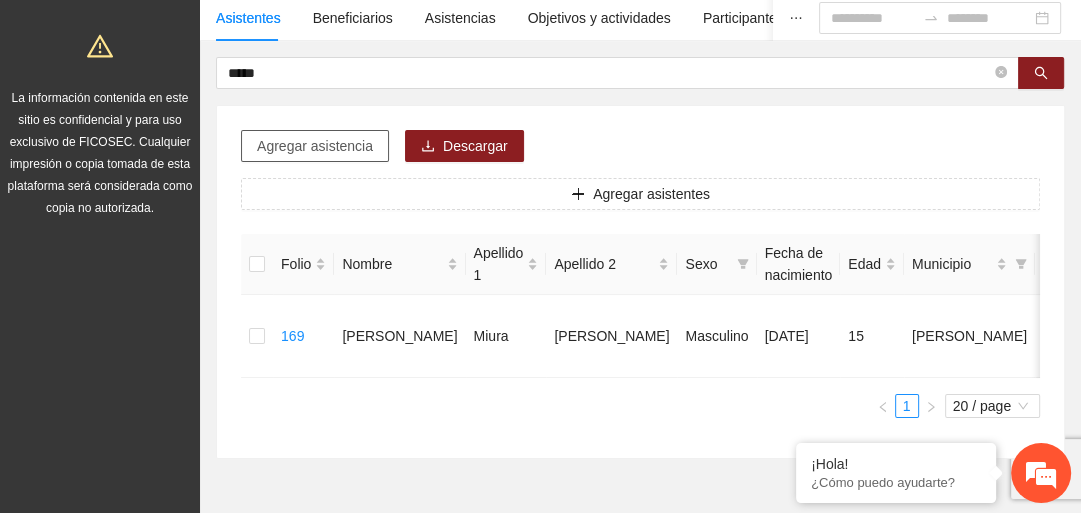 click on "Agregar asistencia" at bounding box center (315, 146) 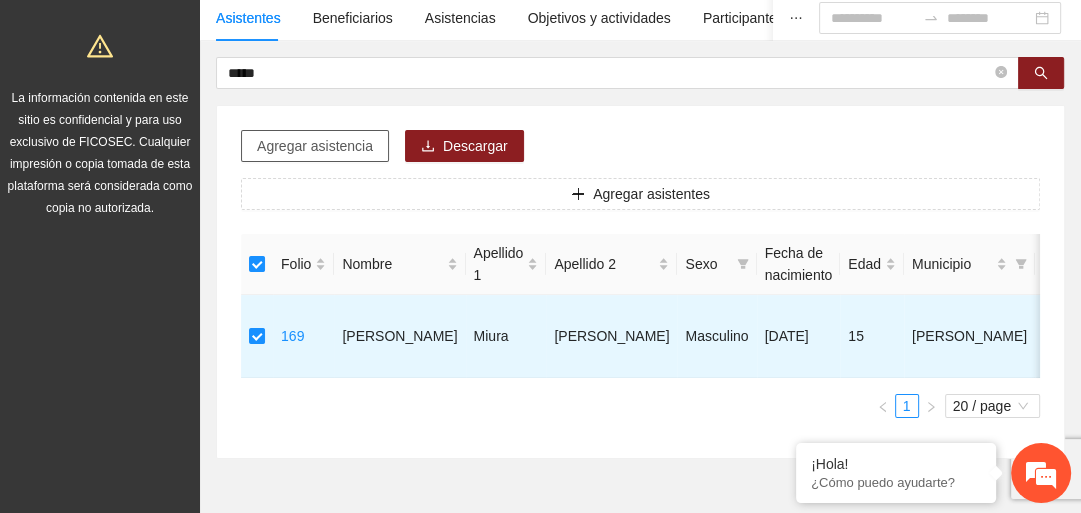 click on "Agregar asistencia" at bounding box center (315, 146) 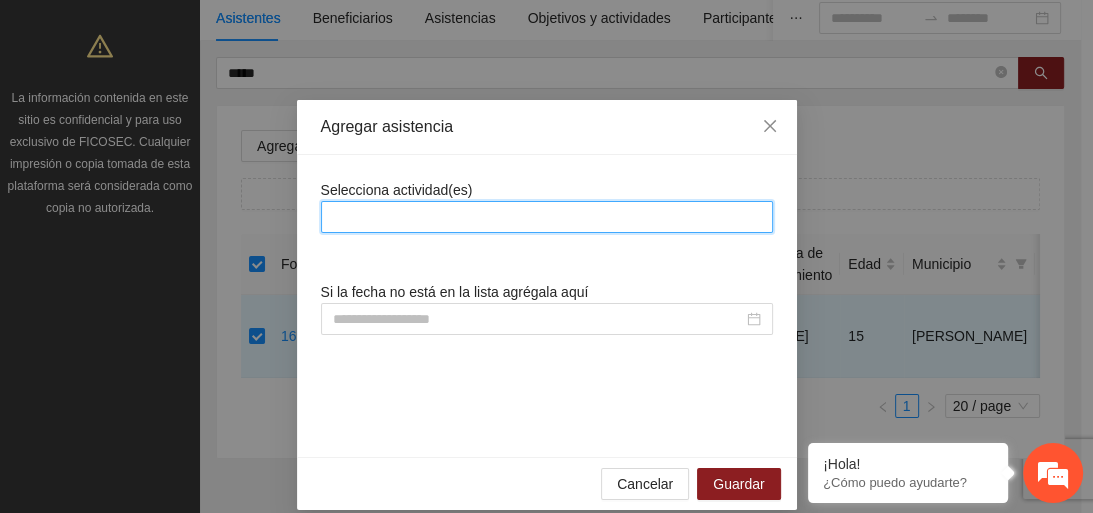 click at bounding box center [335, 217] 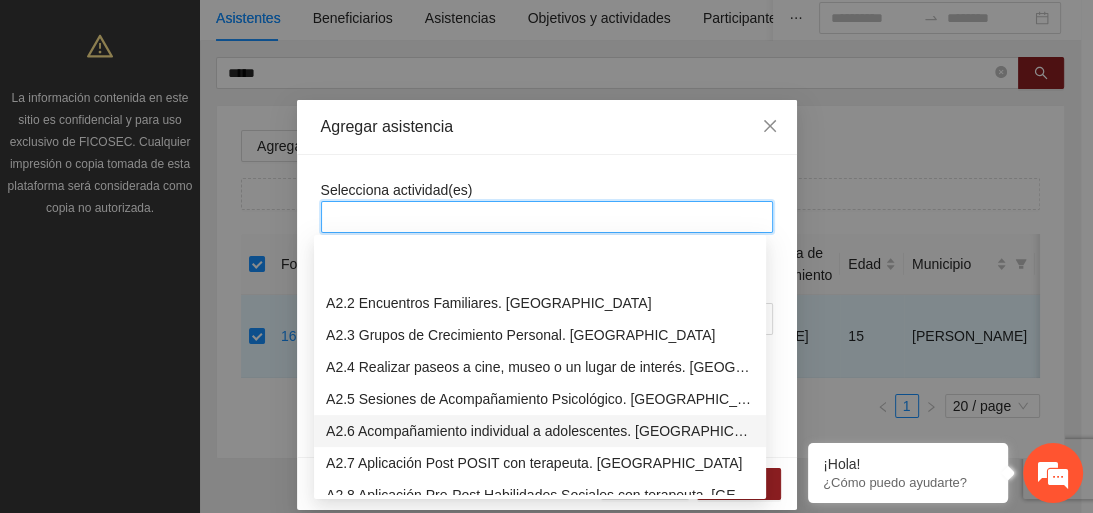 scroll, scrollTop: 480, scrollLeft: 0, axis: vertical 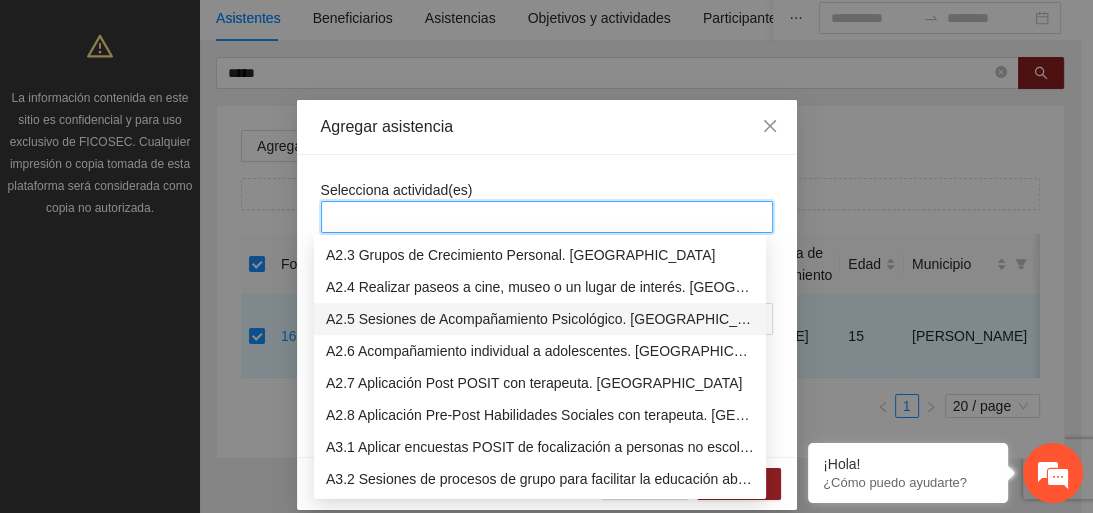 click on "A2.5 Sesiones de Acompañamiento Psicológico. [GEOGRAPHIC_DATA]" at bounding box center [540, 319] 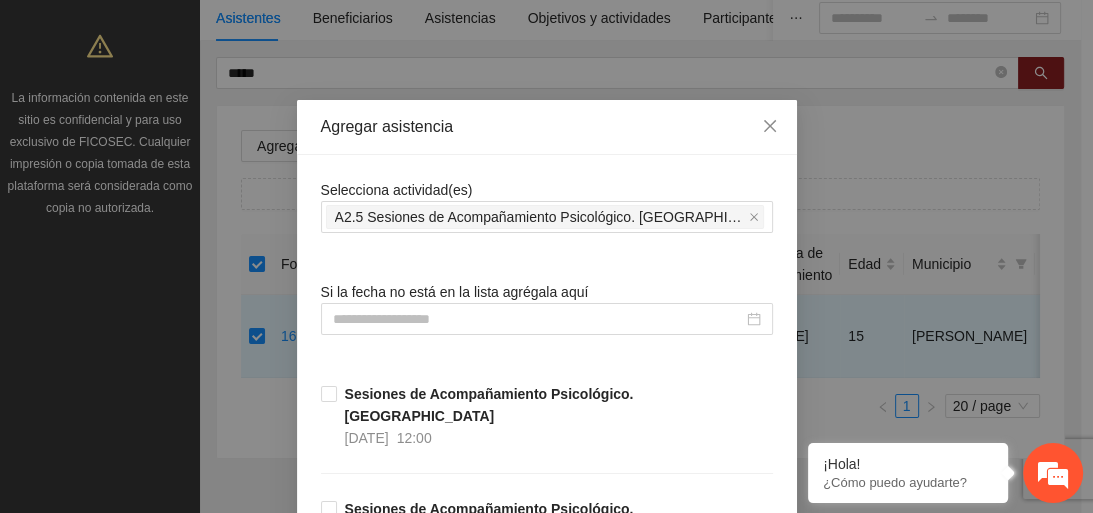 click on "Selecciona actividad(es) A2.5 Sesiones de Acompañamiento Psicológico. Secundaria   Si la fecha no está en la lista agrégala aquí Sesiones de Acompañamiento Psicológico. Secundaria 16/07/2025 12:00 Sesiones de Acompañamiento Psicológico. Secundaria 16/07/2025 11:00 Sesiones de Acompañamiento Psicológico. Secundaria 15/07/2025 12:00 Sesiones de Acompañamiento Psicológico. Secundaria 15/07/2025 11:00 Sesiones de Acompañamiento Psicológico. Secundaria 14/07/2025 12:00 Sesiones de Acompañamiento Psicológico. Secundaria 14/07/2025 11:00 Sesiones de Acompañamiento Psicológico. Secundaria 10/07/2025 12:00 Sesiones de Acompañamiento Psicológico. Secundaria 10/07/2025 11:00 Sesiones de Acompañamiento Psicológico. Secundaria 09/07/2025 12:00 Sesiones de Acompañamiento Psicológico. Secundaria 09/07/2025 11:00 Sesiones de Acompañamiento Psicológico. Secundaria 08/07/2025 12:00 Sesiones de Acompañamiento Psicológico. Secundaria 08/07/2025 11:00 07/07/2025 12:00 07/07/2025 11:00 04/07/2025" at bounding box center (547, 10885) 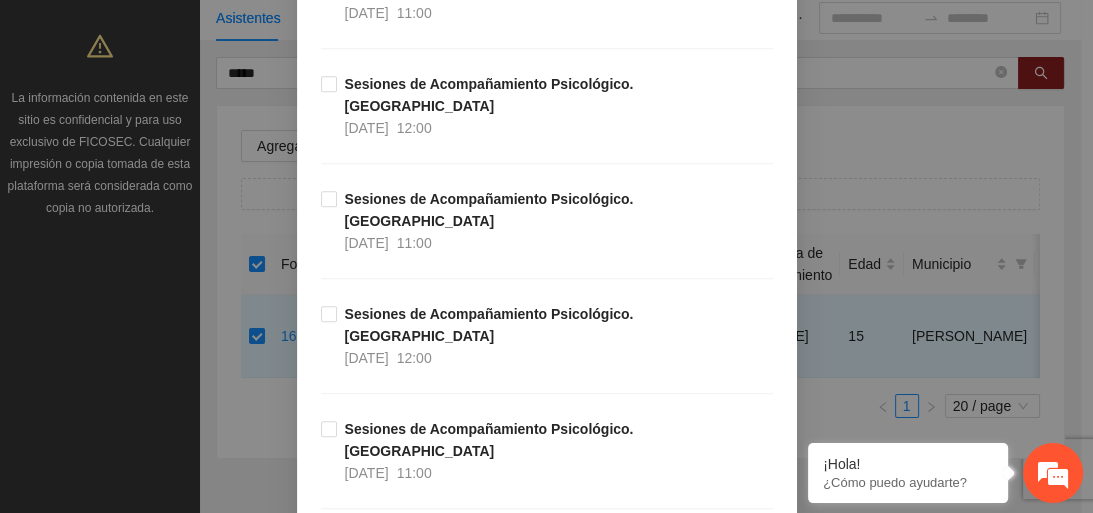 scroll, scrollTop: 1440, scrollLeft: 0, axis: vertical 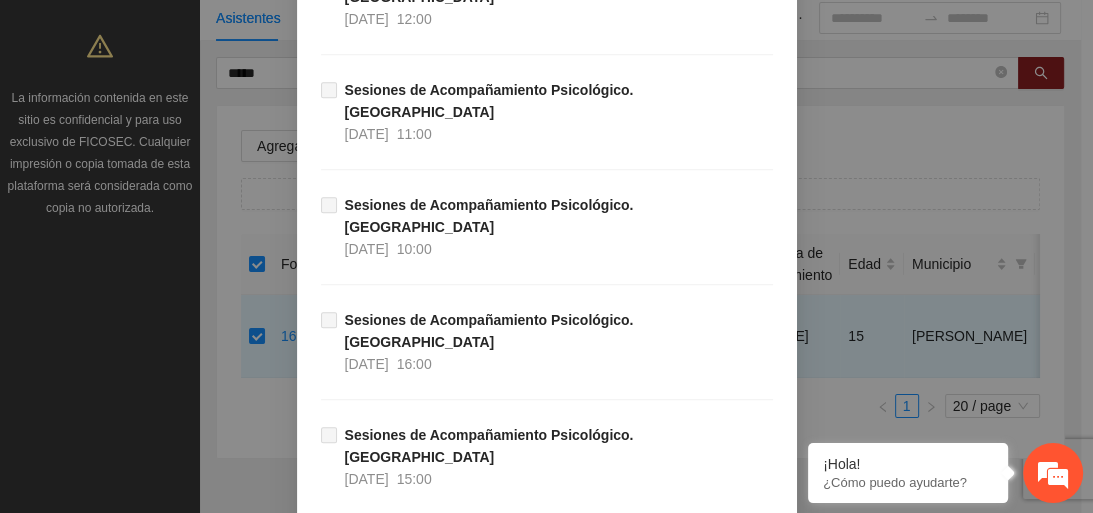 click on "Guardar" at bounding box center (738, 4549) 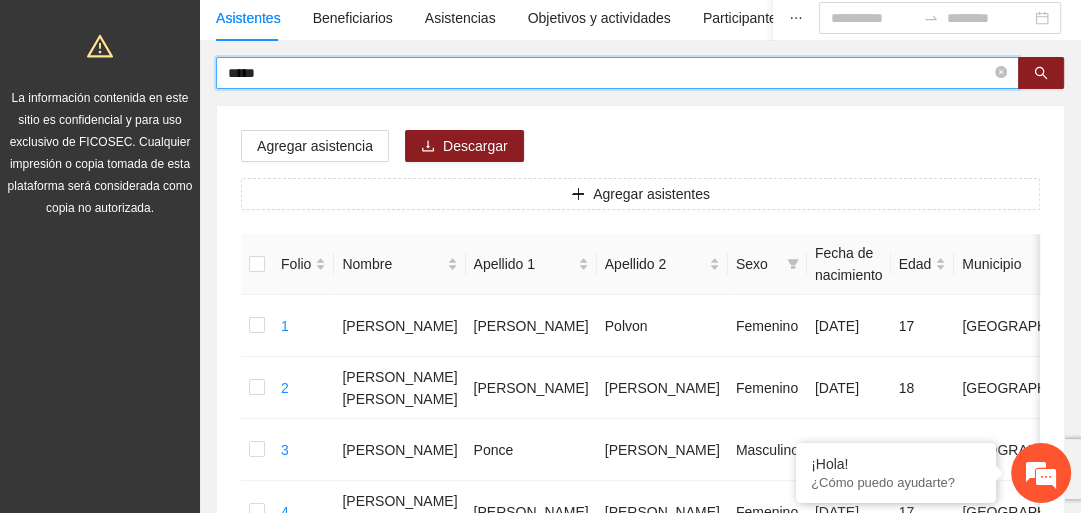click on "*****" at bounding box center [609, 73] 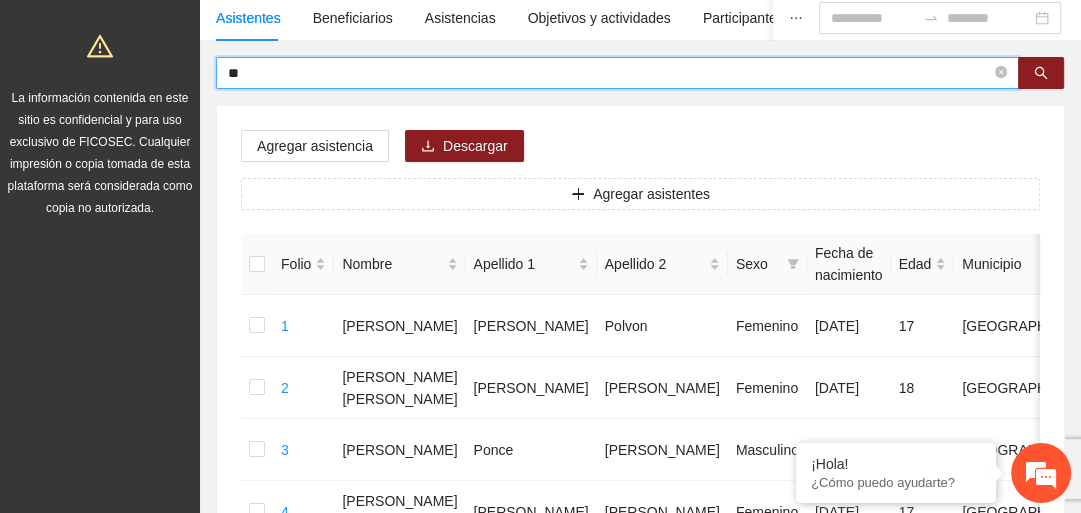type on "*" 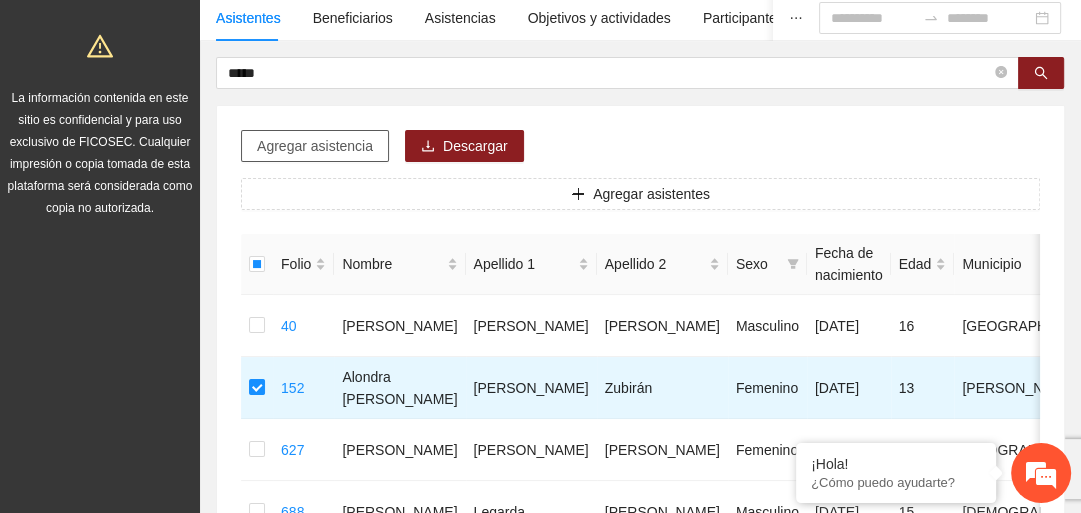click on "Agregar asistencia" at bounding box center (315, 146) 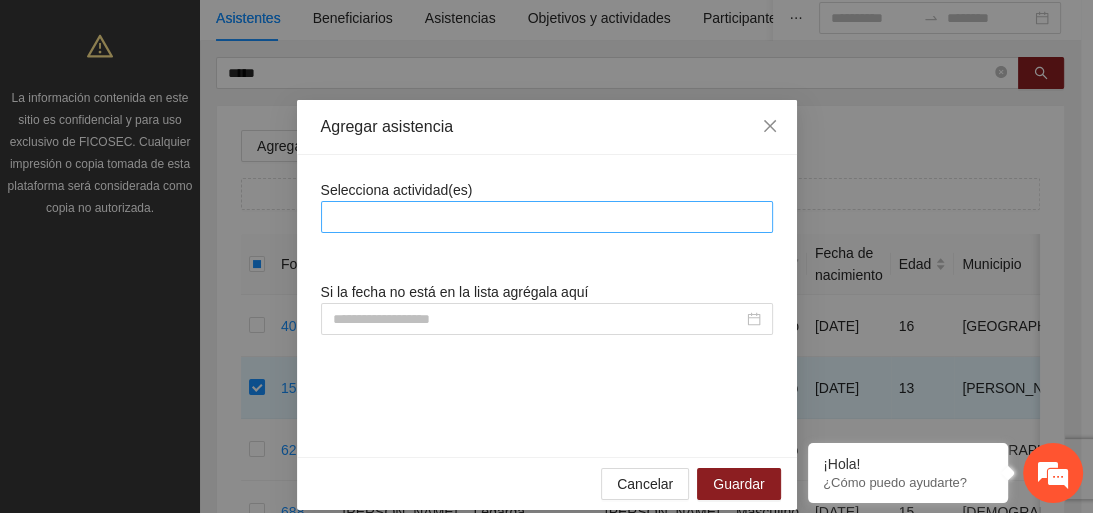 click at bounding box center (547, 217) 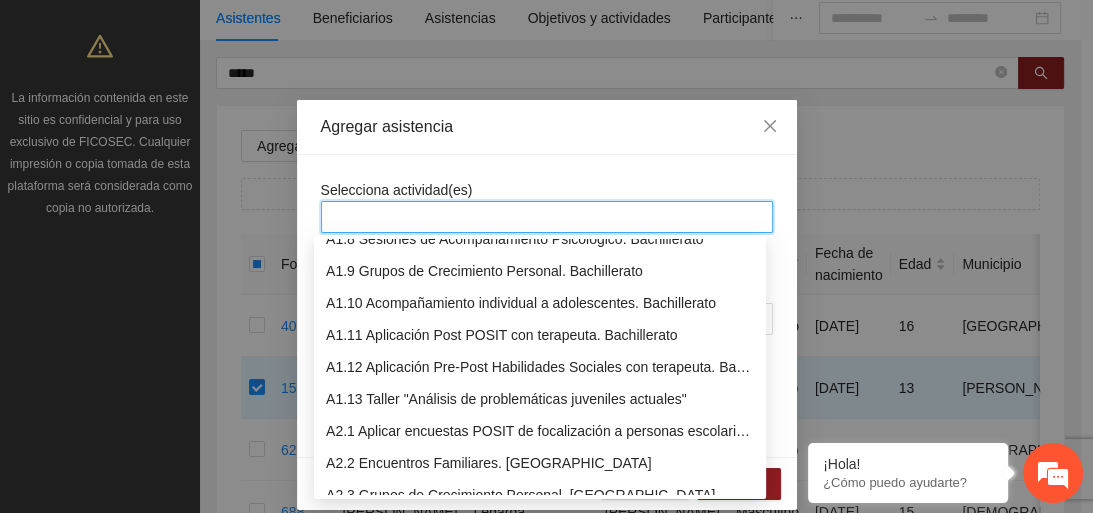 scroll, scrollTop: 400, scrollLeft: 0, axis: vertical 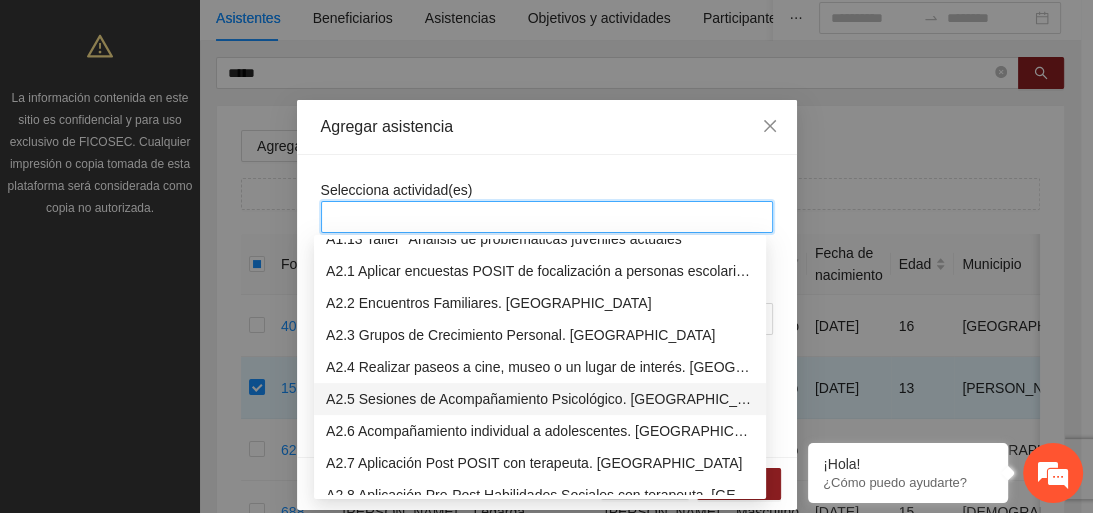 click on "A2.5 Sesiones de Acompañamiento Psicológico. [GEOGRAPHIC_DATA]" at bounding box center (540, 399) 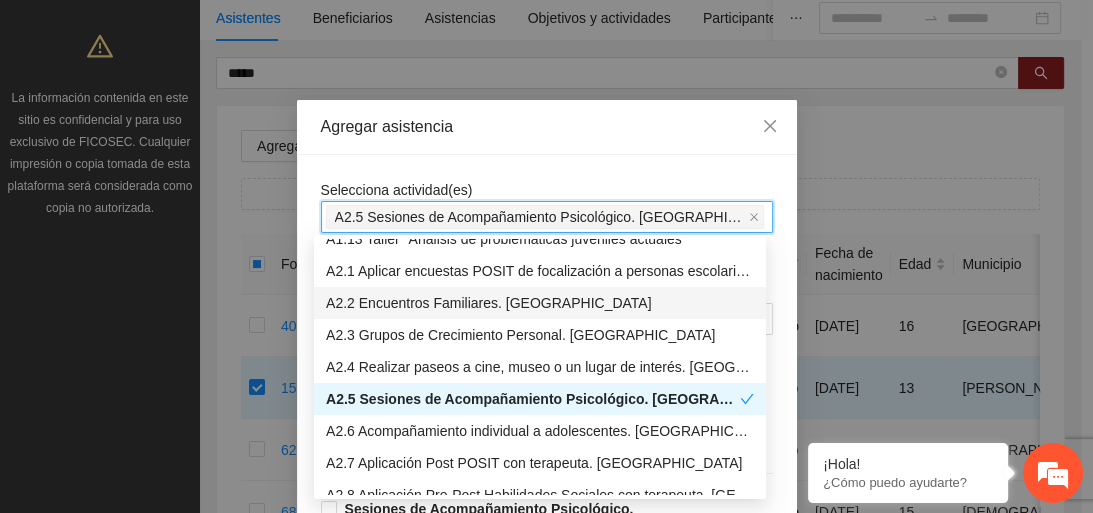 click on "Selecciona actividad(es) A2.5 Sesiones de Acompañamiento Psicológico. Secundaria A2.5 Sesiones de Acompañamiento Psicológico. Secundaria   Si la fecha no está en la lista agrégala aquí Sesiones de Acompañamiento Psicológico. Secundaria 16/07/2025 12:00 Sesiones de Acompañamiento Psicológico. Secundaria 16/07/2025 11:00 Sesiones de Acompañamiento Psicológico. Secundaria 15/07/2025 12:00 Sesiones de Acompañamiento Psicológico. Secundaria 15/07/2025 11:00 Sesiones de Acompañamiento Psicológico. Secundaria 14/07/2025 12:00 Sesiones de Acompañamiento Psicológico. Secundaria 14/07/2025 11:00 Sesiones de Acompañamiento Psicológico. Secundaria 10/07/2025 12:00 Sesiones de Acompañamiento Psicológico. Secundaria 10/07/2025 11:00 Sesiones de Acompañamiento Psicológico. Secundaria 09/07/2025 12:00 Sesiones de Acompañamiento Psicológico. Secundaria 09/07/2025 11:00 Sesiones de Acompañamiento Psicológico. Secundaria 08/07/2025 12:00 Sesiones de Acompañamiento Psicológico. Secundaria 11:00" at bounding box center (547, 10885) 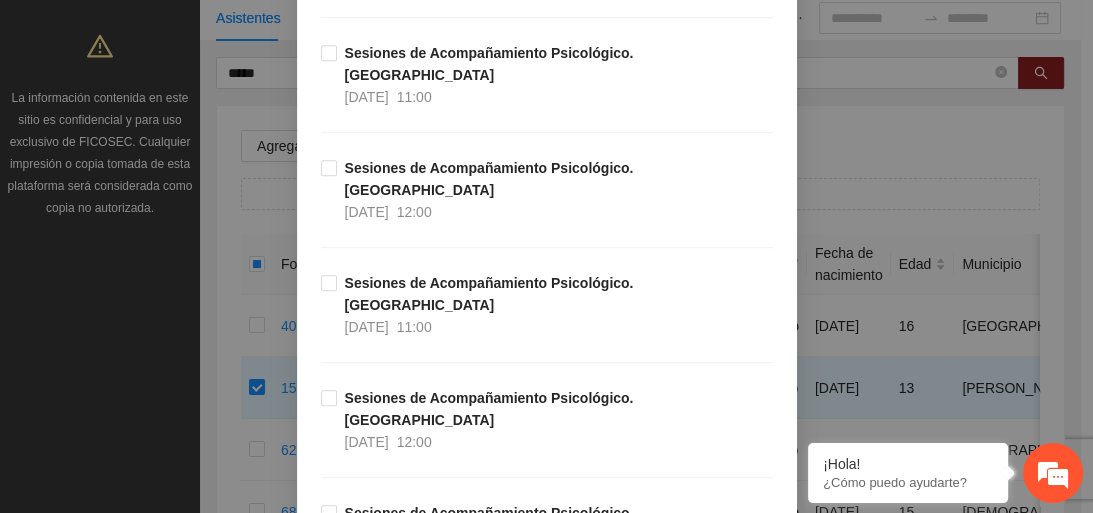 scroll, scrollTop: 960, scrollLeft: 0, axis: vertical 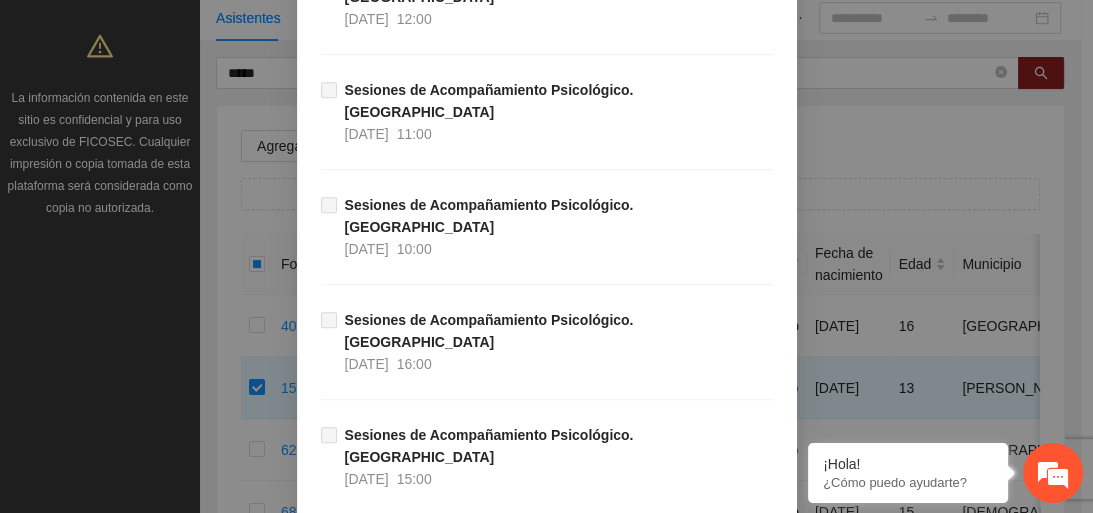 click on "Guardar" at bounding box center (738, 4549) 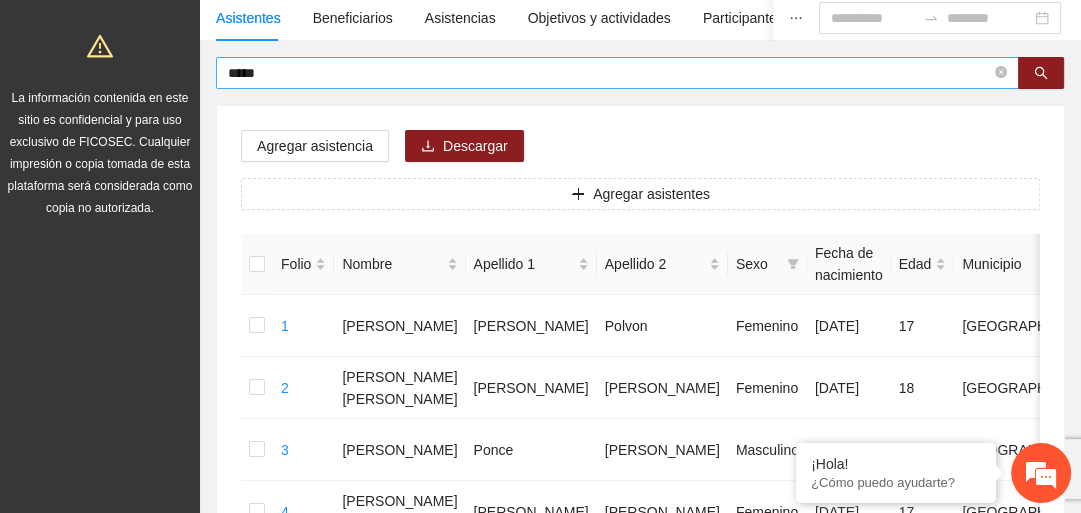 click on "*****" at bounding box center [609, 73] 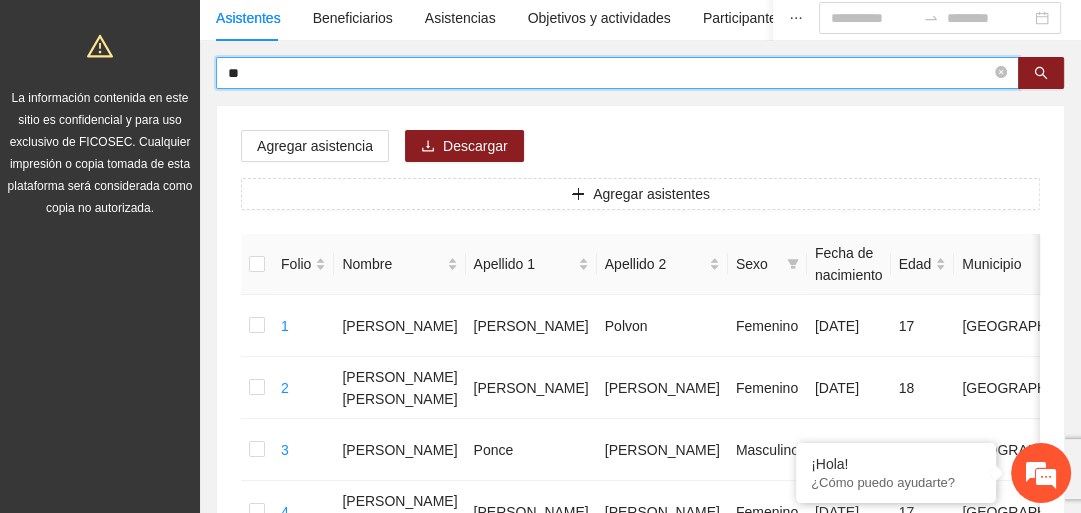 type on "*" 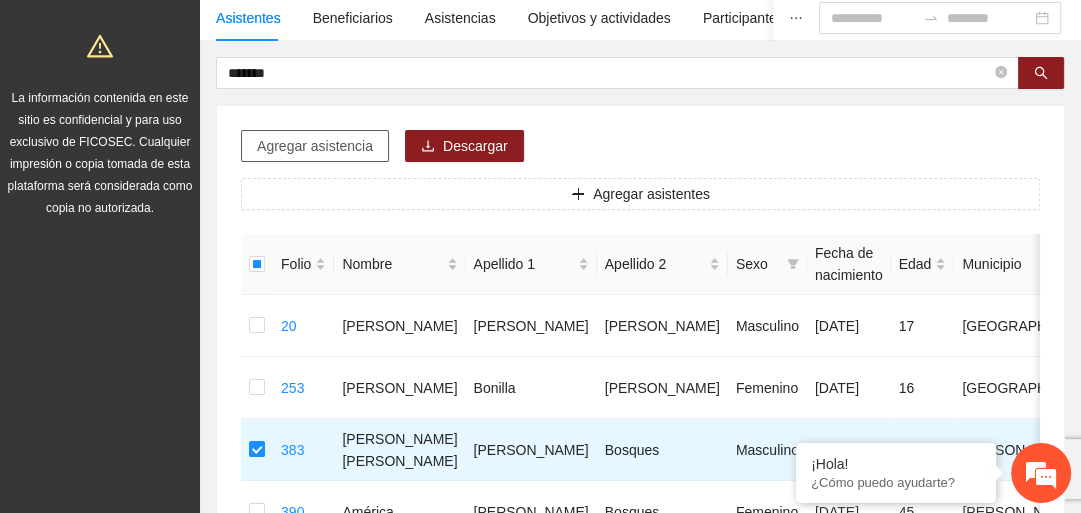 click on "Agregar asistencia" at bounding box center [315, 146] 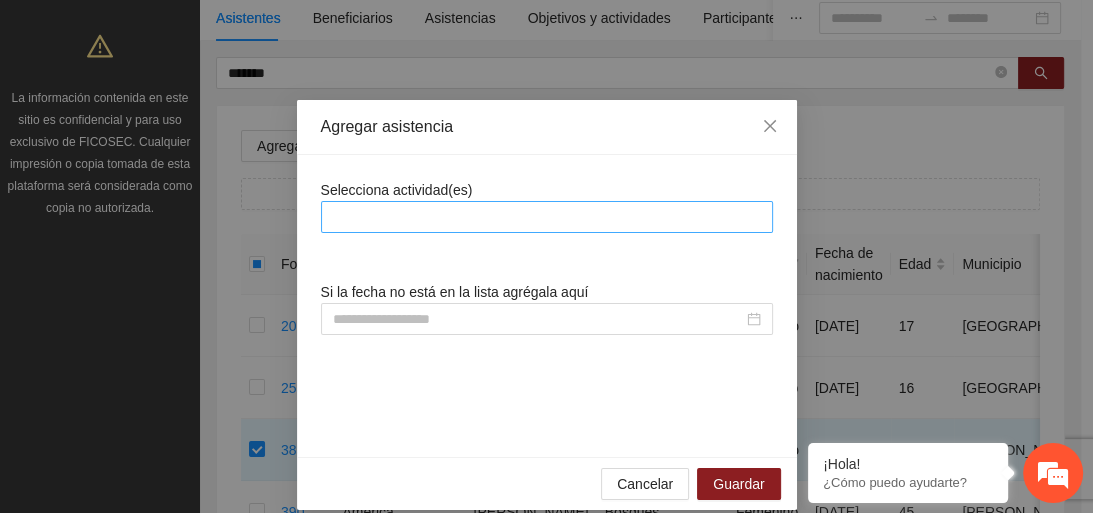 click at bounding box center [547, 217] 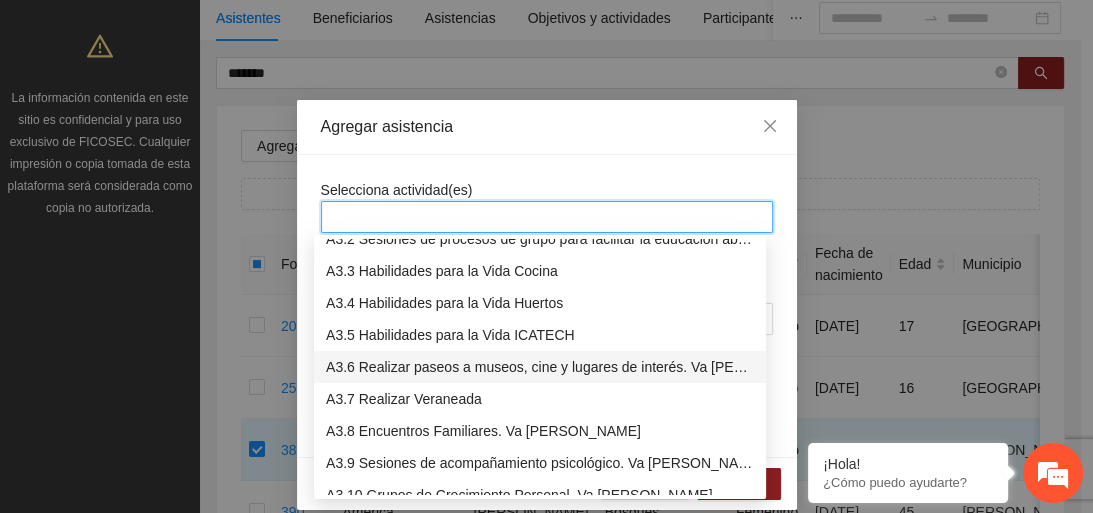 scroll, scrollTop: 800, scrollLeft: 0, axis: vertical 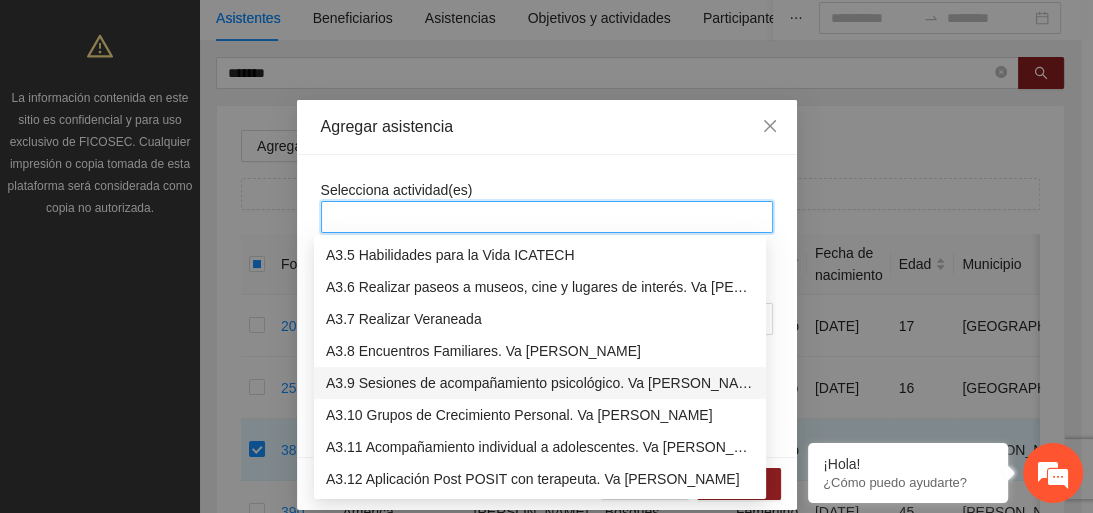 click on "A3.9 Sesiones de acompañamiento psicológico. Va de nuez" at bounding box center [540, 383] 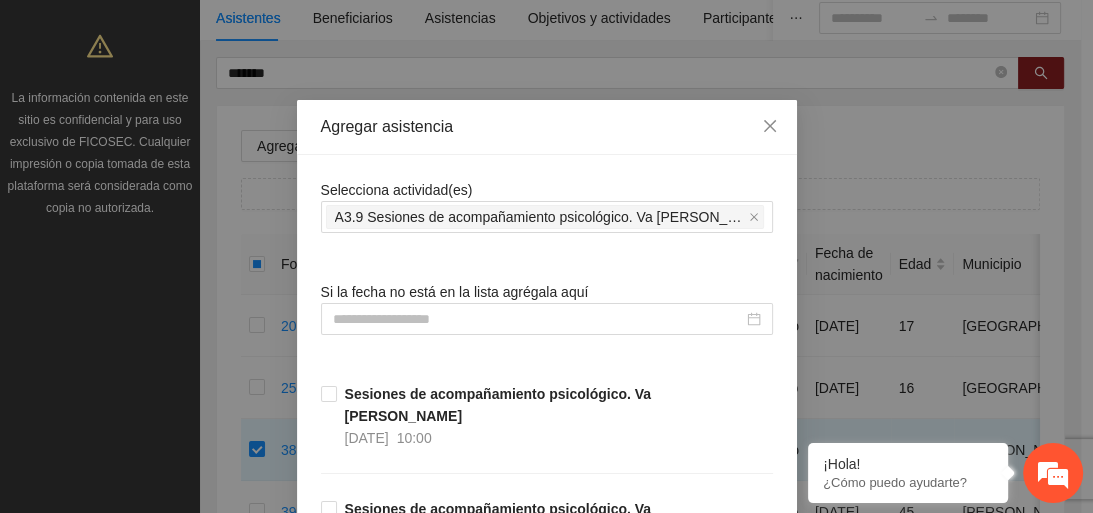 click on "Selecciona actividad(es) A3.9 Sesiones de acompañamiento psicológico. Va de nuez   Si la fecha no está en la lista agrégala aquí Sesiones de acompañamiento psicológico. Va de nuez 16/07/2025 10:00 Sesiones de acompañamiento psicológico. Va de nuez 16/07/2025 09:00 Sesiones de acompañamiento psicológico. Va de nuez 15/07/2025 10:00 Sesiones de acompañamiento psicológico. Va de nuez 15/07/2025 09:00 Sesiones de acompañamiento psicológico. Va de nuez 14/07/2025 10:00 Sesiones de acompañamiento psicológico. Va de nuez 14/07/2025 09:00 Sesiones de acompañamiento psicológico. Va de nuez 10/07/2025 10:00 Sesiones de acompañamiento psicológico. Va de nuez 10/07/2025 09:00 Sesiones de acompañamiento psicológico. Va de nuez 09/07/2025 10:00 Sesiones de acompañamiento psicológico. Va de nuez 09/07/2025 09:00 Sesiones de acompañamiento psicológico. Va de nuez 08/07/2025 10:00 Sesiones de acompañamiento psicológico. Va de nuez 08/07/2025 09:00 07/07/2025 10:00 07/07/2025 09:00 04/07/2025" at bounding box center [547, 11230] 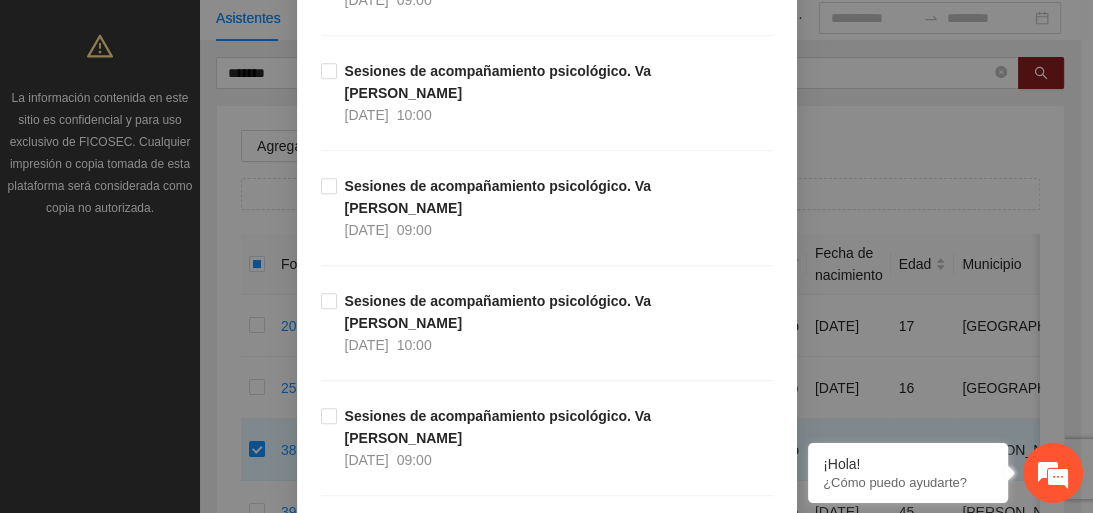 scroll, scrollTop: 1520, scrollLeft: 0, axis: vertical 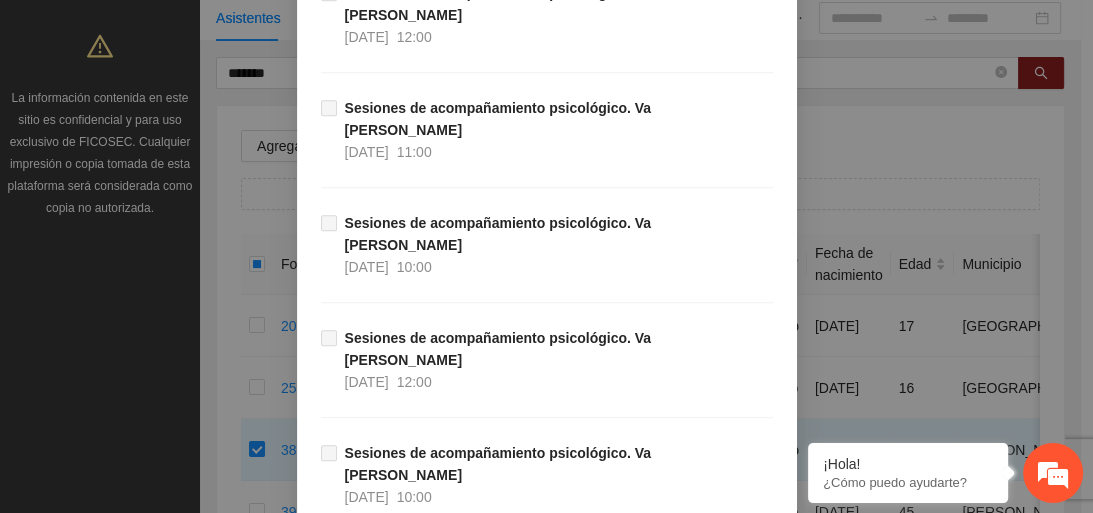 click on "Guardar" at bounding box center [738, 4682] 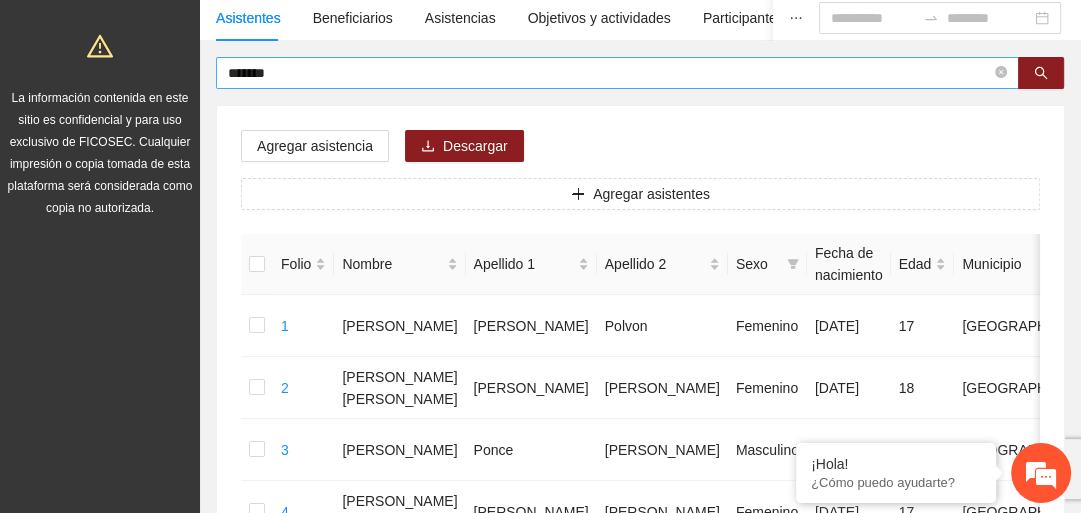 click on "*******" at bounding box center (609, 73) 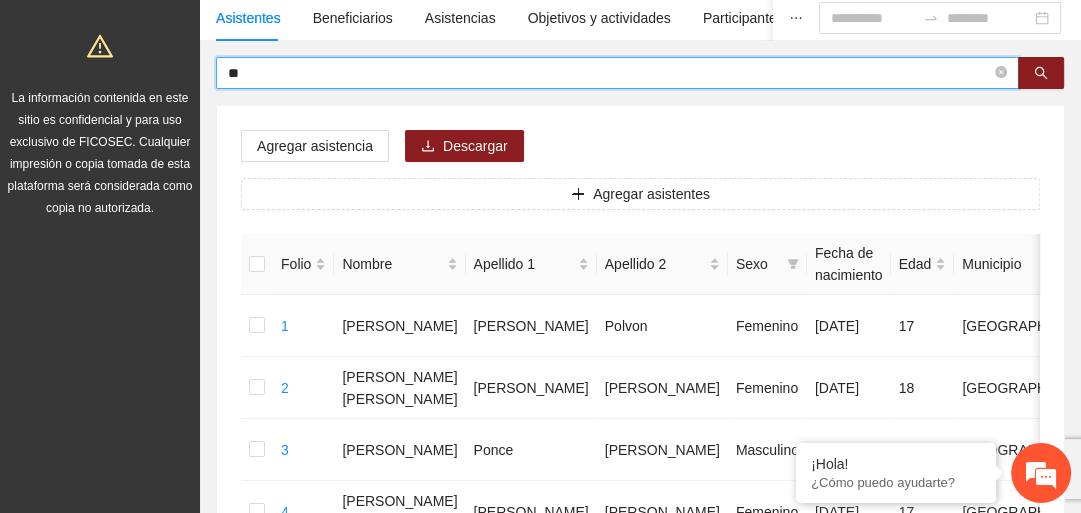 type on "*" 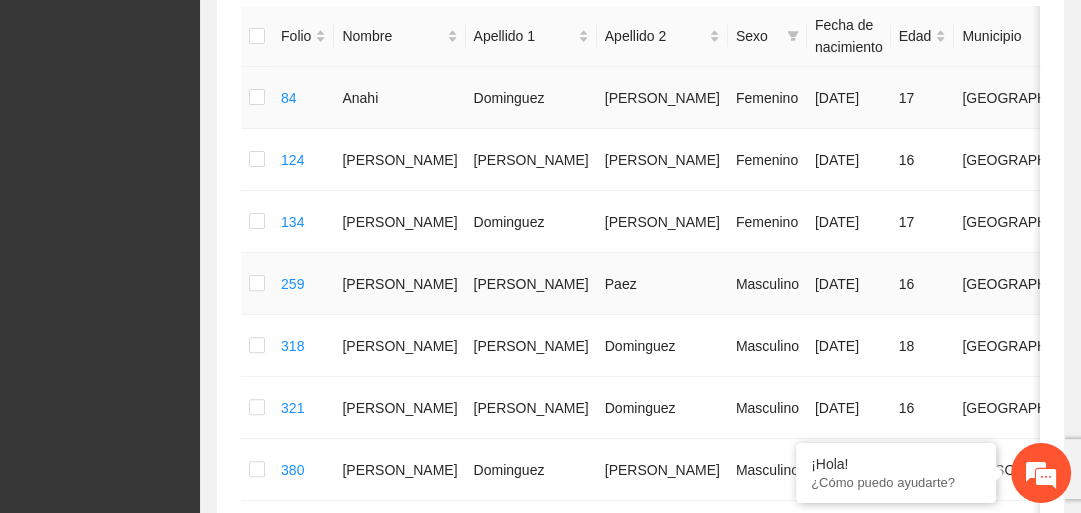 scroll, scrollTop: 480, scrollLeft: 0, axis: vertical 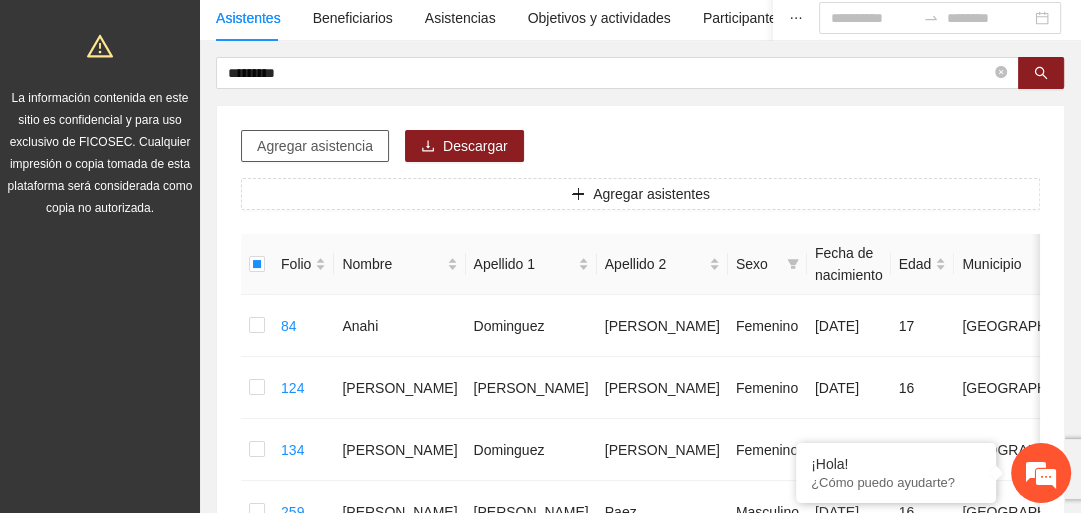 click on "Agregar asistencia" at bounding box center (315, 146) 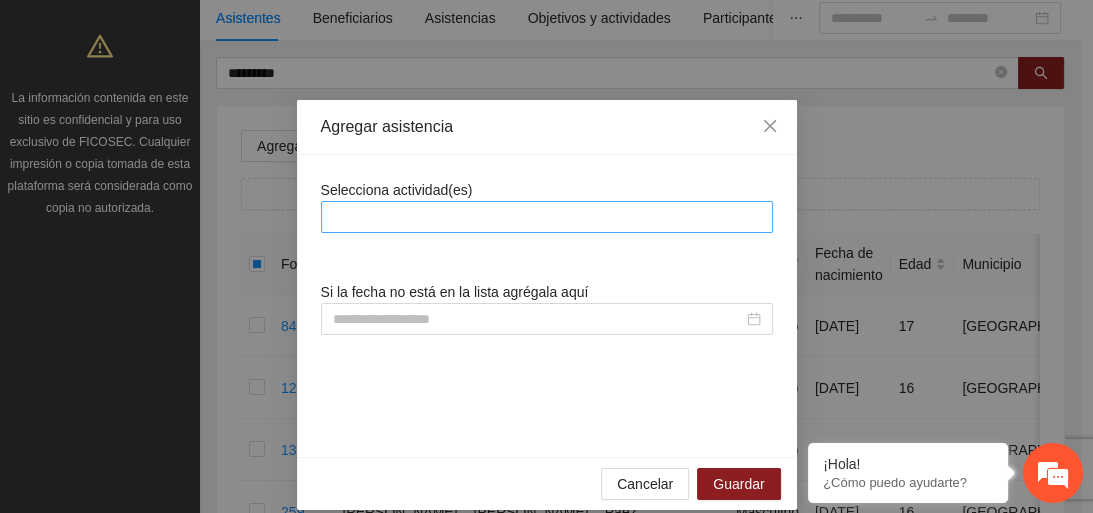 click at bounding box center [547, 217] 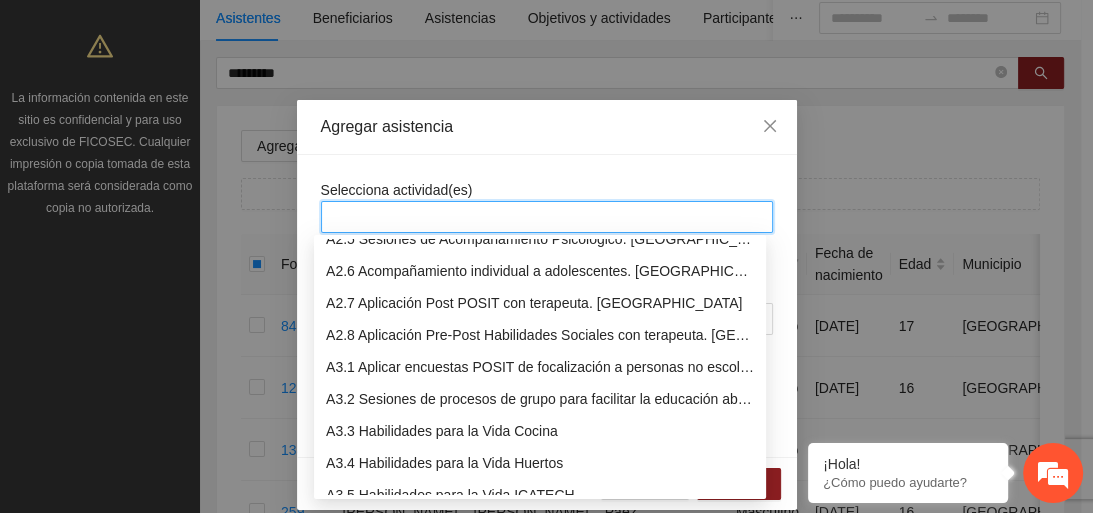 scroll, scrollTop: 720, scrollLeft: 0, axis: vertical 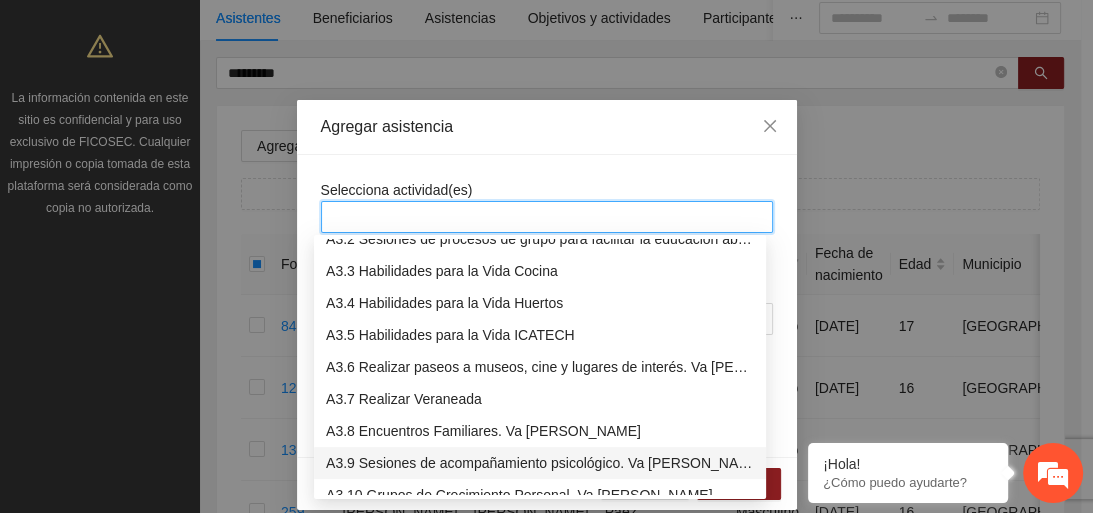 click on "A3.9 Sesiones de acompañamiento psicológico. Va de nuez" at bounding box center [540, 463] 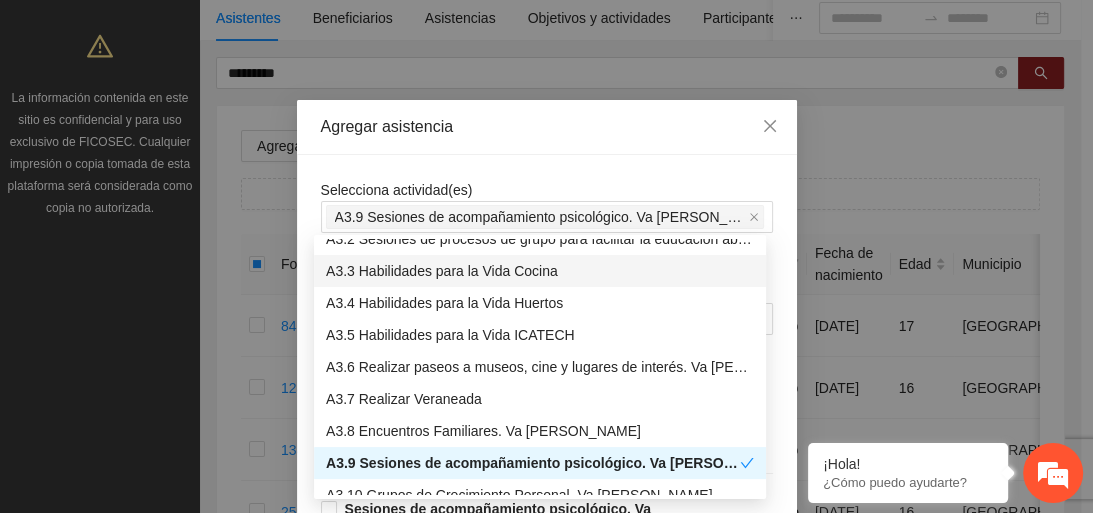 click on "Selecciona actividad(es) A3.9 Sesiones de acompañamiento psicológico. Va de nuez   Si la fecha no está en la lista agrégala aquí Sesiones de acompañamiento psicológico. Va de nuez 16/07/2025 10:00 Sesiones de acompañamiento psicológico. Va de nuez 16/07/2025 09:00 Sesiones de acompañamiento psicológico. Va de nuez 15/07/2025 10:00 Sesiones de acompañamiento psicológico. Va de nuez 15/07/2025 09:00 Sesiones de acompañamiento psicológico. Va de nuez 14/07/2025 10:00 Sesiones de acompañamiento psicológico. Va de nuez 14/07/2025 09:00 Sesiones de acompañamiento psicológico. Va de nuez 10/07/2025 10:00 Sesiones de acompañamiento psicológico. Va de nuez 10/07/2025 09:00 Sesiones de acompañamiento psicológico. Va de nuez 09/07/2025 10:00 Sesiones de acompañamiento psicológico. Va de nuez 09/07/2025 09:00 Sesiones de acompañamiento psicológico. Va de nuez 08/07/2025 10:00 Sesiones de acompañamiento psicológico. Va de nuez 08/07/2025 09:00 07/07/2025 10:00 07/07/2025 09:00 04/07/2025" at bounding box center [547, 11230] 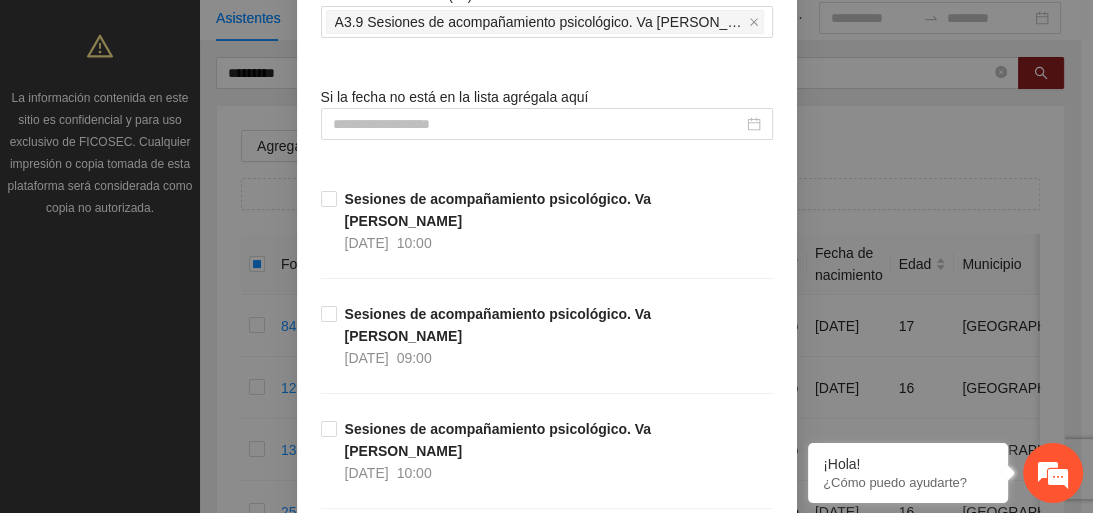 scroll, scrollTop: 240, scrollLeft: 0, axis: vertical 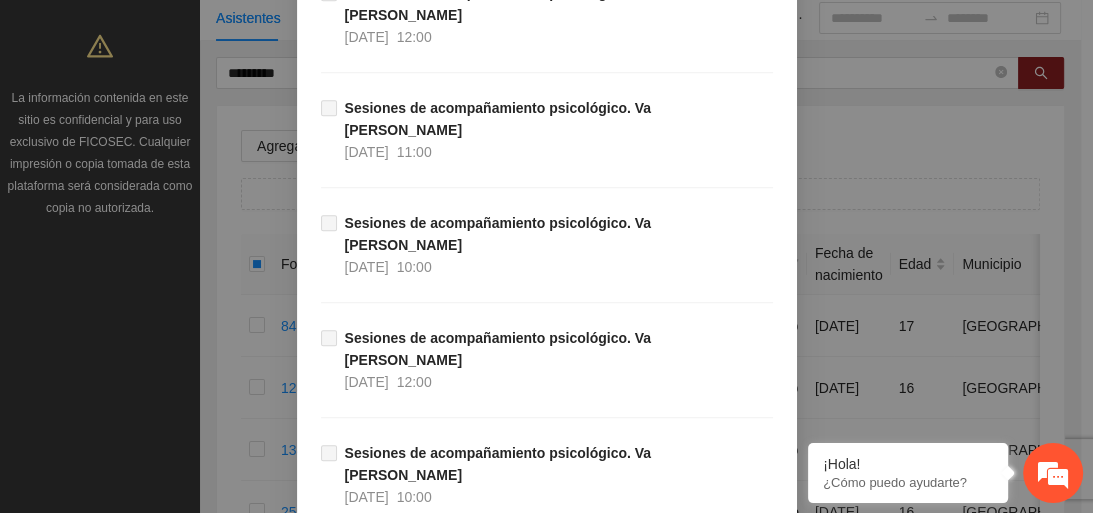 click on "Guardar" at bounding box center [738, 4682] 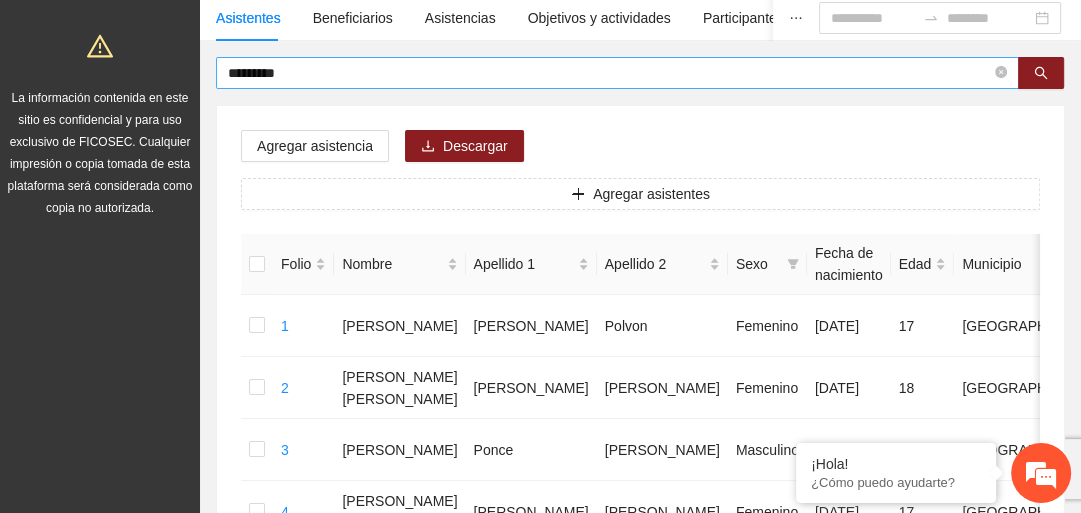 click on "*********" at bounding box center [609, 73] 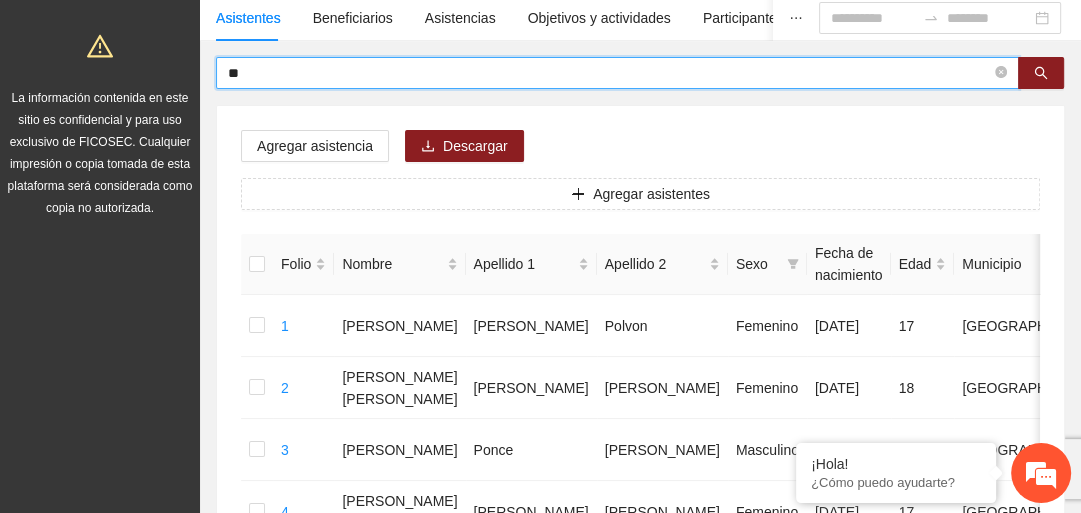 type on "*" 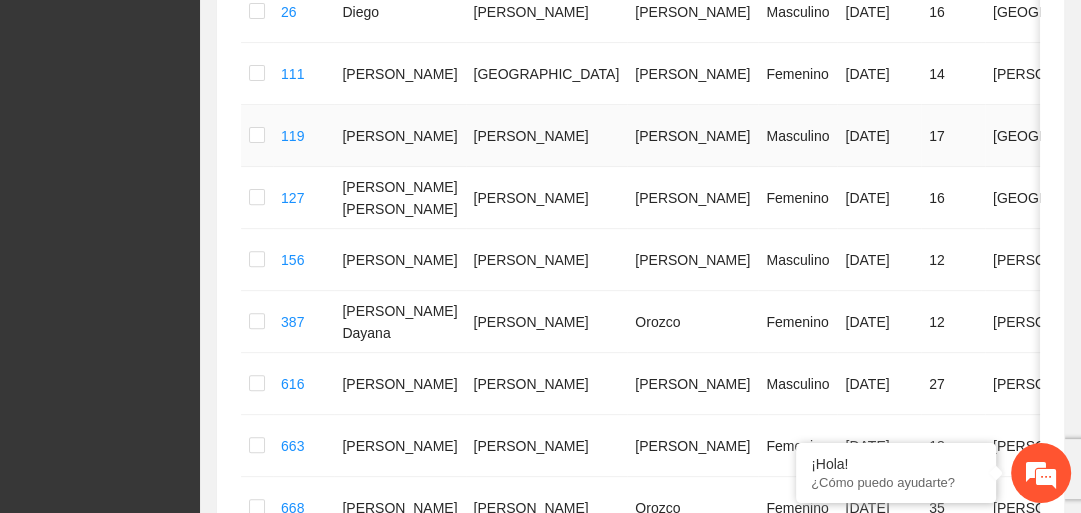 scroll, scrollTop: 480, scrollLeft: 0, axis: vertical 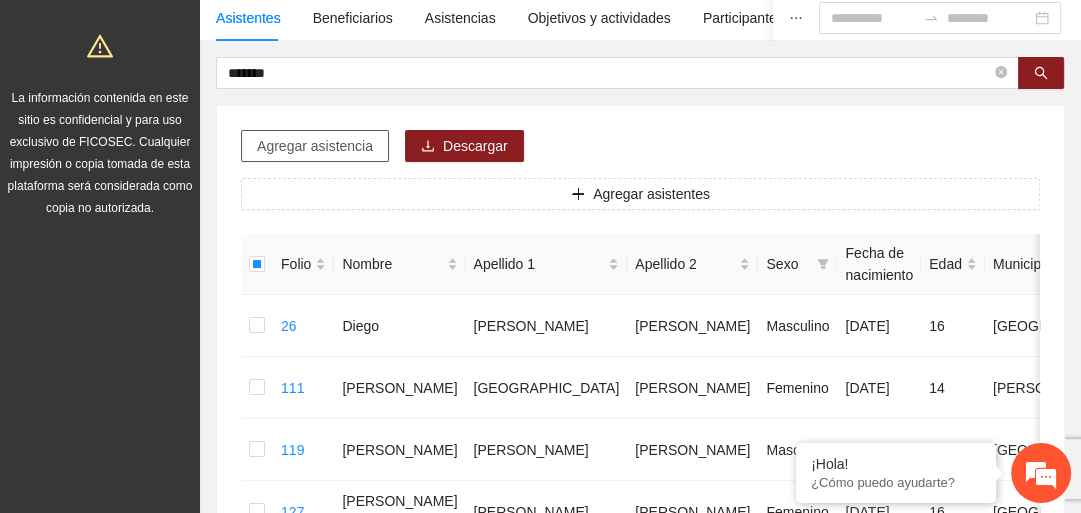 click on "Agregar asistencia" at bounding box center (315, 146) 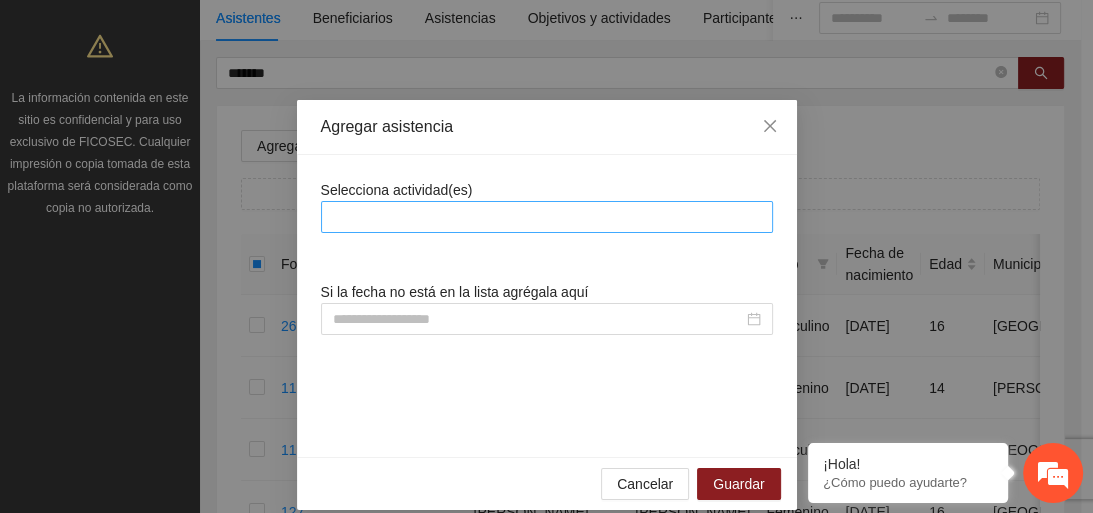 click at bounding box center (547, 217) 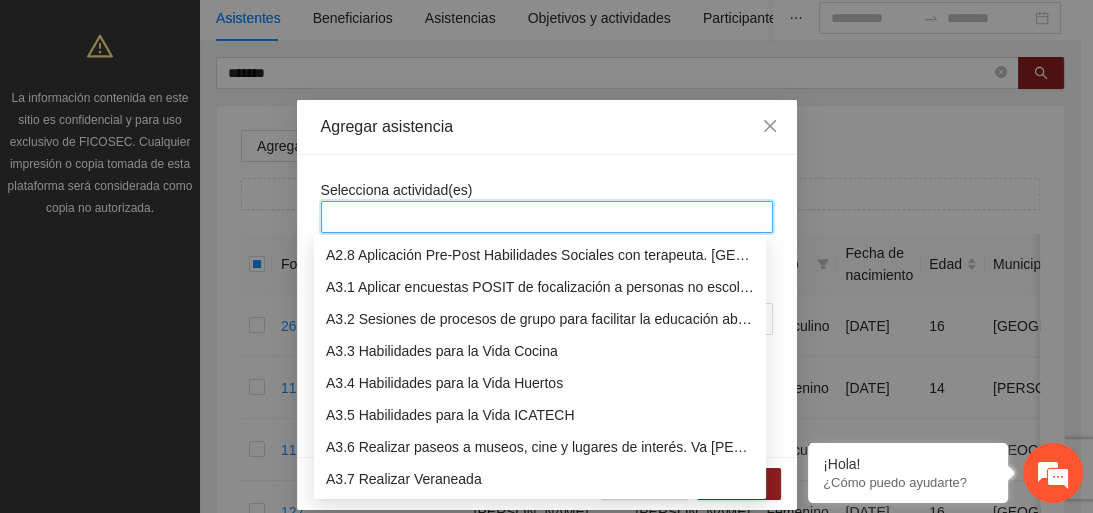 scroll, scrollTop: 800, scrollLeft: 0, axis: vertical 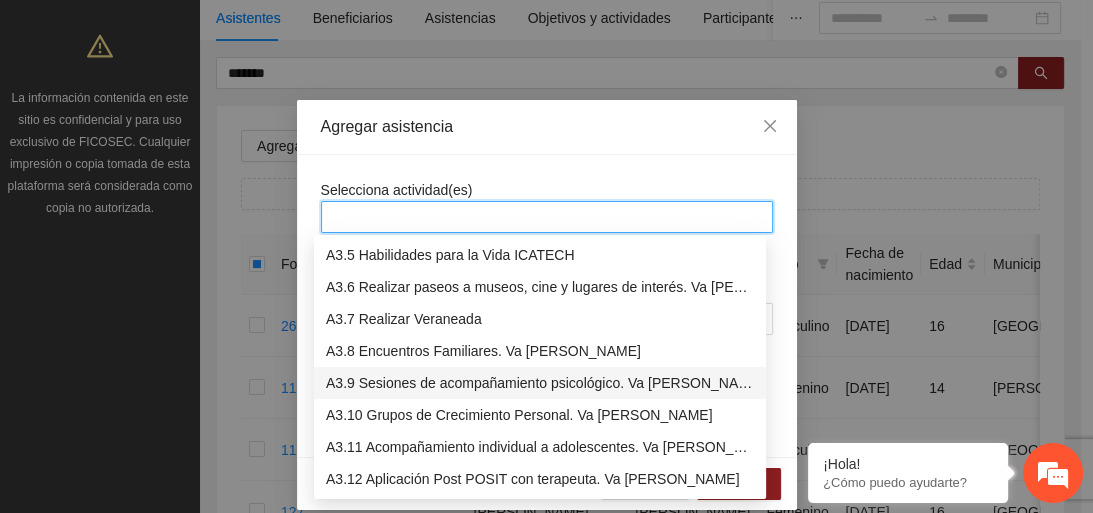 click on "A3.9 Sesiones de acompañamiento psicológico. Va de nuez" at bounding box center [540, 383] 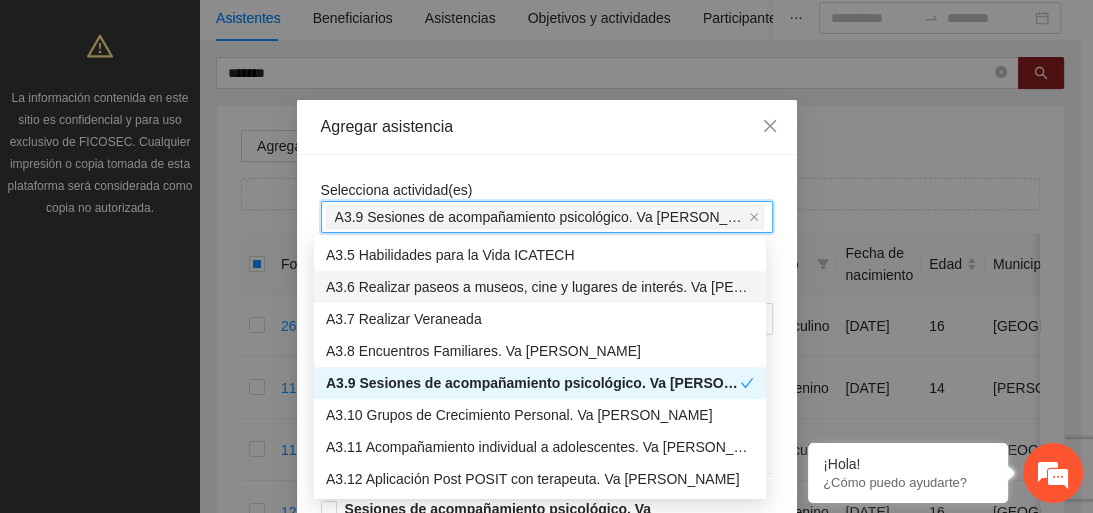 click on "Selecciona actividad(es) A3.9 Sesiones de acompañamiento psicológico. Va de nuez   Si la fecha no está en la lista agrégala aquí Sesiones de acompañamiento psicológico. Va de nuez 16/07/2025 10:00 Sesiones de acompañamiento psicológico. Va de nuez 16/07/2025 09:00 Sesiones de acompañamiento psicológico. Va de nuez 15/07/2025 10:00 Sesiones de acompañamiento psicológico. Va de nuez 15/07/2025 09:00 Sesiones de acompañamiento psicológico. Va de nuez 14/07/2025 10:00 Sesiones de acompañamiento psicológico. Va de nuez 14/07/2025 09:00 Sesiones de acompañamiento psicológico. Va de nuez 10/07/2025 10:00 Sesiones de acompañamiento psicológico. Va de nuez 10/07/2025 09:00 Sesiones de acompañamiento psicológico. Va de nuez 09/07/2025 10:00 Sesiones de acompañamiento psicológico. Va de nuez 09/07/2025 09:00 Sesiones de acompañamiento psicológico. Va de nuez 08/07/2025 10:00 Sesiones de acompañamiento psicológico. Va de nuez 08/07/2025 09:00 07/07/2025 10:00 07/07/2025 09:00 04/07/2025" at bounding box center (547, 11230) 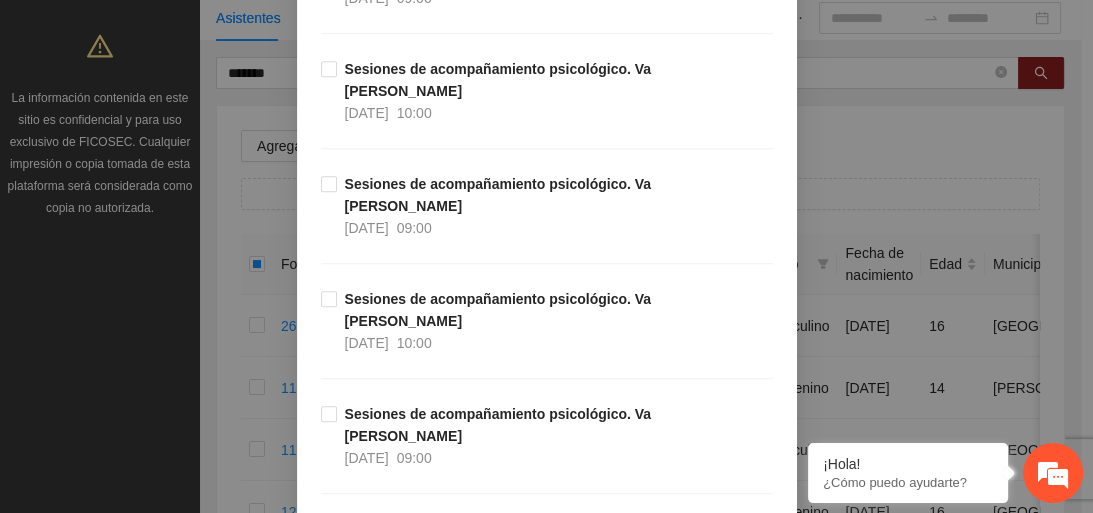scroll, scrollTop: 1280, scrollLeft: 0, axis: vertical 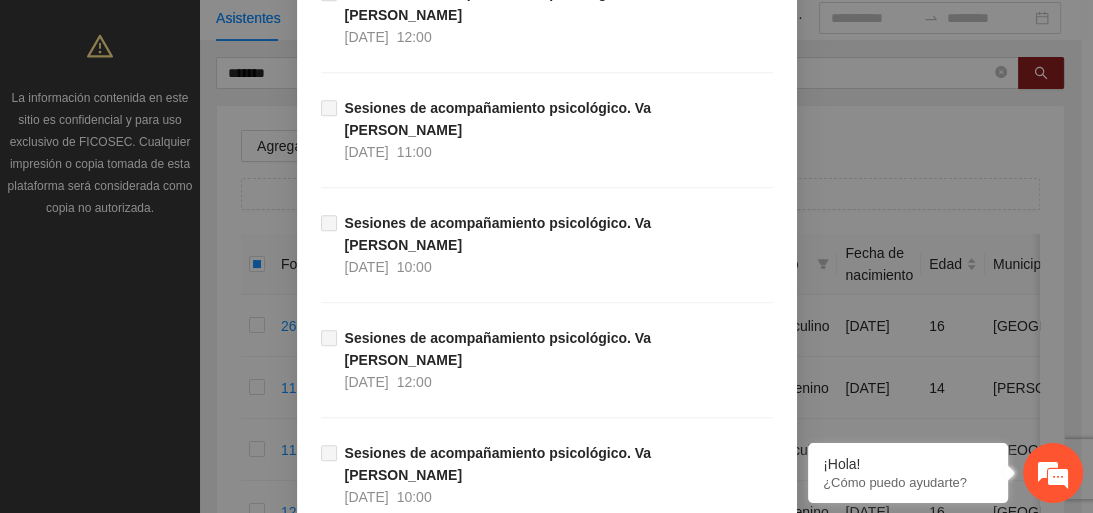 click on "Guardar" at bounding box center (738, 4682) 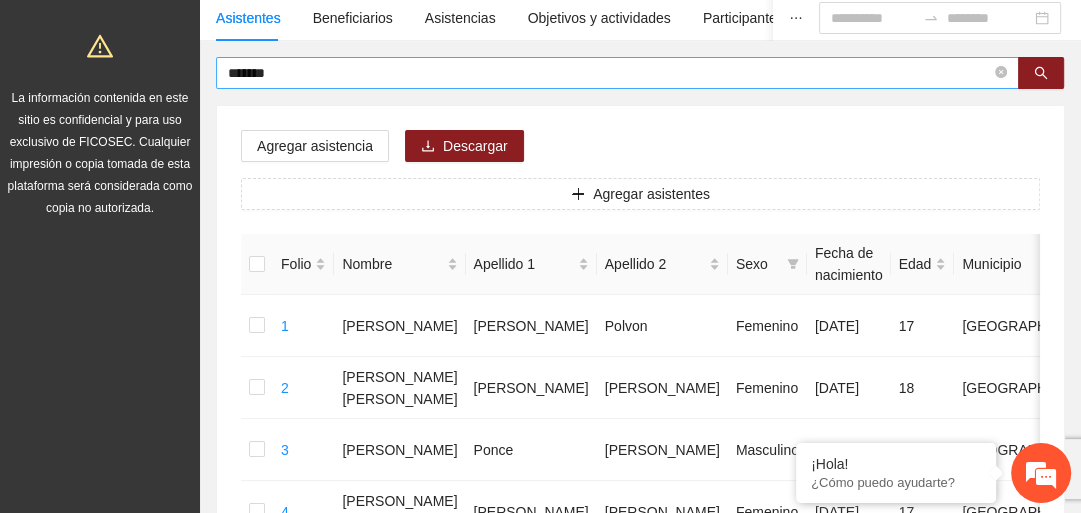 click on "*******" at bounding box center (609, 73) 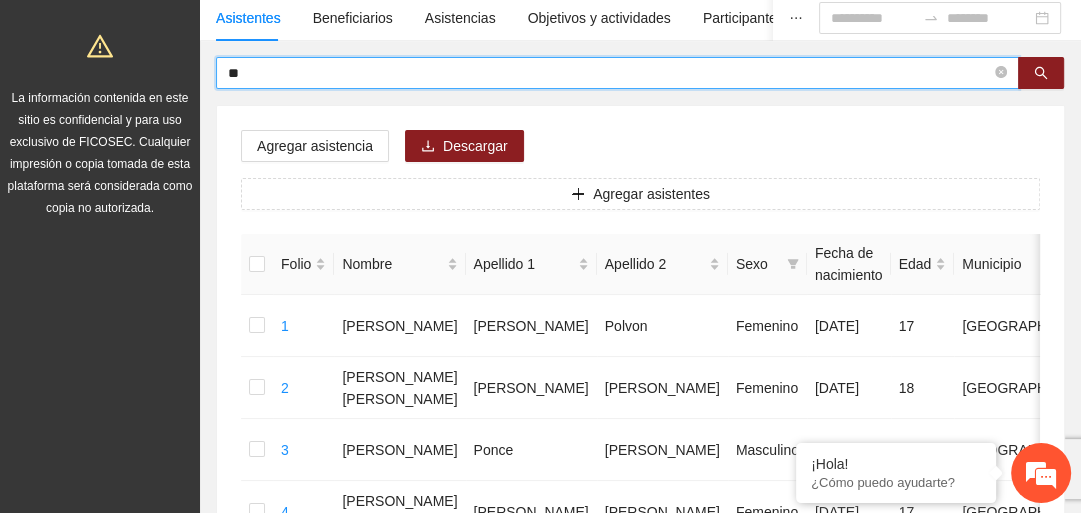 type on "*" 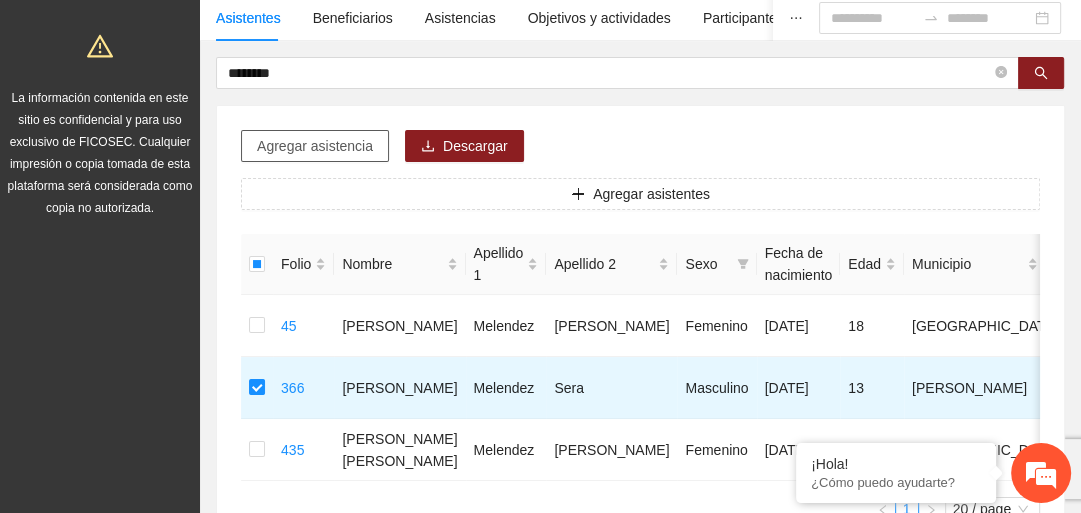 click on "Agregar asistencia" at bounding box center [315, 146] 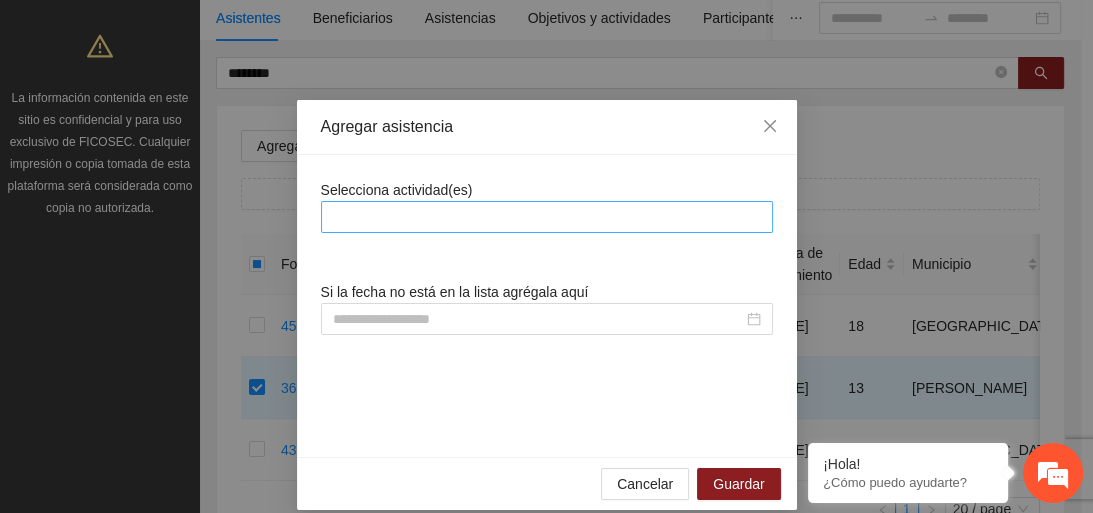 click at bounding box center (547, 217) 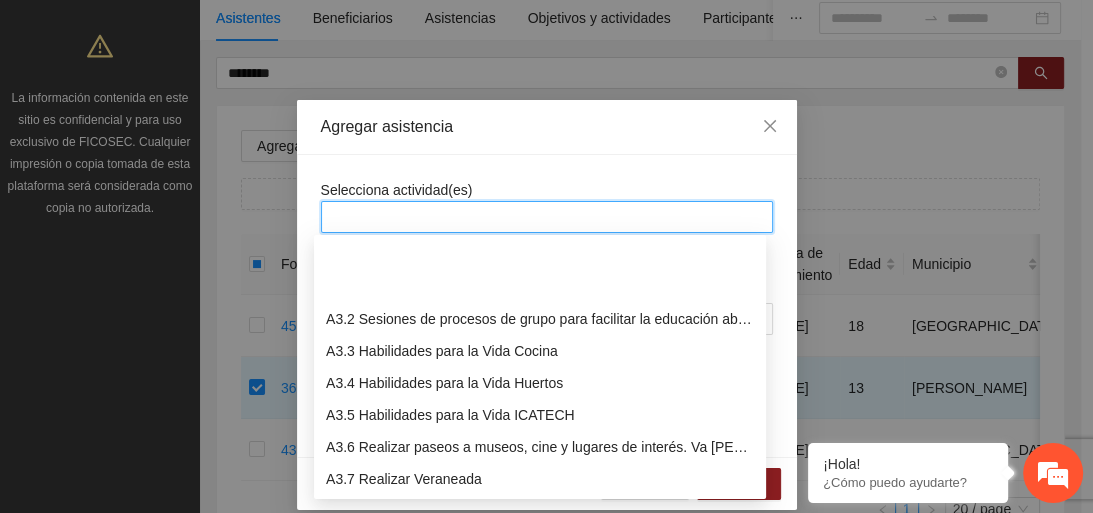 scroll, scrollTop: 800, scrollLeft: 0, axis: vertical 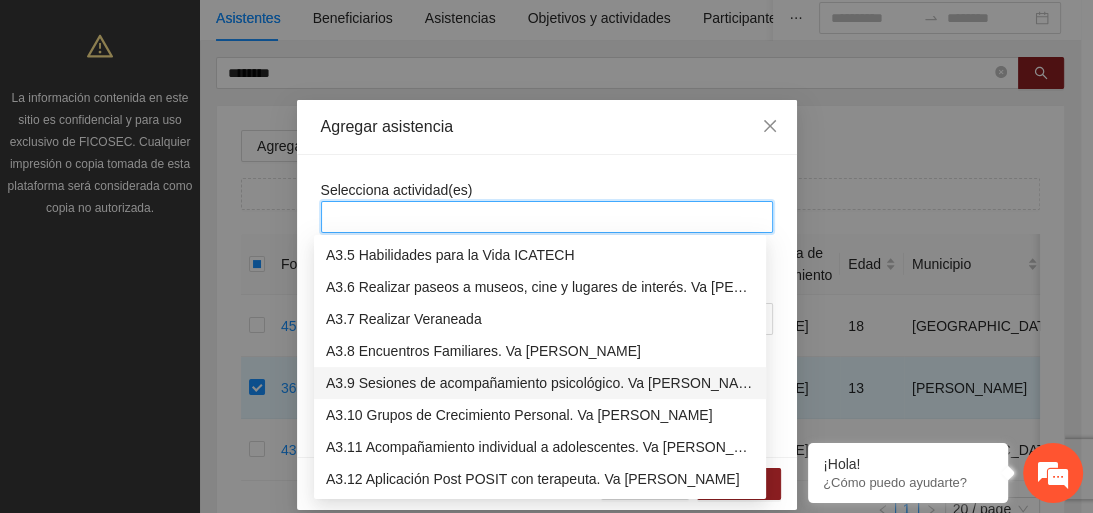 click on "A3.9 Sesiones de acompañamiento psicológico. Va de nuez" at bounding box center (540, 383) 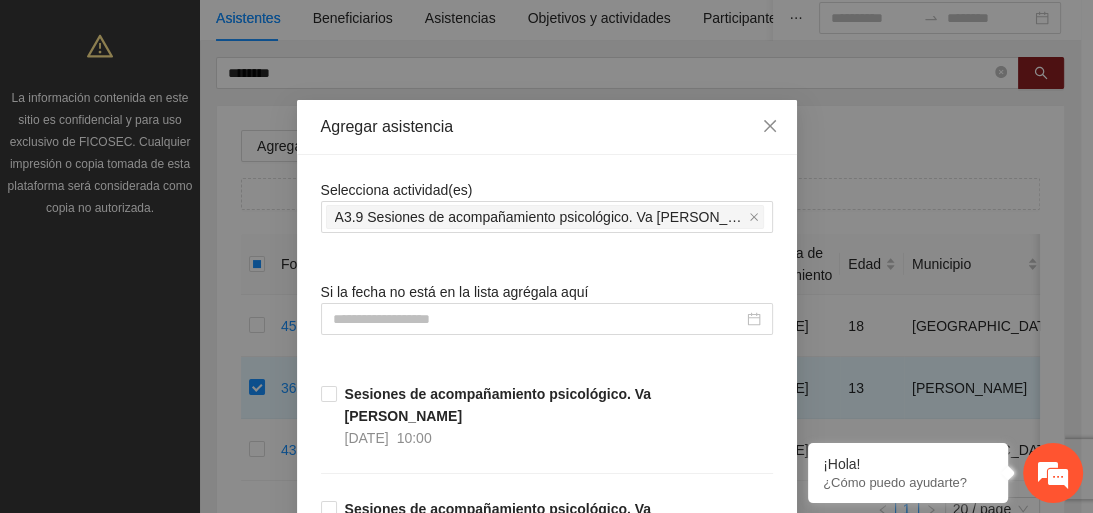 click on "Selecciona actividad(es) A3.9 Sesiones de acompañamiento psicológico. Va de nuez   Si la fecha no está en la lista agrégala aquí Sesiones de acompañamiento psicológico. Va de nuez 16/07/2025 10:00 Sesiones de acompañamiento psicológico. Va de nuez 16/07/2025 09:00 Sesiones de acompañamiento psicológico. Va de nuez 15/07/2025 10:00 Sesiones de acompañamiento psicológico. Va de nuez 15/07/2025 09:00 Sesiones de acompañamiento psicológico. Va de nuez 14/07/2025 10:00 Sesiones de acompañamiento psicológico. Va de nuez 14/07/2025 09:00 Sesiones de acompañamiento psicológico. Va de nuez 10/07/2025 10:00 Sesiones de acompañamiento psicológico. Va de nuez 10/07/2025 09:00 Sesiones de acompañamiento psicológico. Va de nuez 09/07/2025 10:00 Sesiones de acompañamiento psicológico. Va de nuez 09/07/2025 09:00 Sesiones de acompañamiento psicológico. Va de nuez 08/07/2025 10:00 Sesiones de acompañamiento psicológico. Va de nuez 08/07/2025 09:00 07/07/2025 10:00 07/07/2025 09:00 04/07/2025" at bounding box center [547, 11230] 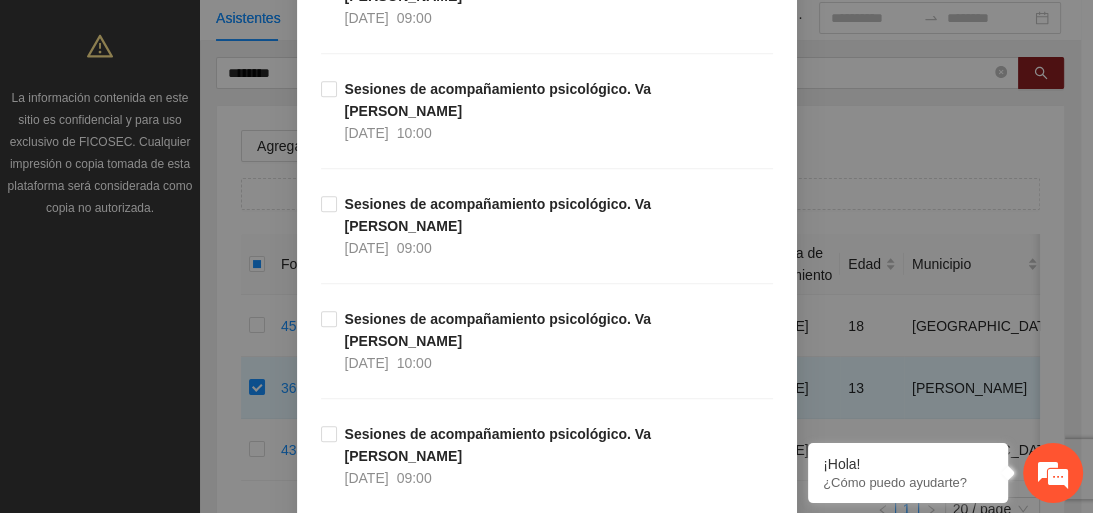scroll, scrollTop: 1040, scrollLeft: 0, axis: vertical 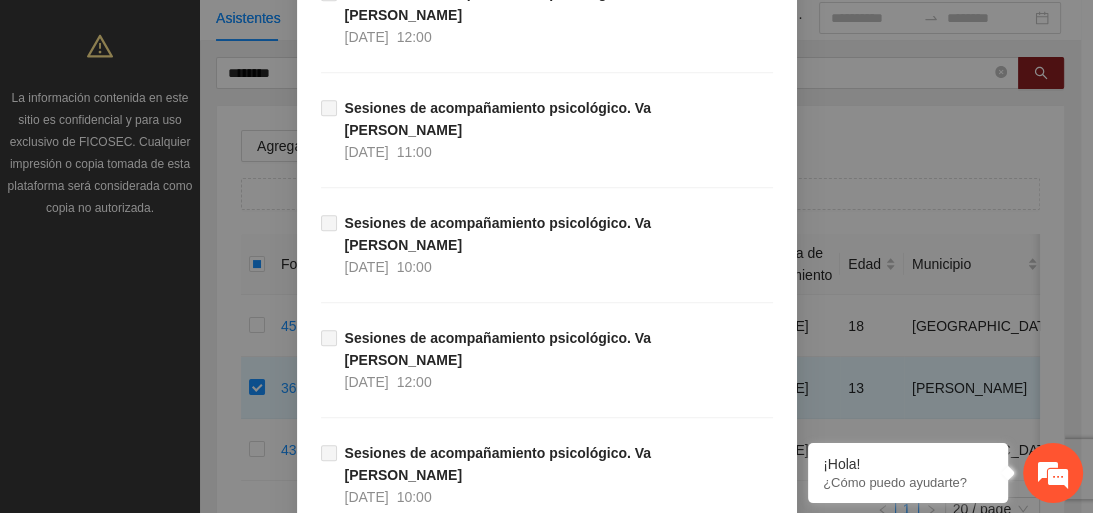 click on "Guardar" at bounding box center (738, 4682) 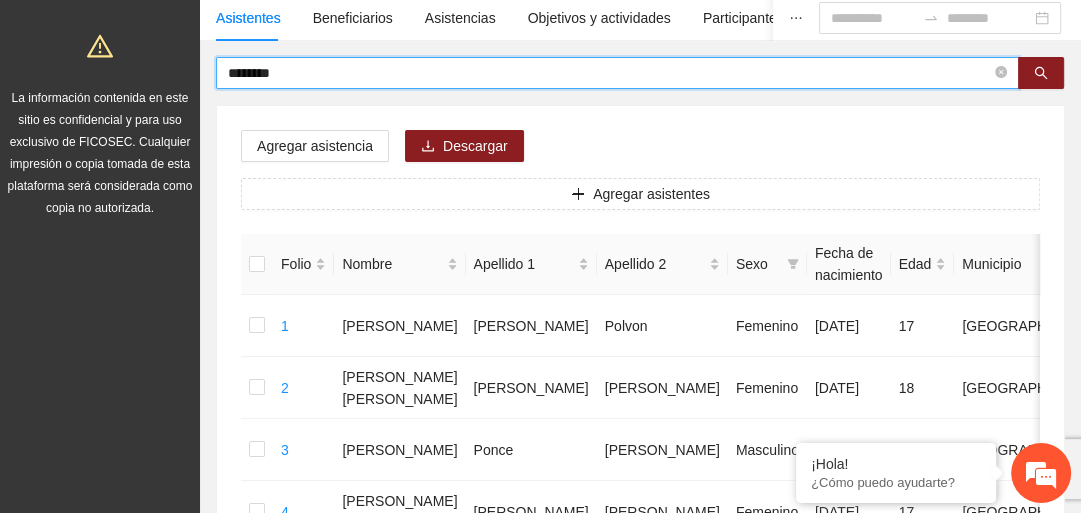 click on "********" at bounding box center [609, 73] 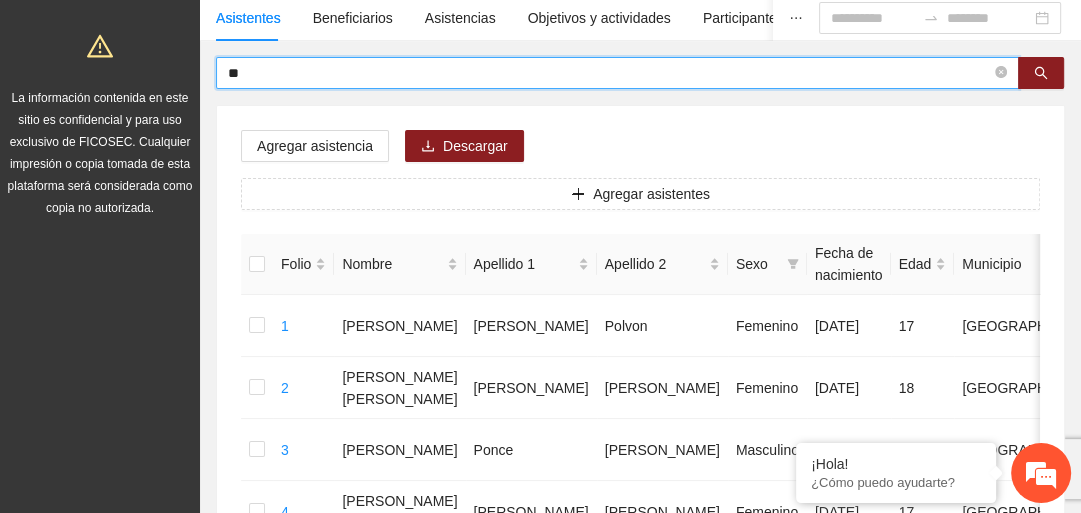 type on "*" 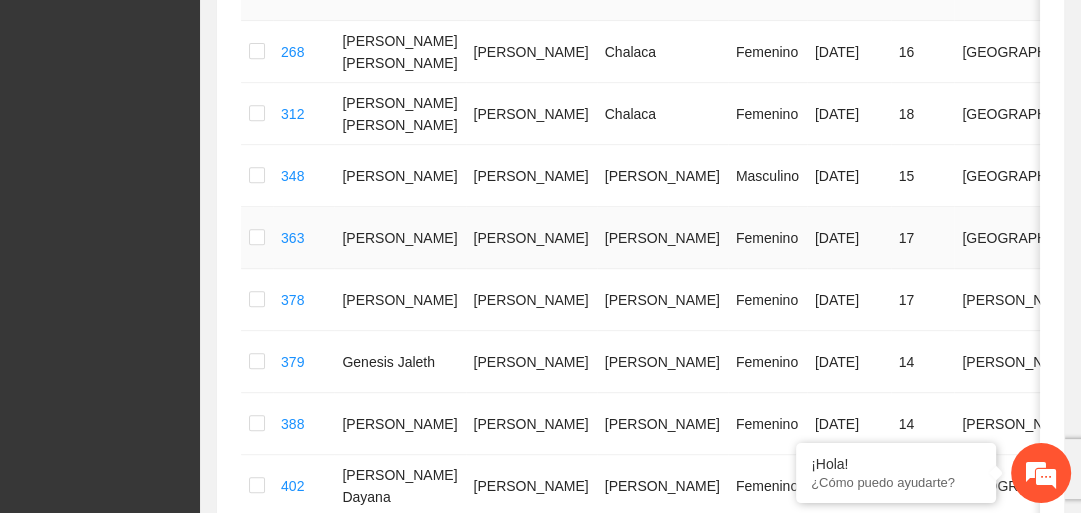 scroll, scrollTop: 640, scrollLeft: 0, axis: vertical 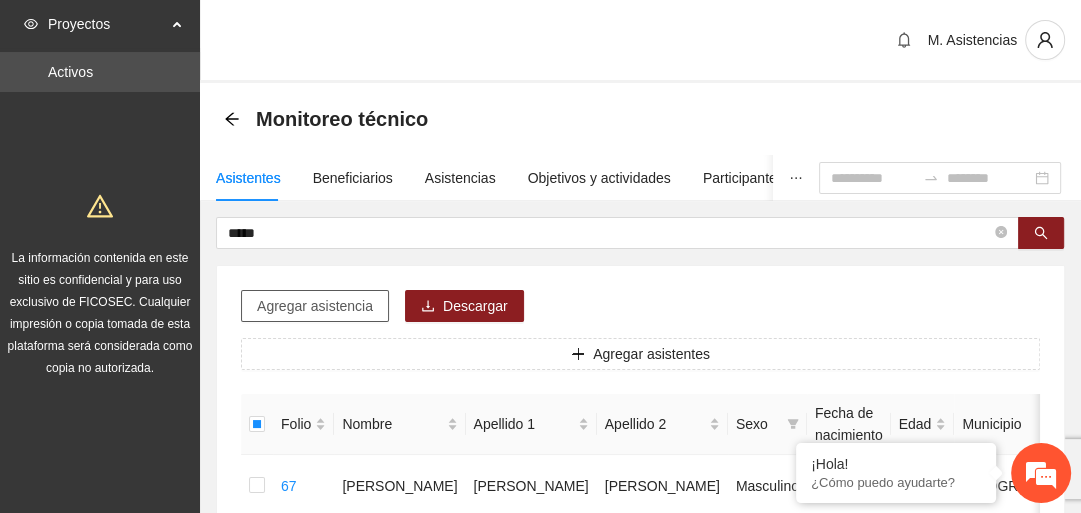 click on "Agregar asistencia" at bounding box center [315, 306] 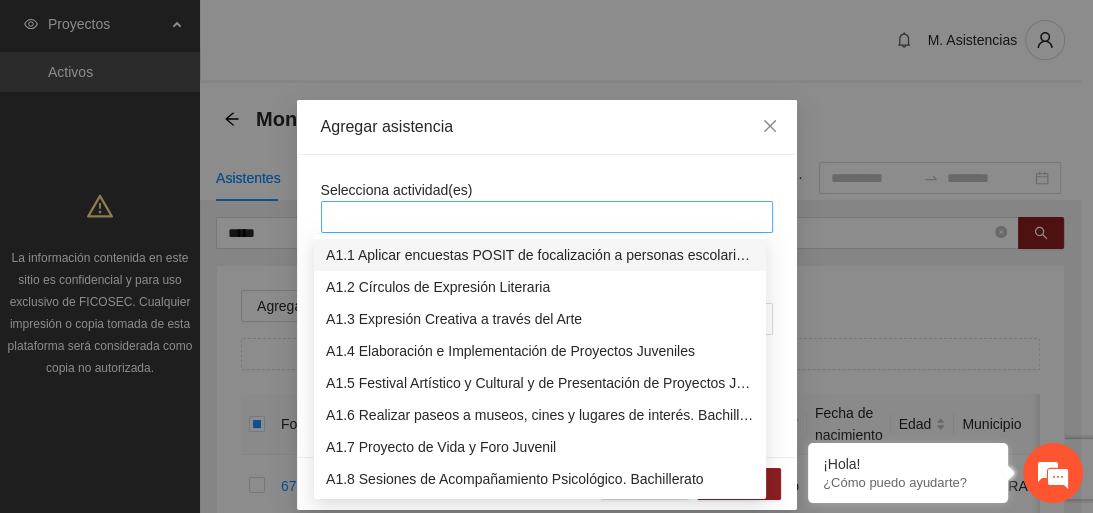 click at bounding box center (547, 217) 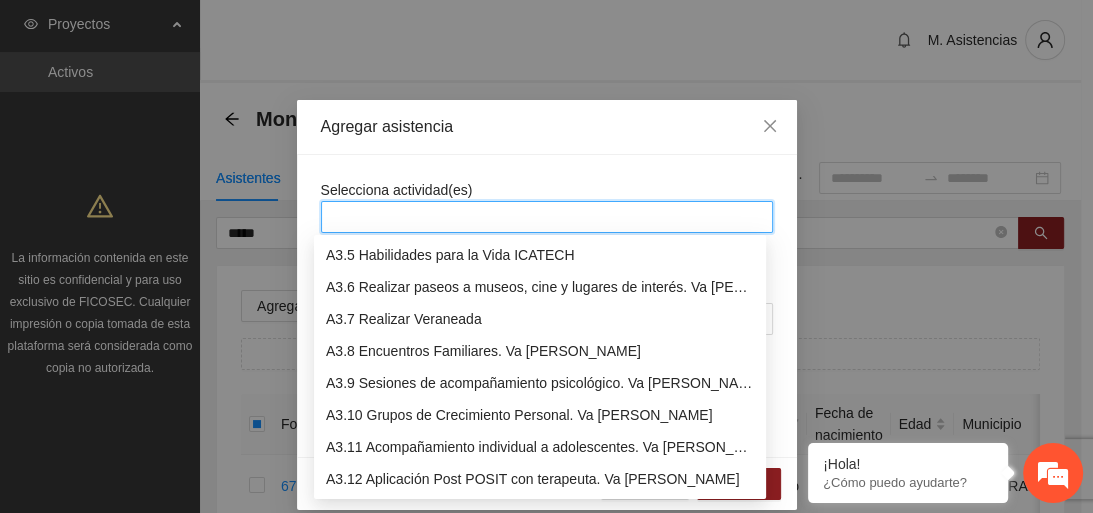scroll, scrollTop: 880, scrollLeft: 0, axis: vertical 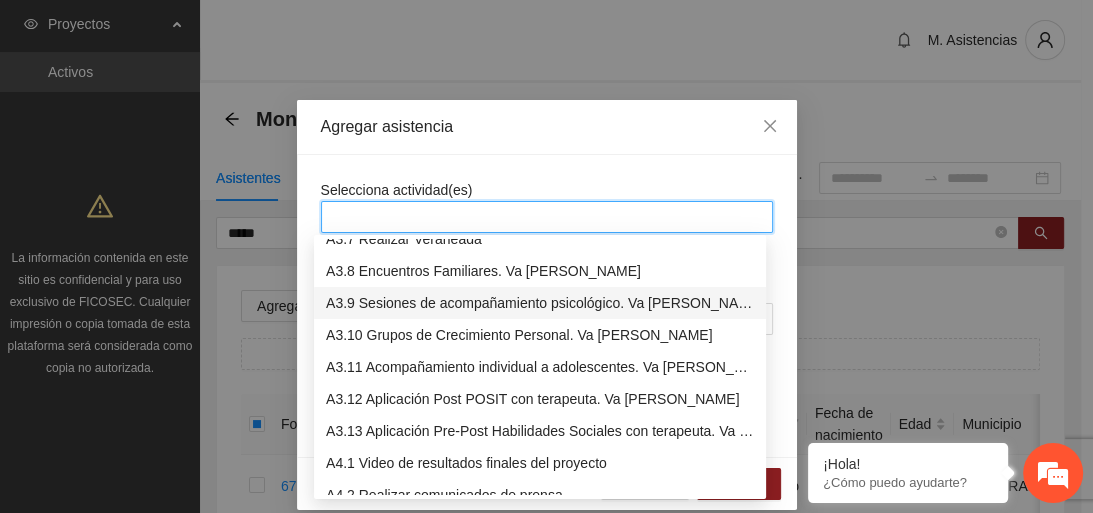 click on "A3.9 Sesiones de acompañamiento psicológico. Va de nuez" at bounding box center (540, 303) 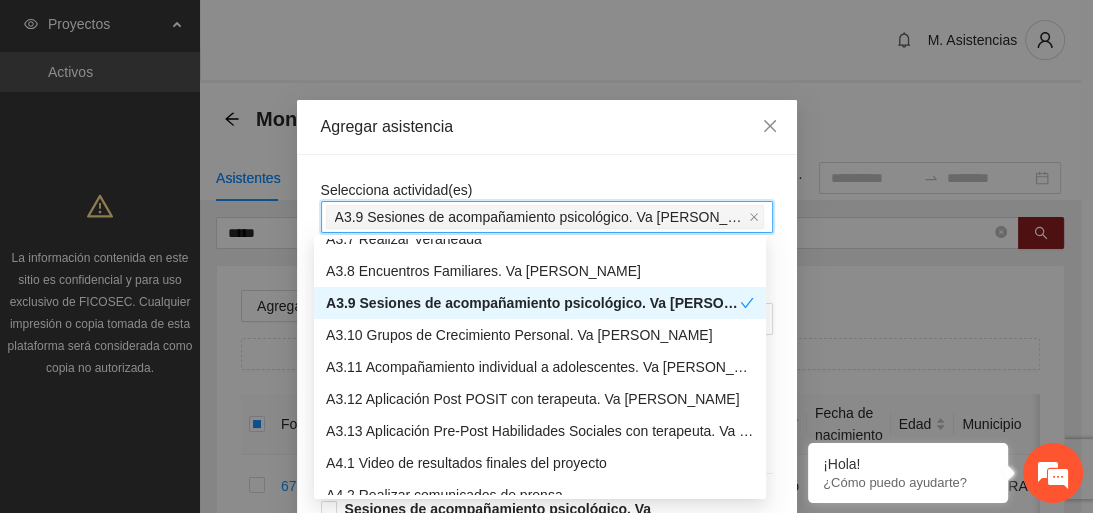 click on "Selecciona actividad(es) A3.9 Sesiones de acompañamiento psicológico. Va de nuez A3.9 Sesiones de acompañamiento psicológico. Va de nuez   Si la fecha no está en la lista agrégala aquí Sesiones de acompañamiento psicológico. Va de nuez 16/07/2025 10:00 Sesiones de acompañamiento psicológico. Va de nuez 16/07/2025 09:00 Sesiones de acompañamiento psicológico. Va de nuez 15/07/2025 10:00 Sesiones de acompañamiento psicológico. Va de nuez 15/07/2025 09:00 Sesiones de acompañamiento psicológico. Va de nuez 14/07/2025 10:00 Sesiones de acompañamiento psicológico. Va de nuez 14/07/2025 09:00 Sesiones de acompañamiento psicológico. Va de nuez 10/07/2025 10:00 Sesiones de acompañamiento psicológico. Va de nuez 10/07/2025 09:00 Sesiones de acompañamiento psicológico. Va de nuez 09/07/2025 10:00 Sesiones de acompañamiento psicológico. Va de nuez 09/07/2025 09:00 Sesiones de acompañamiento psicológico. Va de nuez 08/07/2025 10:00 Sesiones de acompañamiento psicológico. Va de nuez 09:00" at bounding box center (547, 11230) 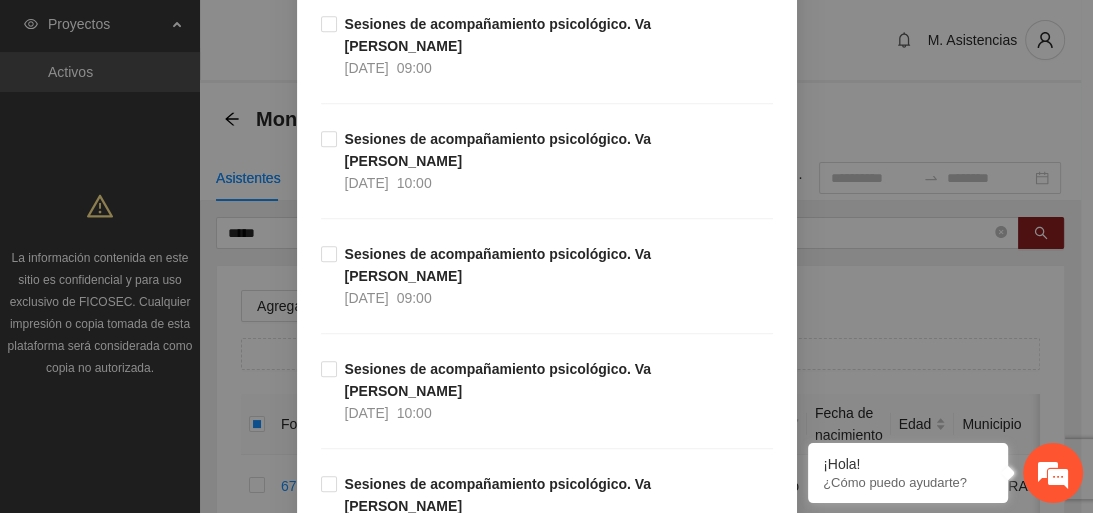 scroll, scrollTop: 1600, scrollLeft: 0, axis: vertical 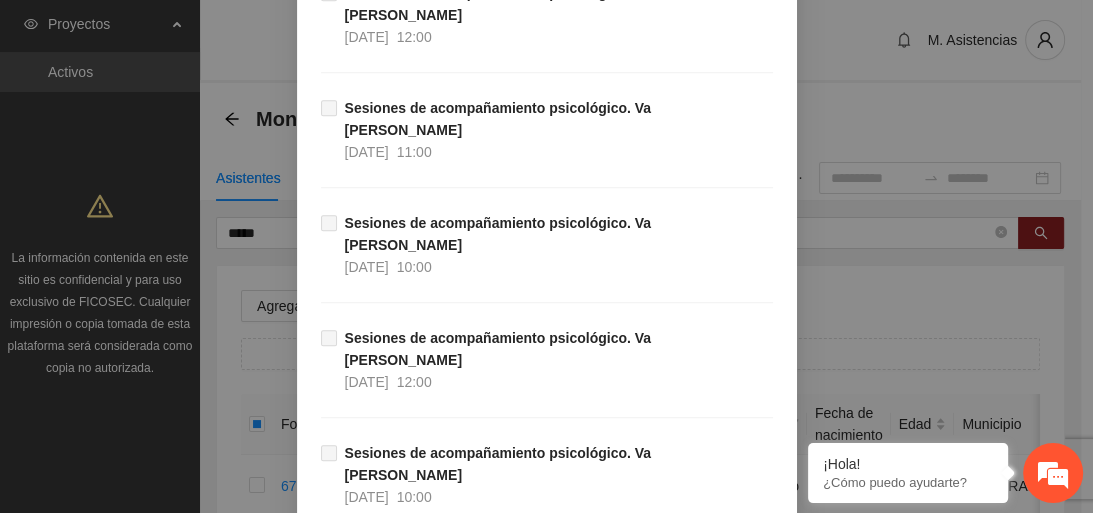 click on "Guardar" at bounding box center (738, 4682) 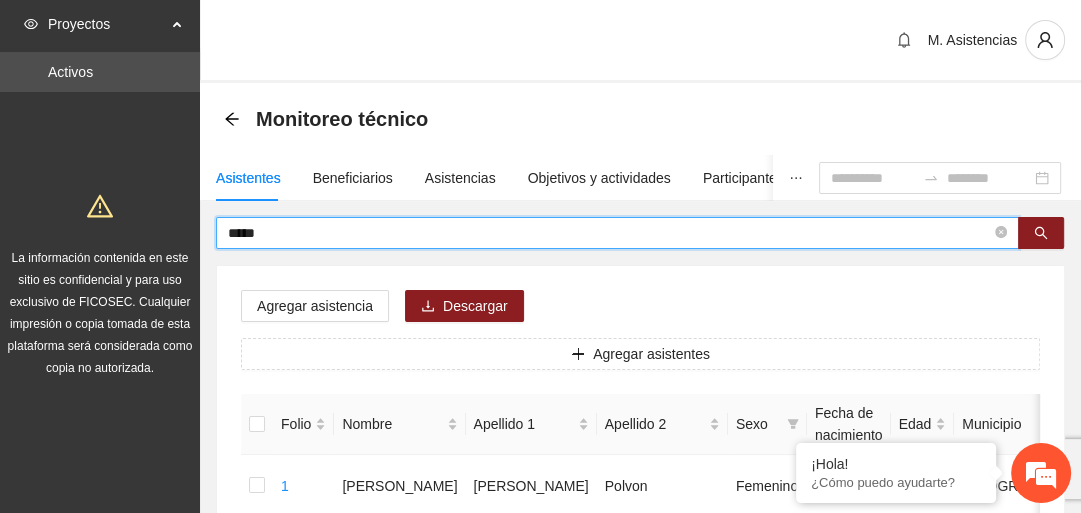 click on "*****" at bounding box center (609, 233) 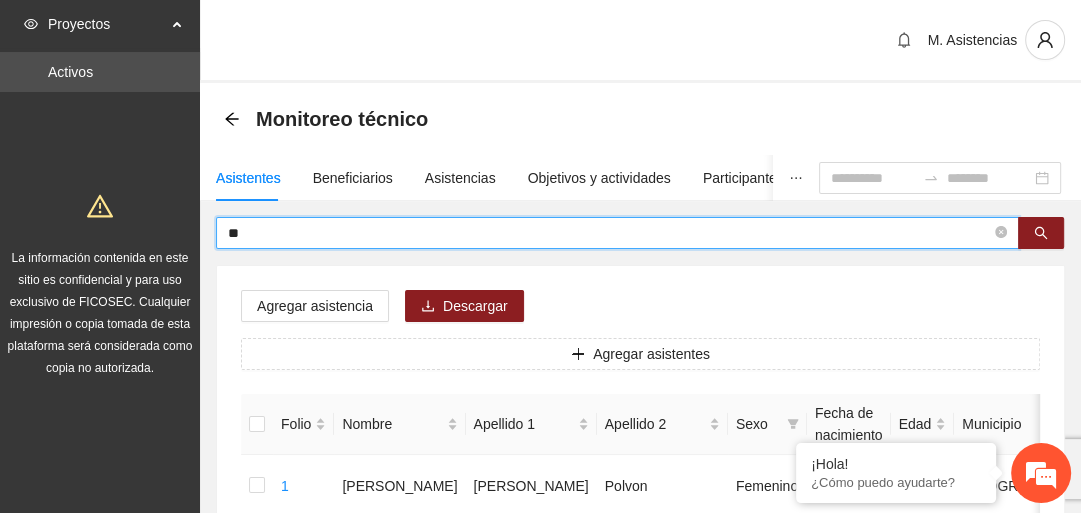 type on "*" 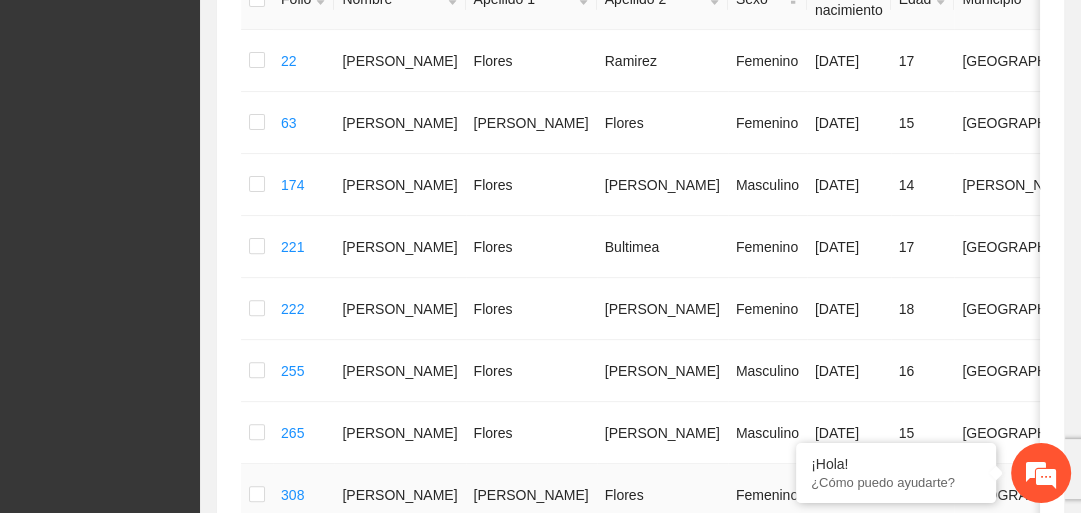 scroll, scrollTop: 400, scrollLeft: 0, axis: vertical 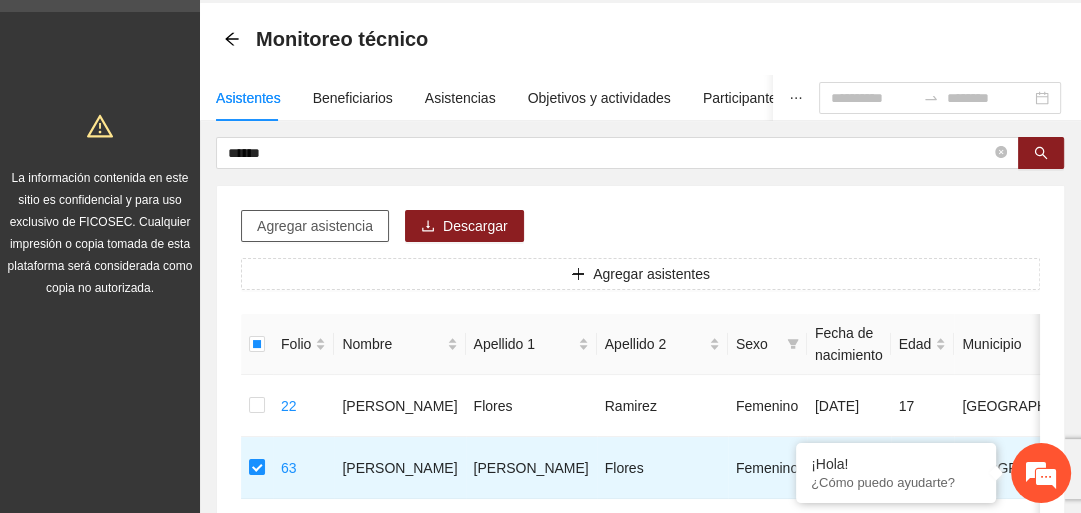 click on "Agregar asistencia" at bounding box center (315, 226) 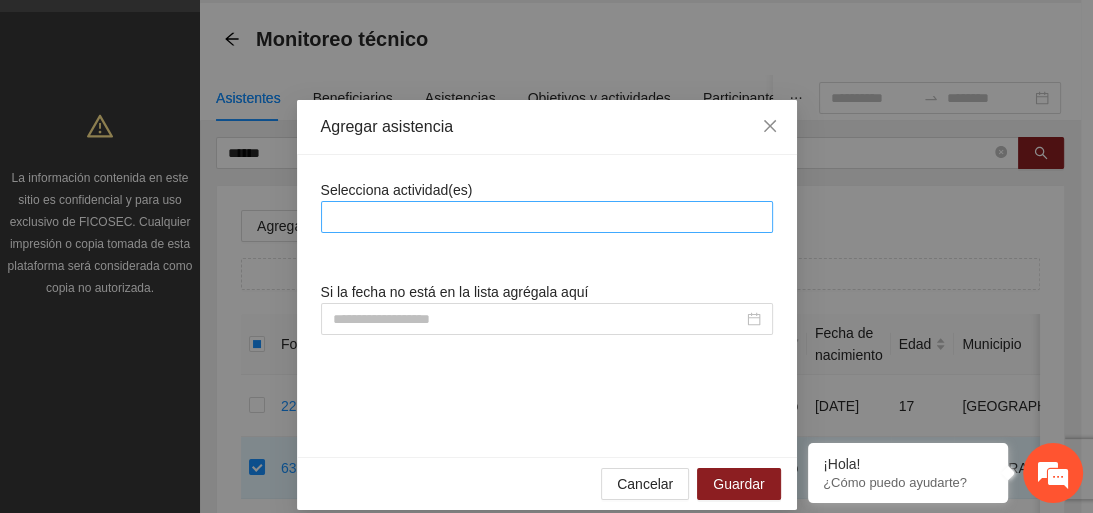click at bounding box center (547, 217) 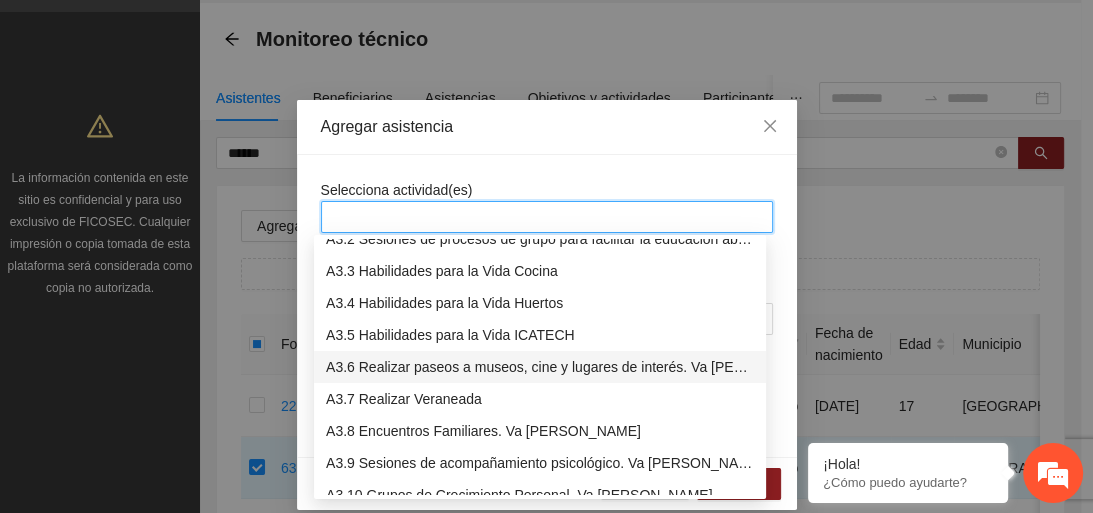 scroll, scrollTop: 800, scrollLeft: 0, axis: vertical 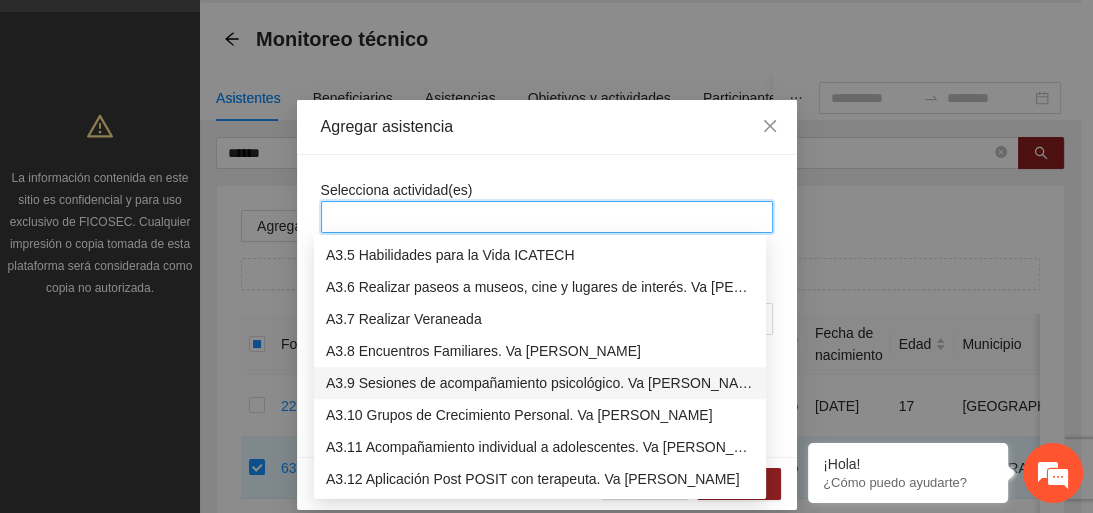 click on "A3.9 Sesiones de acompañamiento psicológico. Va de nuez" at bounding box center (540, 383) 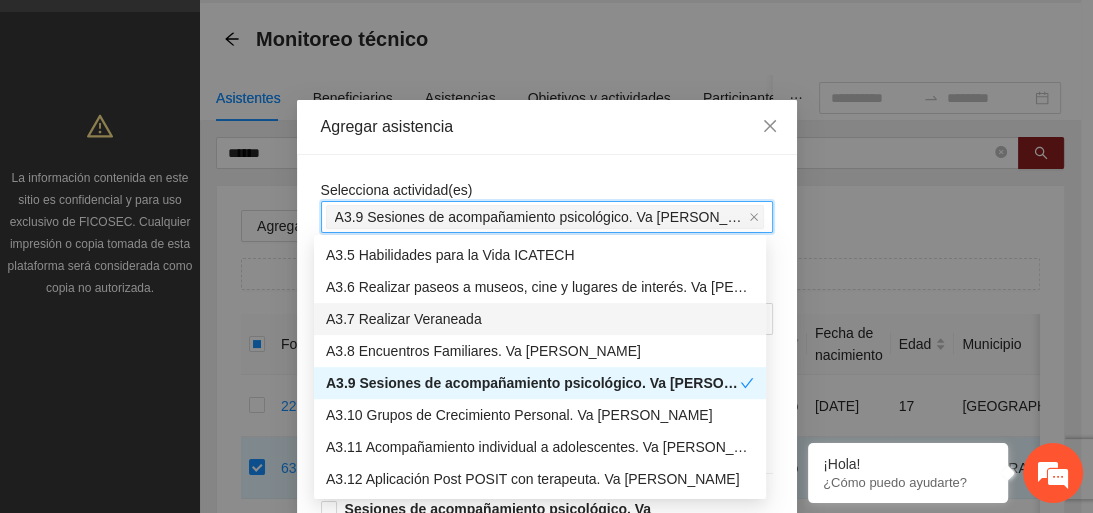 click on "Selecciona actividad(es) A3.9 Sesiones de acompañamiento psicológico. Va de nuez   Si la fecha no está en la lista agrégala aquí Sesiones de acompañamiento psicológico. Va de nuez 16/07/2025 10:00 Sesiones de acompañamiento psicológico. Va de nuez 16/07/2025 09:00 Sesiones de acompañamiento psicológico. Va de nuez 15/07/2025 10:00 Sesiones de acompañamiento psicológico. Va de nuez 15/07/2025 09:00 Sesiones de acompañamiento psicológico. Va de nuez 14/07/2025 10:00 Sesiones de acompañamiento psicológico. Va de nuez 14/07/2025 09:00 Sesiones de acompañamiento psicológico. Va de nuez 10/07/2025 10:00 Sesiones de acompañamiento psicológico. Va de nuez 10/07/2025 09:00 Sesiones de acompañamiento psicológico. Va de nuez 09/07/2025 10:00 Sesiones de acompañamiento psicológico. Va de nuez 09/07/2025 09:00 Sesiones de acompañamiento psicológico. Va de nuez 08/07/2025 10:00 Sesiones de acompañamiento psicológico. Va de nuez 08/07/2025 09:00 07/07/2025 10:00 07/07/2025 09:00 04/07/2025" at bounding box center [547, 11230] 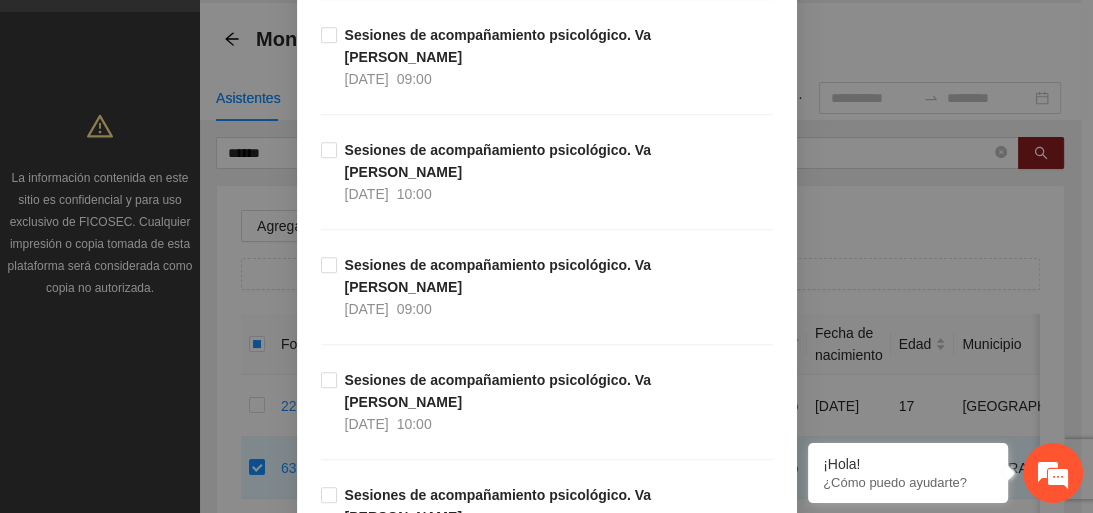 scroll, scrollTop: 1520, scrollLeft: 0, axis: vertical 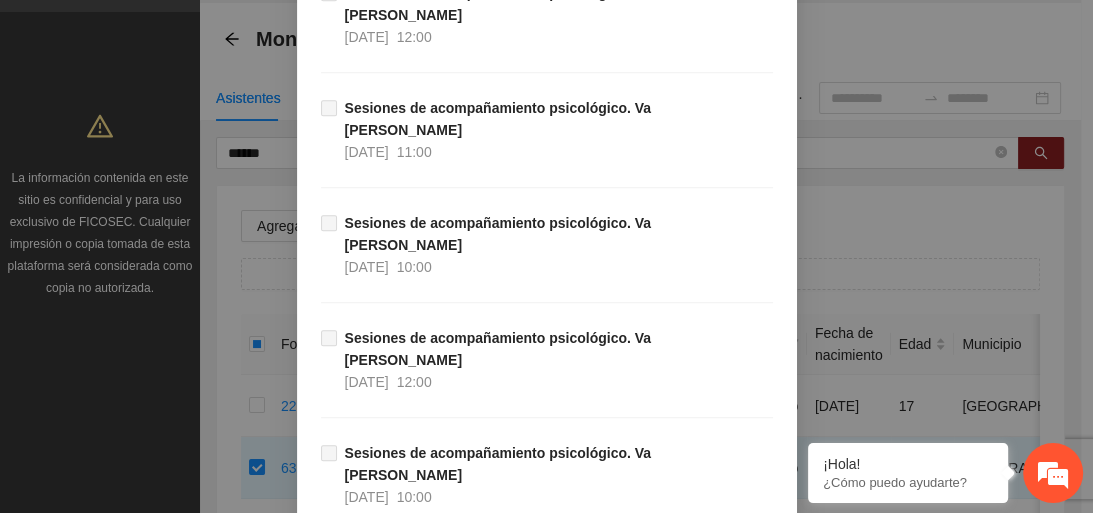 click on "Guardar" at bounding box center (738, 4682) 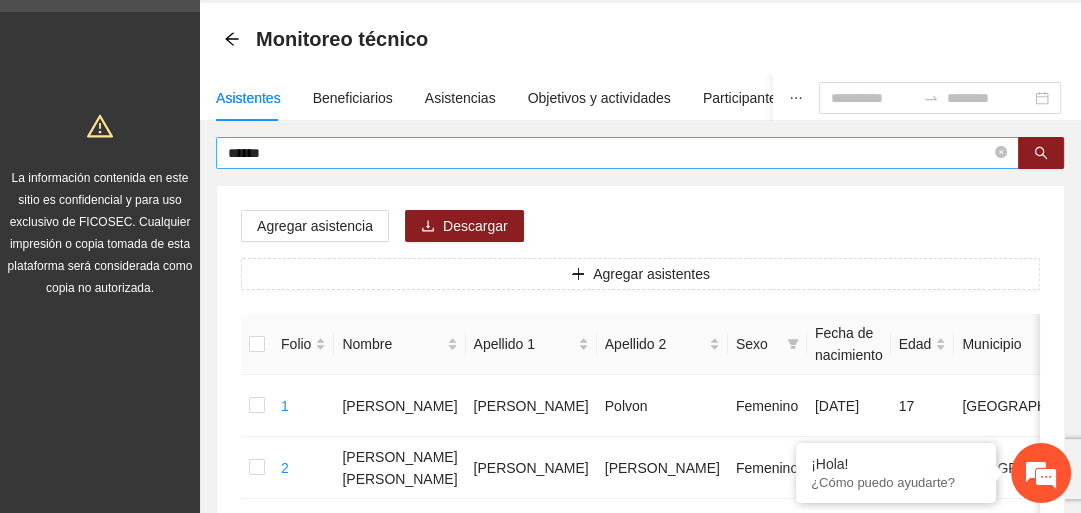 click on "******" at bounding box center [609, 153] 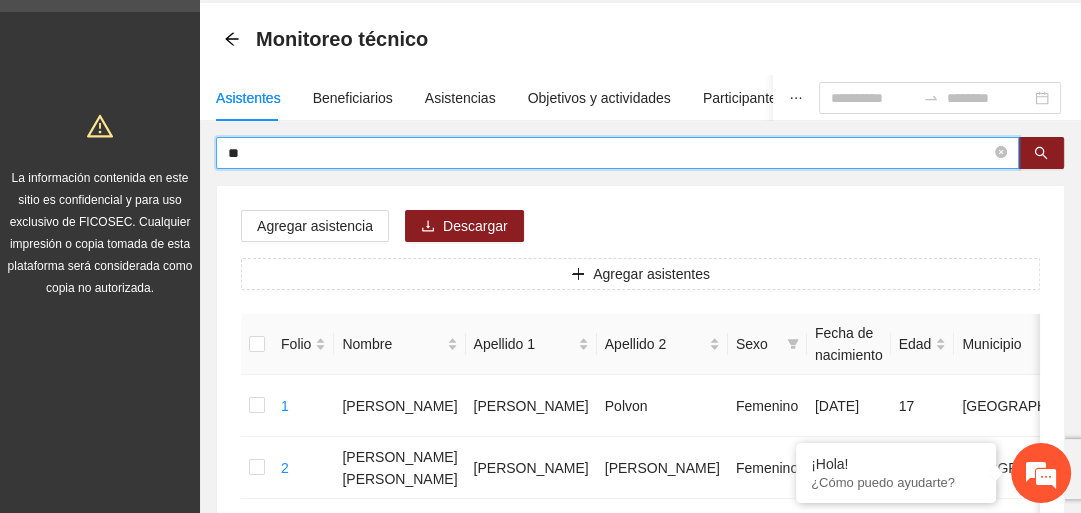 type on "*" 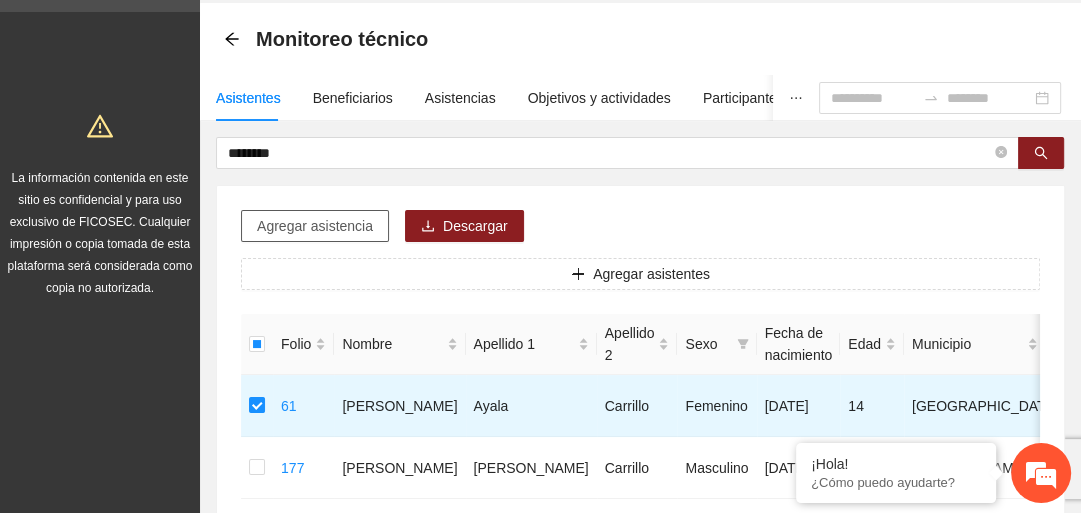 click on "Agregar asistencia" at bounding box center [315, 226] 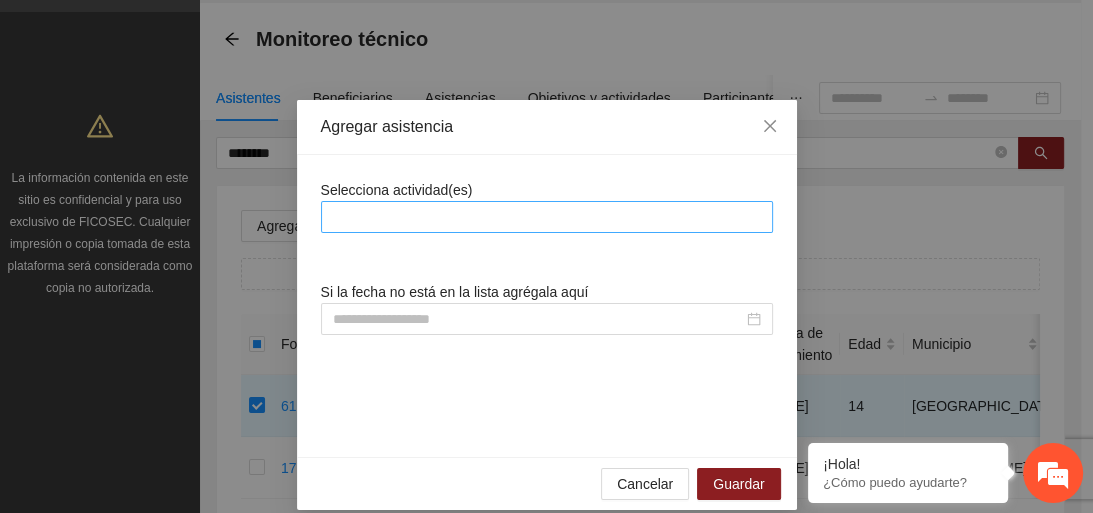 click at bounding box center [547, 217] 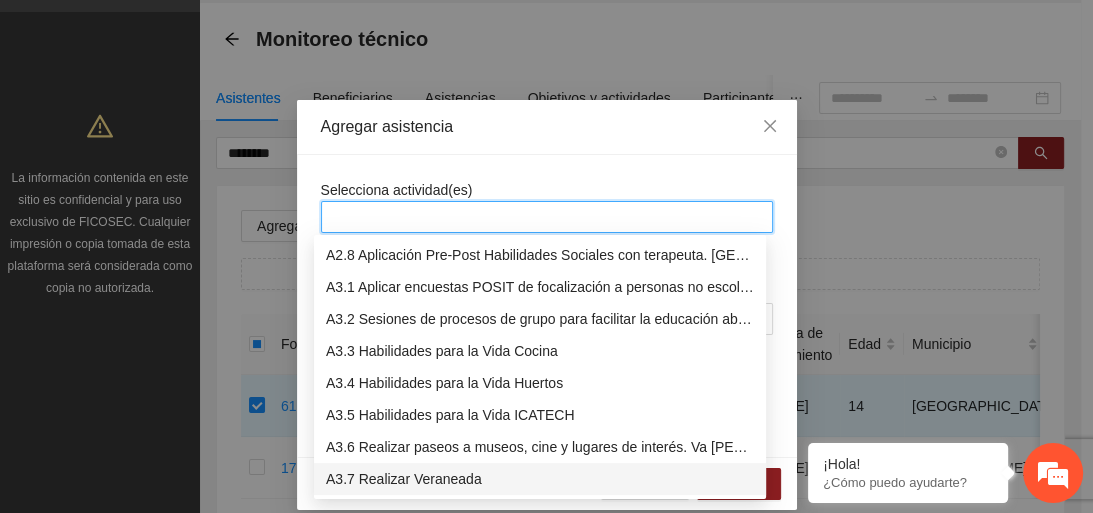 scroll, scrollTop: 800, scrollLeft: 0, axis: vertical 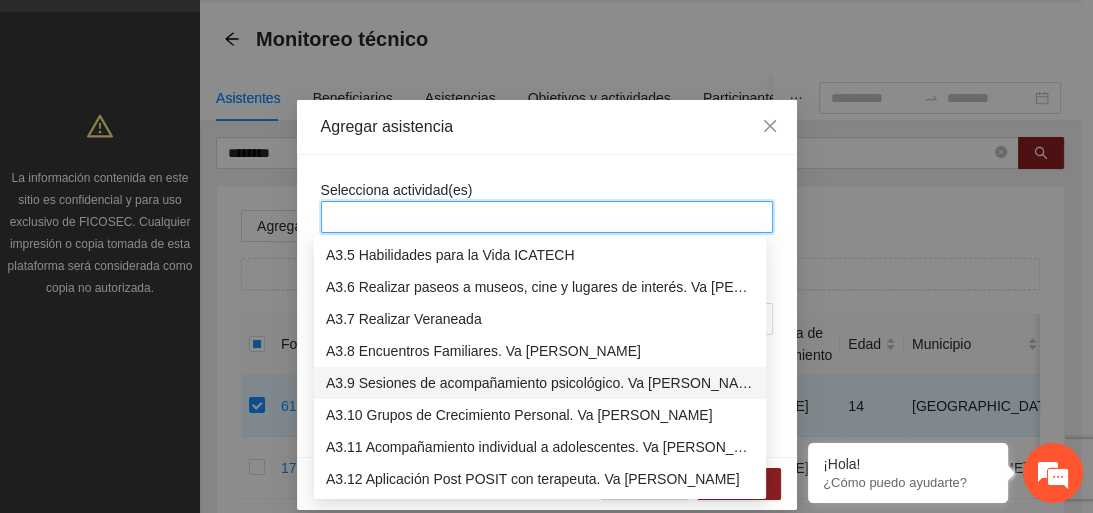 click on "A3.9 Sesiones de acompañamiento psicológico. Va de nuez" at bounding box center (540, 383) 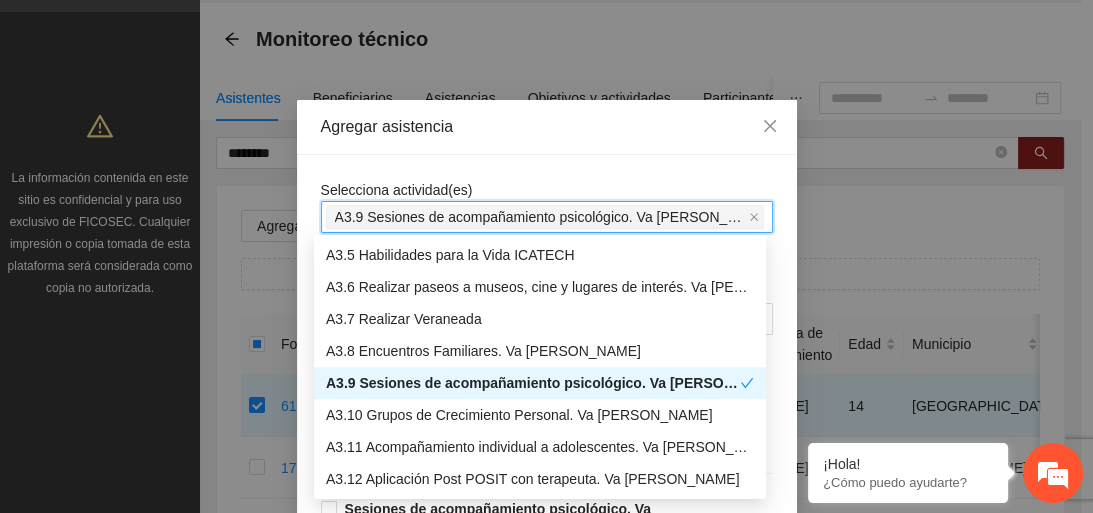 click on "Selecciona actividad(es) A3.9 Sesiones de acompañamiento psicológico. Va de nuez A3.9 Sesiones de acompañamiento psicológico. Va de nuez   Si la fecha no está en la lista agrégala aquí Sesiones de acompañamiento psicológico. Va de nuez 16/07/2025 10:00 Sesiones de acompañamiento psicológico. Va de nuez 16/07/2025 09:00 Sesiones de acompañamiento psicológico. Va de nuez 15/07/2025 10:00 Sesiones de acompañamiento psicológico. Va de nuez 15/07/2025 09:00 Sesiones de acompañamiento psicológico. Va de nuez 14/07/2025 10:00 Sesiones de acompañamiento psicológico. Va de nuez 14/07/2025 09:00 Sesiones de acompañamiento psicológico. Va de nuez 10/07/2025 10:00 Sesiones de acompañamiento psicológico. Va de nuez 10/07/2025 09:00 Sesiones de acompañamiento psicológico. Va de nuez 09/07/2025 10:00 Sesiones de acompañamiento psicológico. Va de nuez 09/07/2025 09:00 Sesiones de acompañamiento psicológico. Va de nuez 08/07/2025 10:00 Sesiones de acompañamiento psicológico. Va de nuez 09:00" at bounding box center [547, 11230] 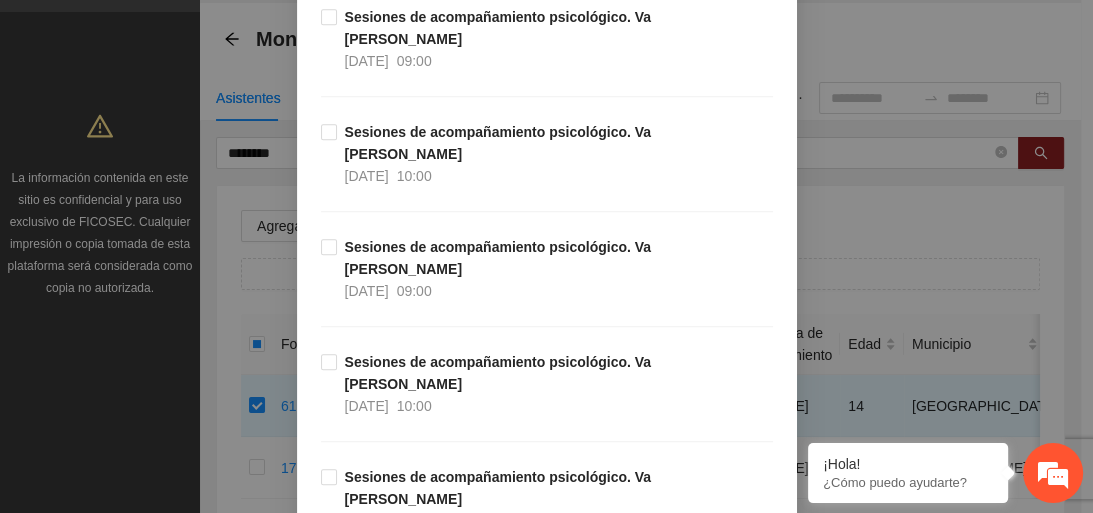 scroll, scrollTop: 1200, scrollLeft: 0, axis: vertical 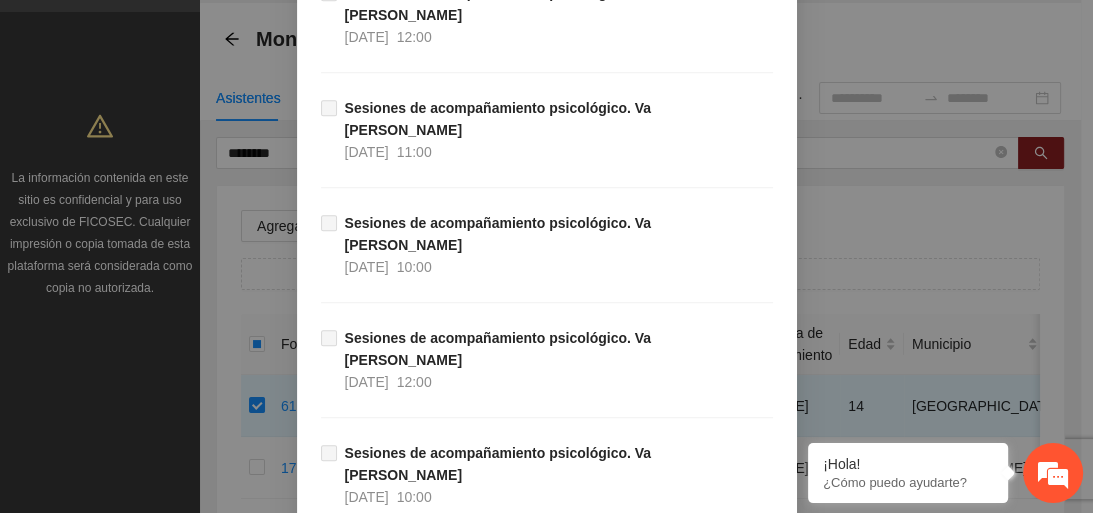 click on "Guardar" at bounding box center (738, 4682) 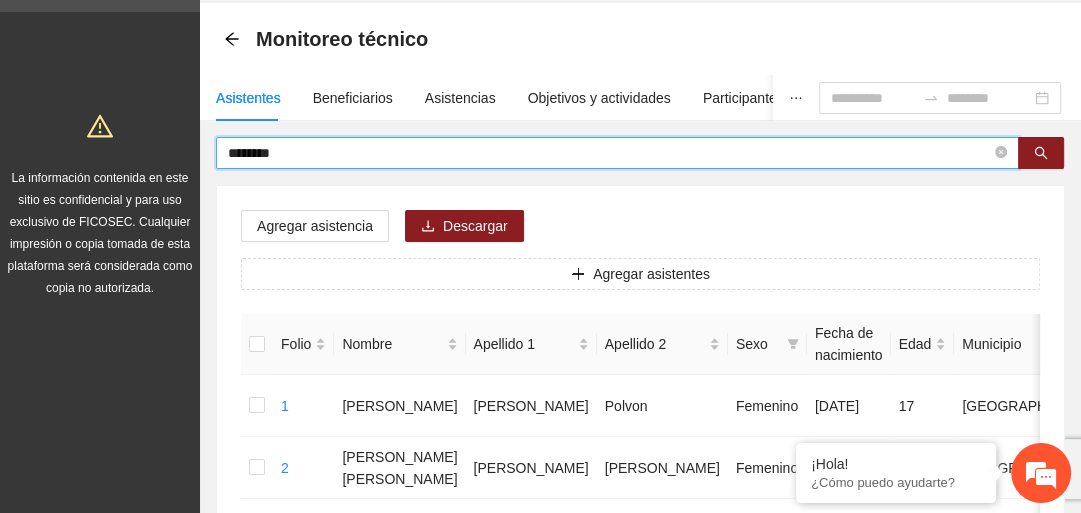 click on "********" at bounding box center [609, 153] 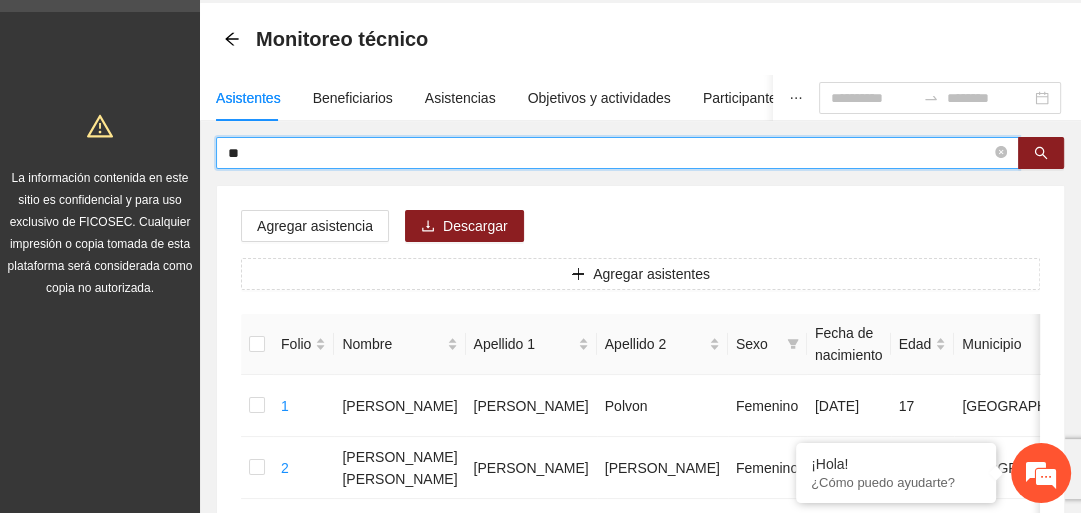 type on "*" 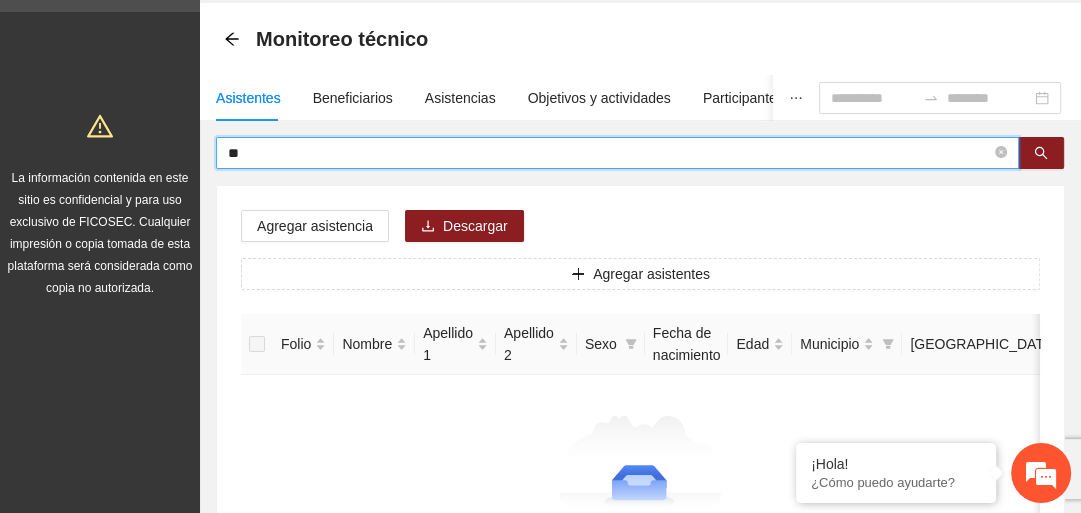 type on "*" 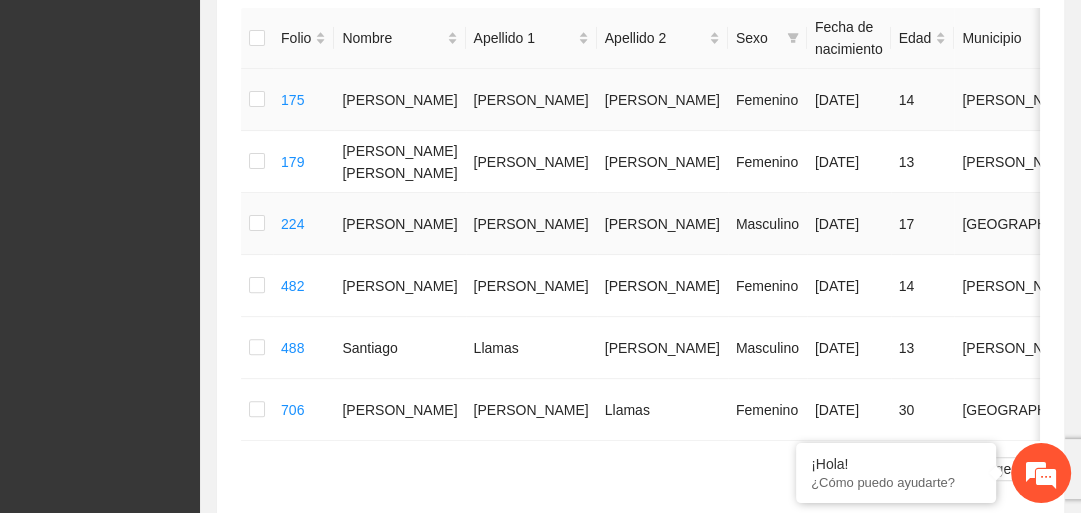 scroll, scrollTop: 400, scrollLeft: 0, axis: vertical 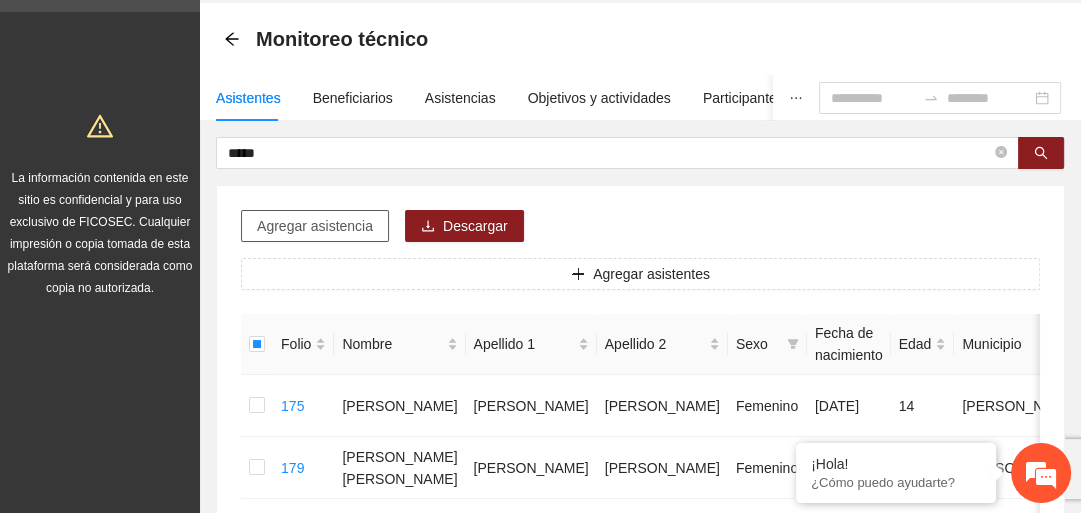 click on "Agregar asistencia" at bounding box center (315, 226) 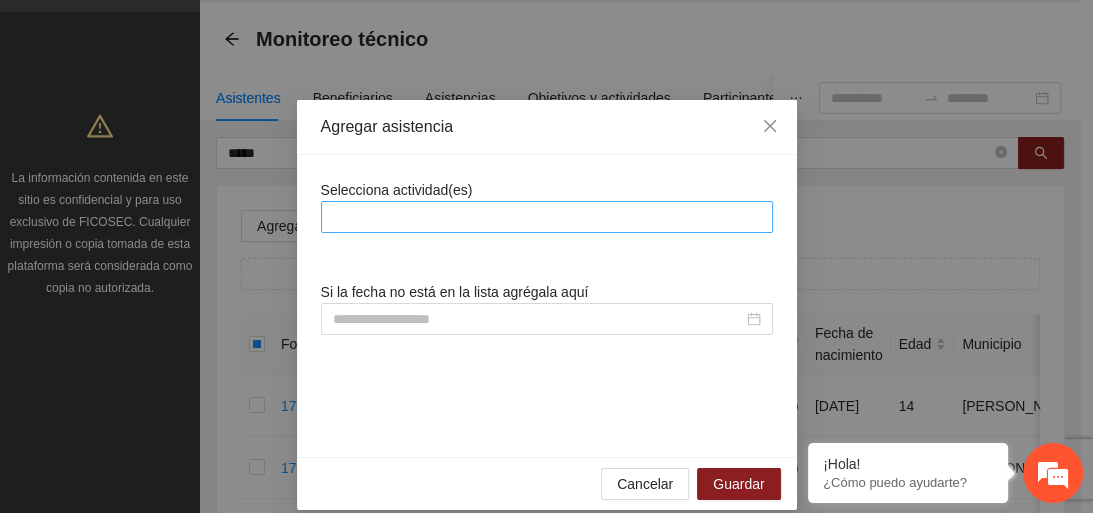 click at bounding box center [547, 217] 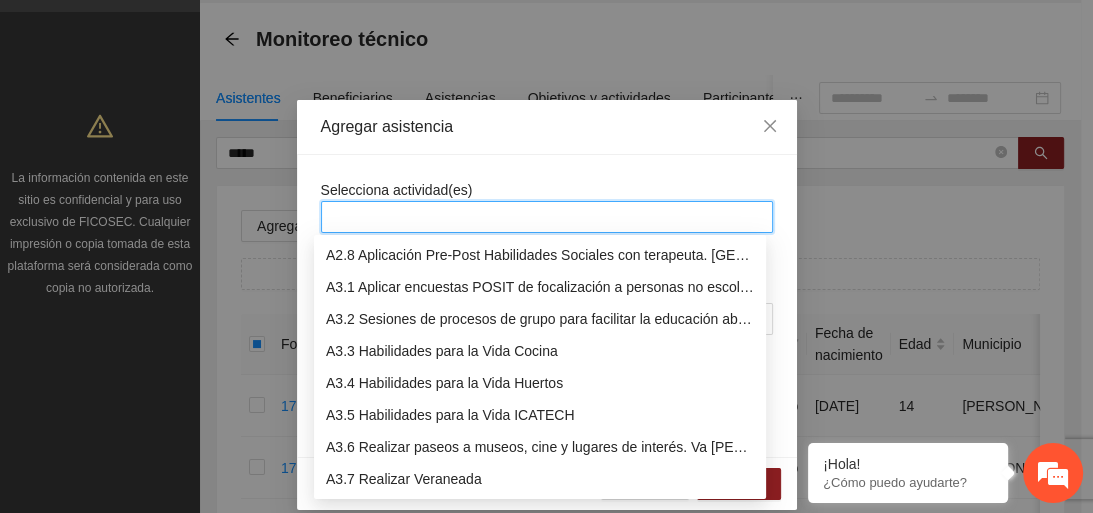 scroll, scrollTop: 720, scrollLeft: 0, axis: vertical 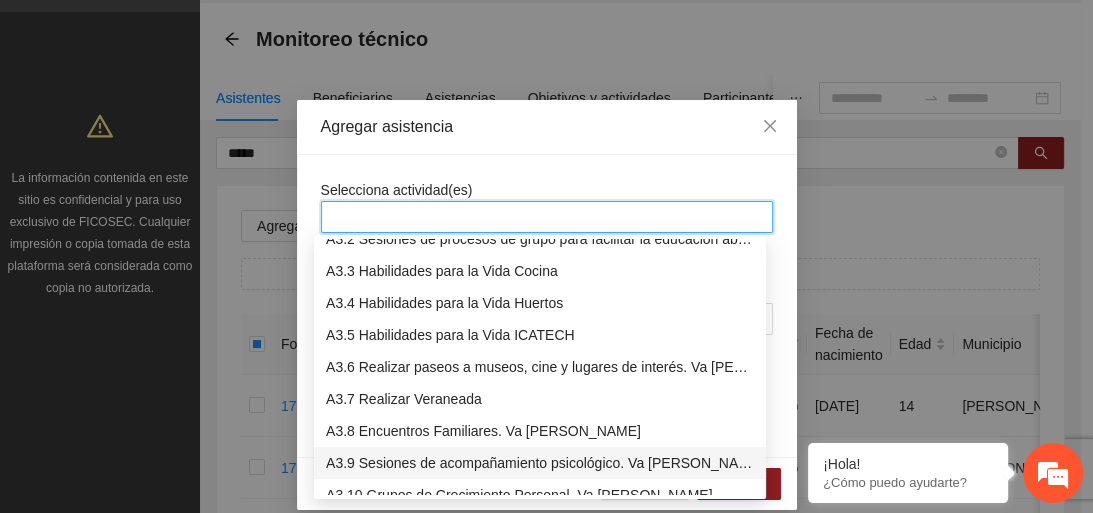click on "A3.9 Sesiones de acompañamiento psicológico. Va de nuez" at bounding box center (540, 463) 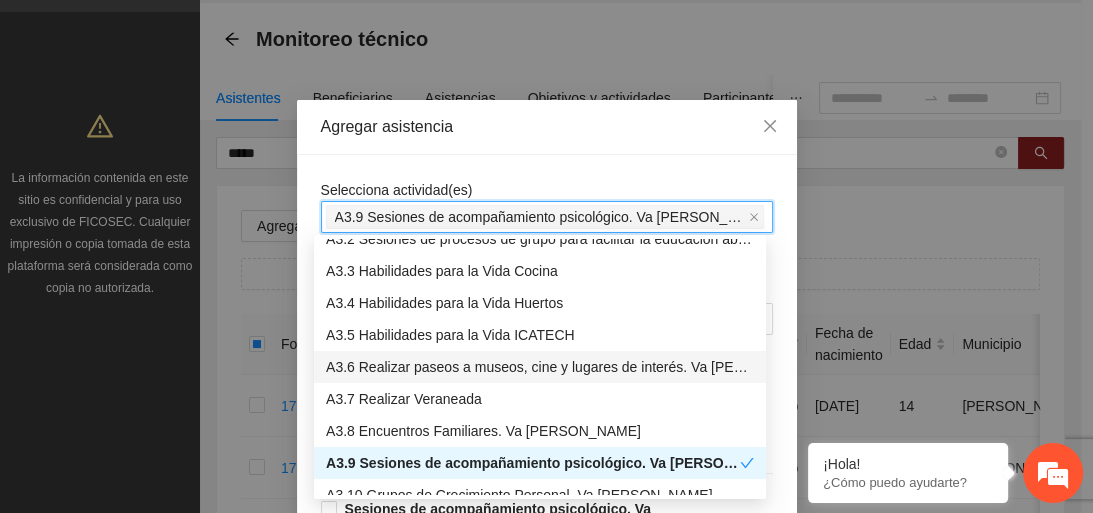 click on "Selecciona actividad(es) A3.9 Sesiones de acompañamiento psicológico. Va de nuez A3.9 Sesiones de acompañamiento psicológico. Va de nuez   Si la fecha no está en la lista agrégala aquí Sesiones de acompañamiento psicológico. Va de nuez 16/07/2025 10:00 Sesiones de acompañamiento psicológico. Va de nuez 16/07/2025 09:00 Sesiones de acompañamiento psicológico. Va de nuez 15/07/2025 10:00 Sesiones de acompañamiento psicológico. Va de nuez 15/07/2025 09:00 Sesiones de acompañamiento psicológico. Va de nuez 14/07/2025 10:00 Sesiones de acompañamiento psicológico. Va de nuez 14/07/2025 09:00 Sesiones de acompañamiento psicológico. Va de nuez 10/07/2025 10:00 Sesiones de acompañamiento psicológico. Va de nuez 10/07/2025 09:00 Sesiones de acompañamiento psicológico. Va de nuez 09/07/2025 10:00 Sesiones de acompañamiento psicológico. Va de nuez 09/07/2025 09:00 Sesiones de acompañamiento psicológico. Va de nuez 08/07/2025 10:00 Sesiones de acompañamiento psicológico. Va de nuez 09:00" at bounding box center (547, 11230) 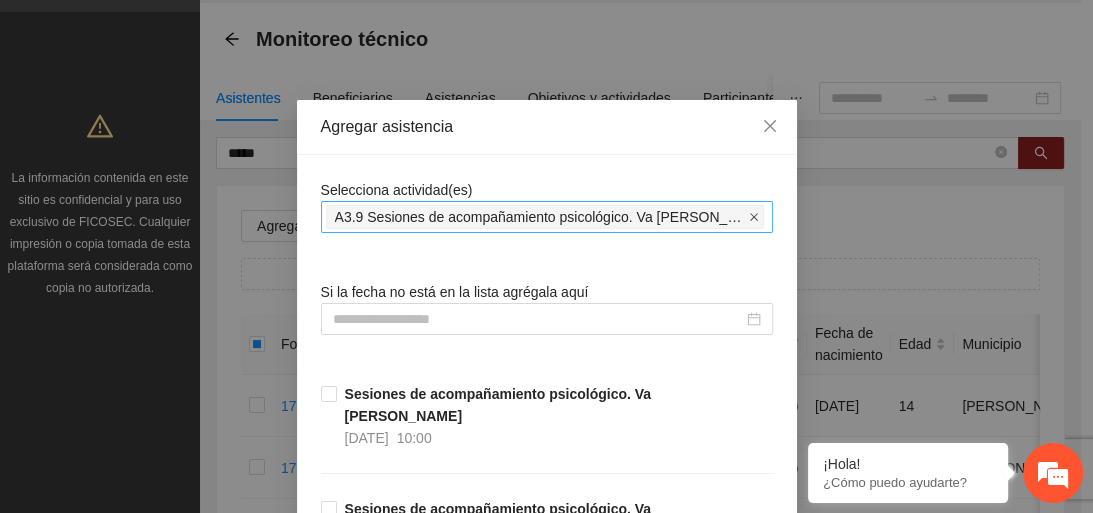 click 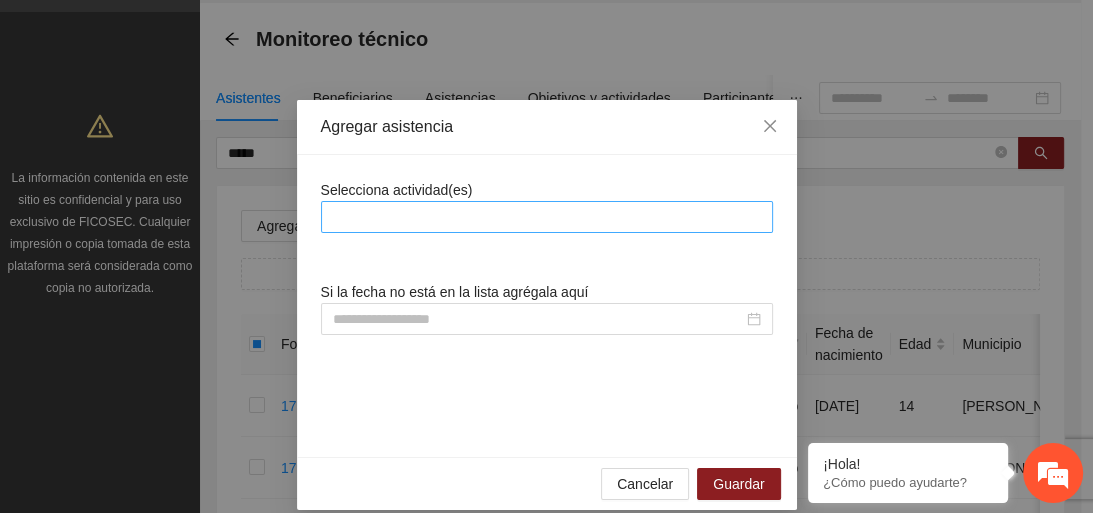 click at bounding box center (547, 217) 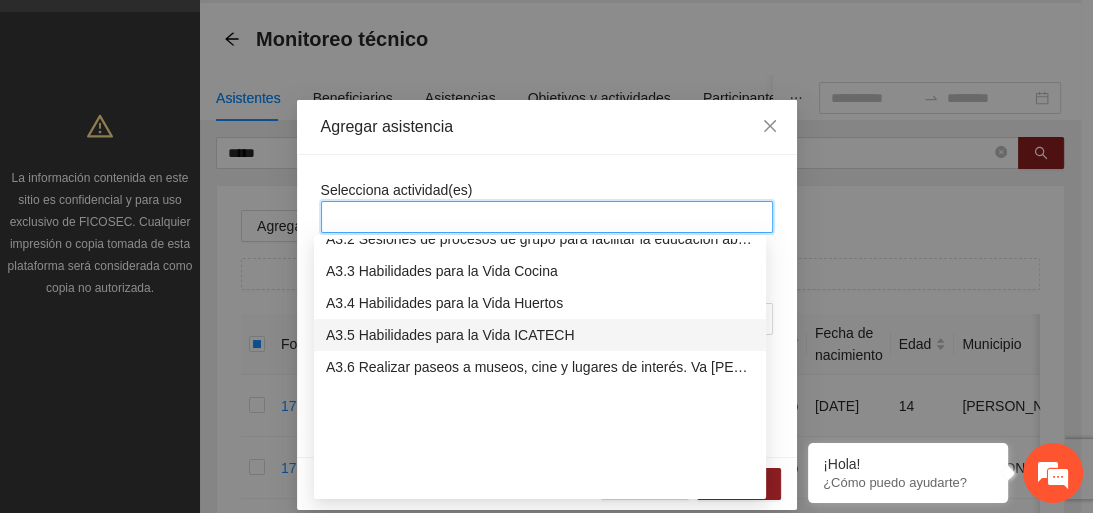 scroll, scrollTop: 480, scrollLeft: 0, axis: vertical 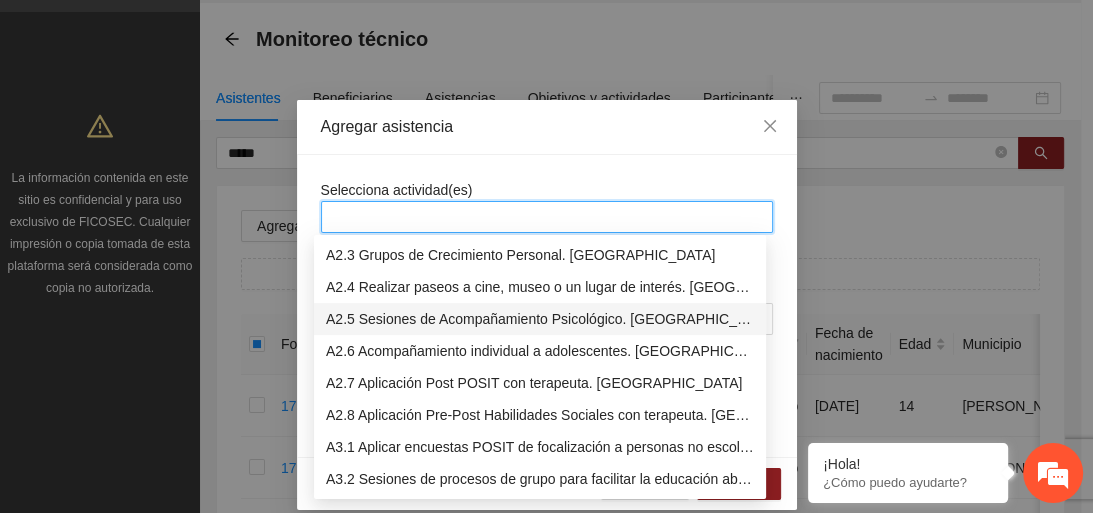 click on "A2.5 Sesiones de Acompañamiento Psicológico. [GEOGRAPHIC_DATA]" at bounding box center [540, 319] 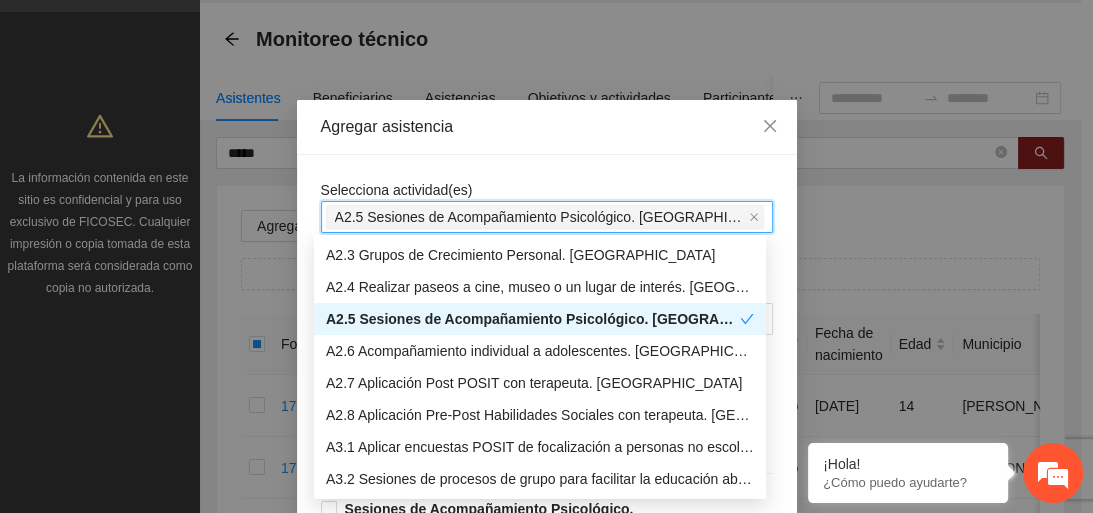 click on "Selecciona actividad(es) A2.5 Sesiones de Acompañamiento Psicológico. Secundaria   Si la fecha no está en la lista agrégala aquí Sesiones de Acompañamiento Psicológico. Secundaria 16/07/2025 12:00 Sesiones de Acompañamiento Psicológico. Secundaria 16/07/2025 11:00 Sesiones de Acompañamiento Psicológico. Secundaria 15/07/2025 12:00 Sesiones de Acompañamiento Psicológico. Secundaria 15/07/2025 11:00 Sesiones de Acompañamiento Psicológico. Secundaria 14/07/2025 12:00 Sesiones de Acompañamiento Psicológico. Secundaria 14/07/2025 11:00 Sesiones de Acompañamiento Psicológico. Secundaria 10/07/2025 12:00 Sesiones de Acompañamiento Psicológico. Secundaria 10/07/2025 11:00 Sesiones de Acompañamiento Psicológico. Secundaria 09/07/2025 12:00 Sesiones de Acompañamiento Psicológico. Secundaria 09/07/2025 11:00 Sesiones de Acompañamiento Psicológico. Secundaria 08/07/2025 12:00 Sesiones de Acompañamiento Psicológico. Secundaria 08/07/2025 11:00 07/07/2025 12:00 07/07/2025 11:00 04/07/2025" at bounding box center [547, 10885] 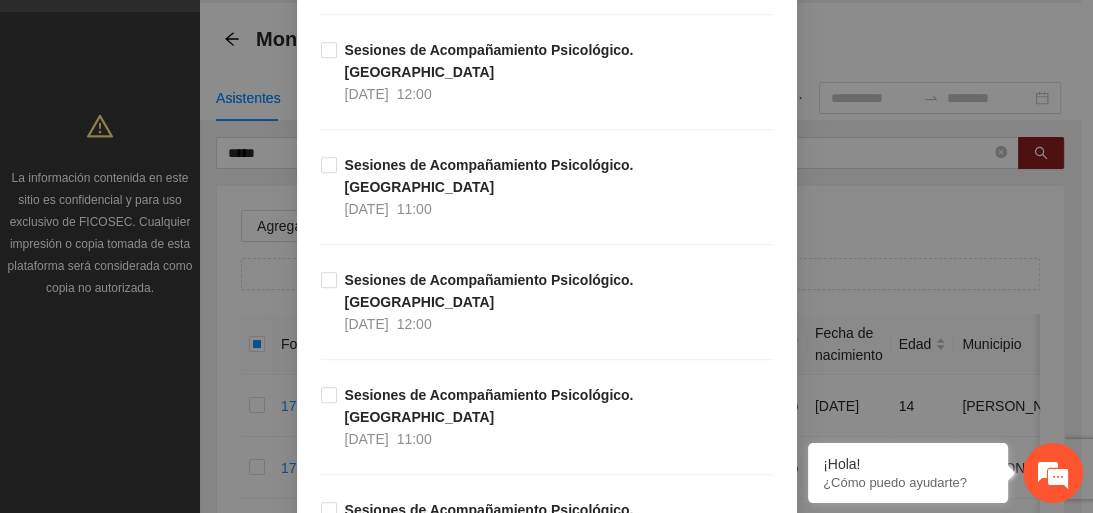 scroll, scrollTop: 720, scrollLeft: 0, axis: vertical 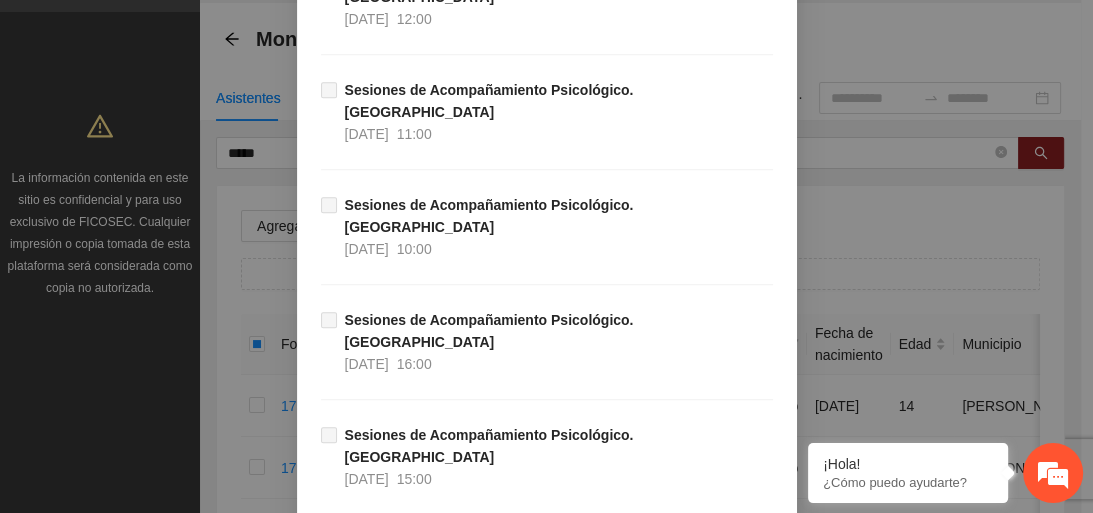 click on "Guardar" at bounding box center (738, 4549) 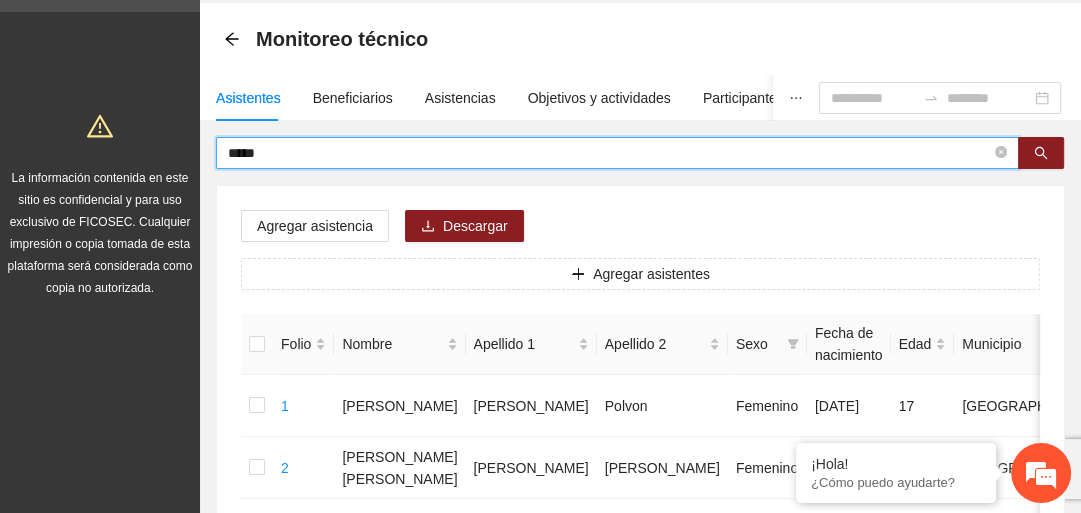 click on "*****" at bounding box center (609, 153) 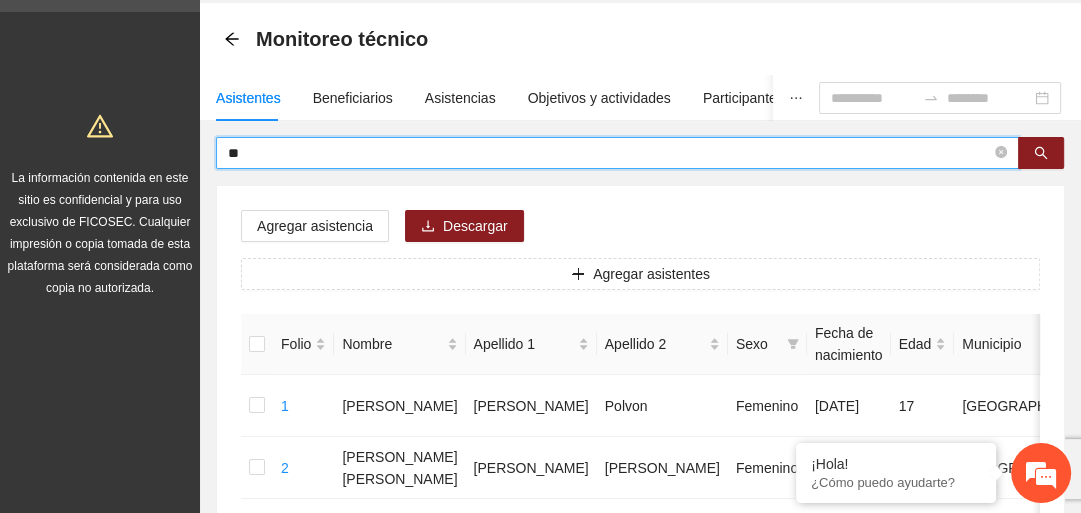 type on "*" 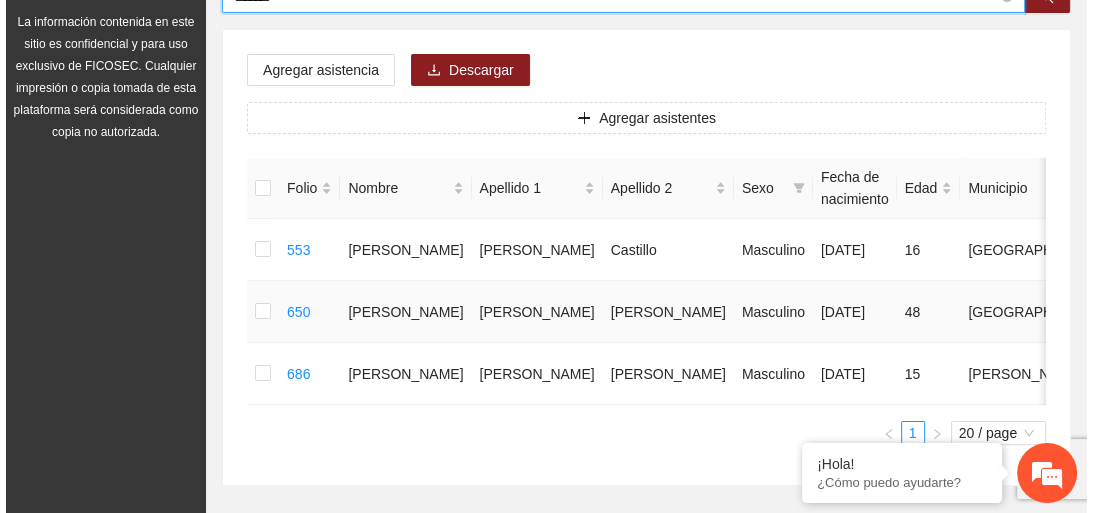 scroll, scrollTop: 240, scrollLeft: 0, axis: vertical 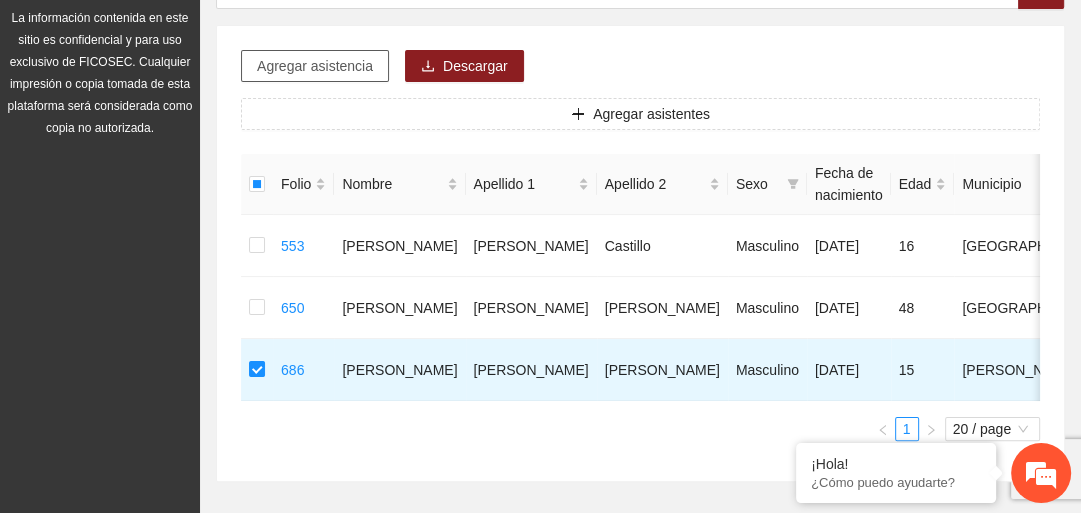 click on "Agregar asistencia" at bounding box center (315, 66) 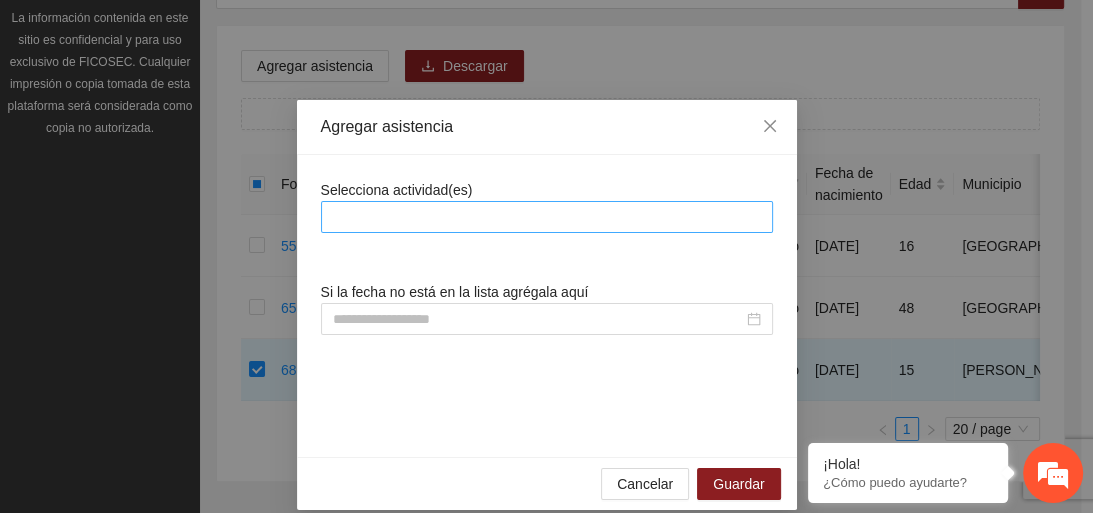 click at bounding box center [547, 217] 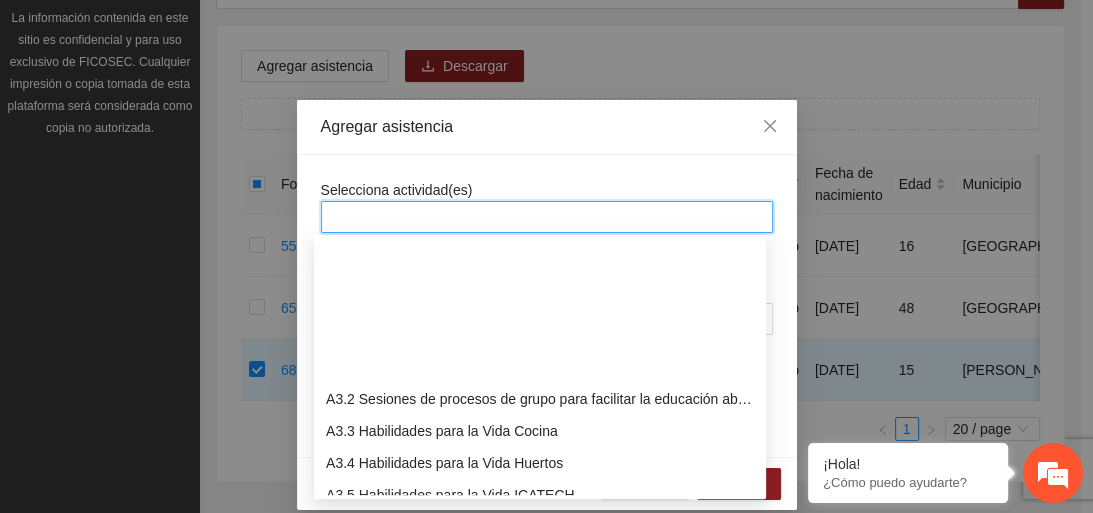scroll, scrollTop: 800, scrollLeft: 0, axis: vertical 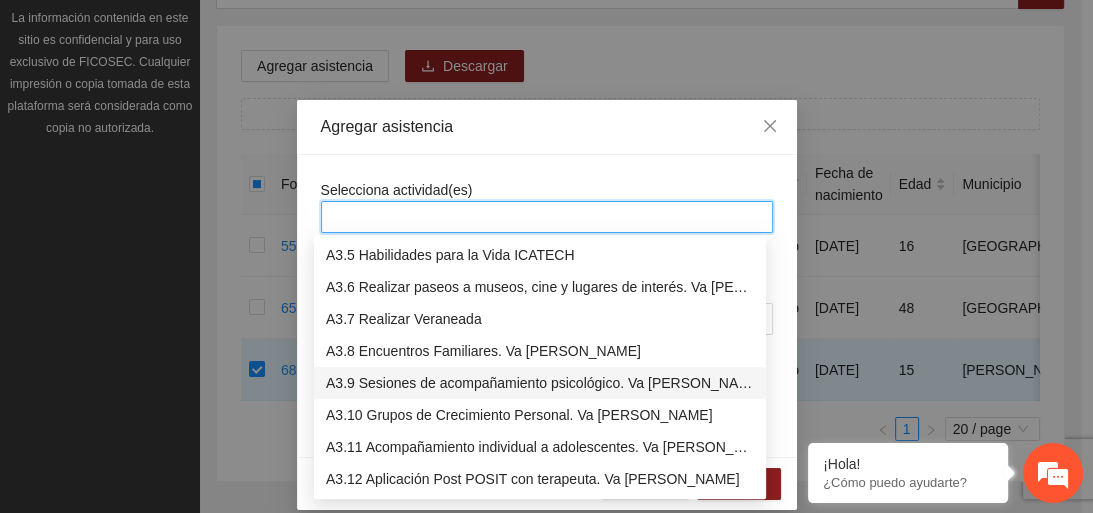 click on "A3.9 Sesiones de acompañamiento psicológico. Va de nuez" at bounding box center (540, 383) 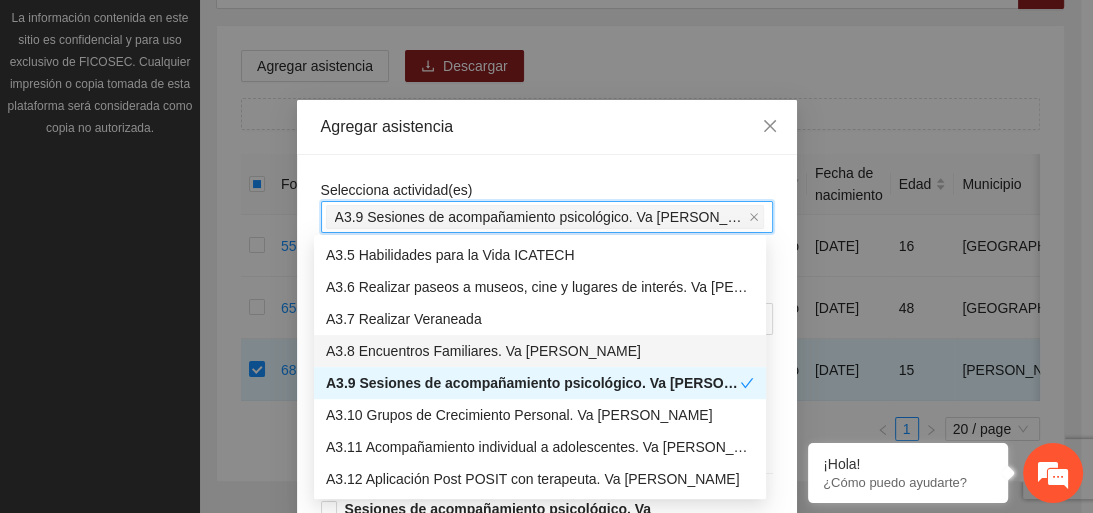 click on "Selecciona actividad(es) A3.9 Sesiones de acompañamiento psicológico. Va de nuez   Si la fecha no está en la lista agrégala aquí Sesiones de acompañamiento psicológico. Va de nuez 16/07/2025 10:00 Sesiones de acompañamiento psicológico. Va de nuez 16/07/2025 09:00 Sesiones de acompañamiento psicológico. Va de nuez 15/07/2025 10:00 Sesiones de acompañamiento psicológico. Va de nuez 15/07/2025 09:00 Sesiones de acompañamiento psicológico. Va de nuez 14/07/2025 10:00 Sesiones de acompañamiento psicológico. Va de nuez 14/07/2025 09:00 Sesiones de acompañamiento psicológico. Va de nuez 10/07/2025 10:00 Sesiones de acompañamiento psicológico. Va de nuez 10/07/2025 09:00 Sesiones de acompañamiento psicológico. Va de nuez 09/07/2025 10:00 Sesiones de acompañamiento psicológico. Va de nuez 09/07/2025 09:00 Sesiones de acompañamiento psicológico. Va de nuez 08/07/2025 10:00 Sesiones de acompañamiento psicológico. Va de nuez 08/07/2025 09:00 07/07/2025 10:00 07/07/2025 09:00 04/07/2025" at bounding box center (547, 11230) 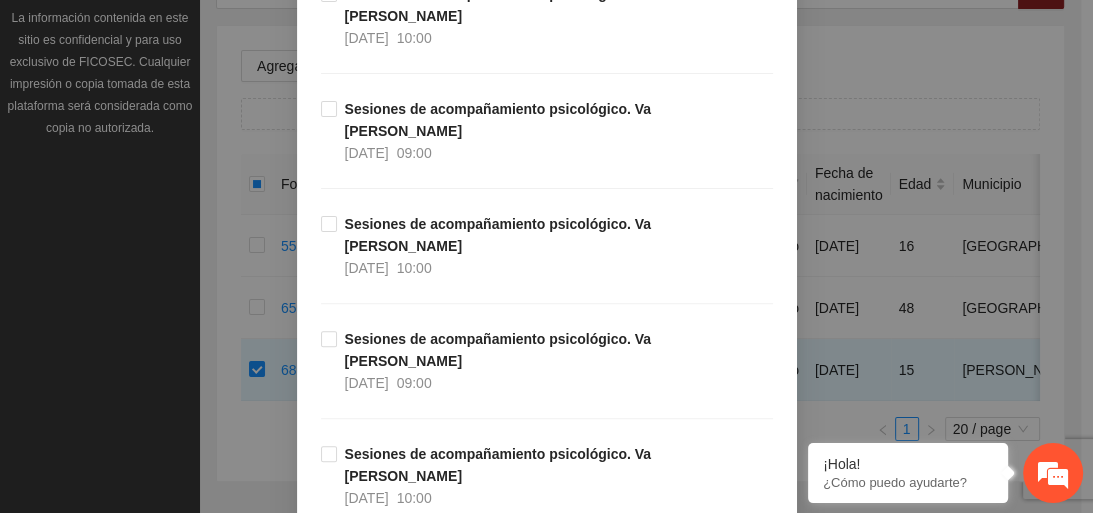 scroll, scrollTop: 800, scrollLeft: 0, axis: vertical 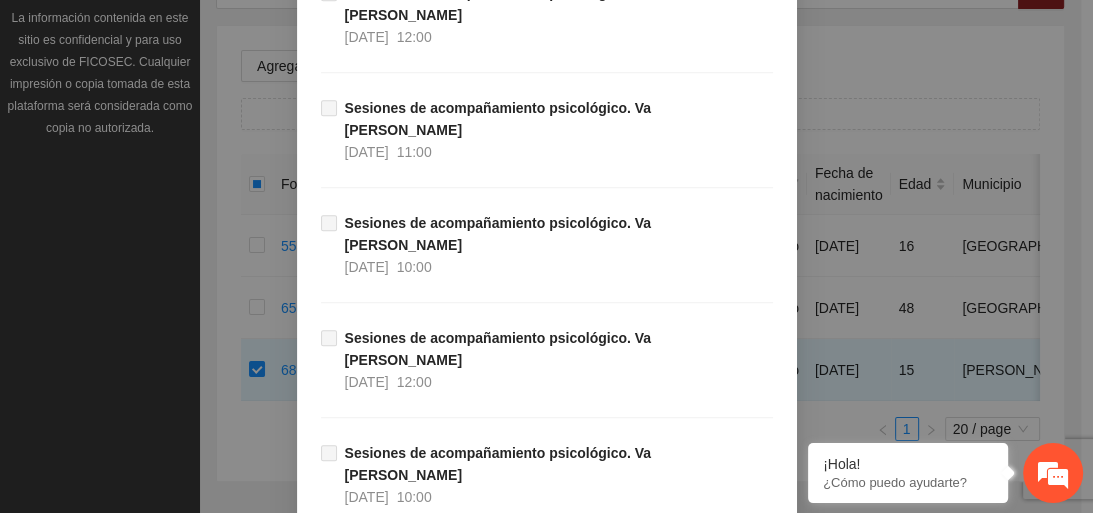 click on "Guardar" at bounding box center [738, 4682] 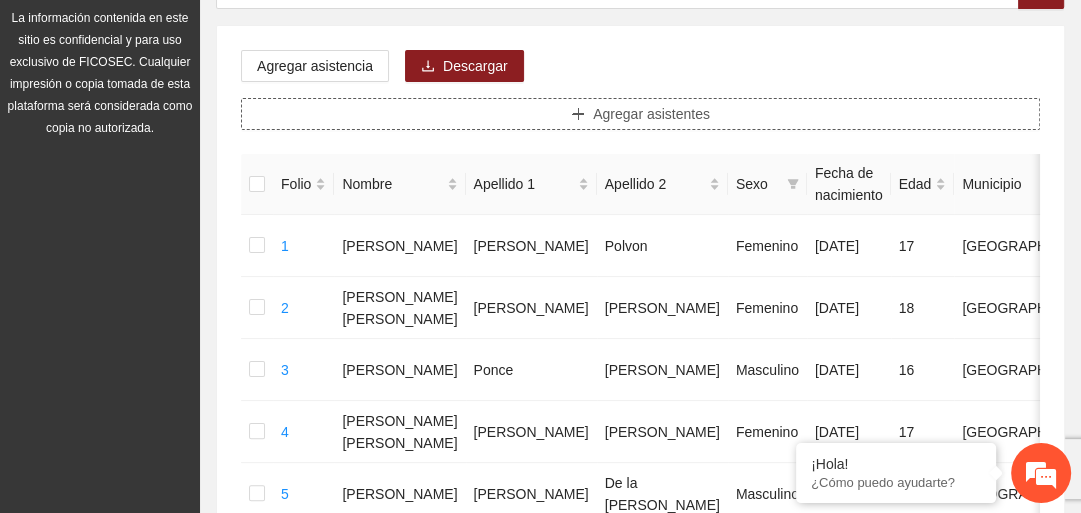 click on "Agregar asistentes" at bounding box center (640, 114) 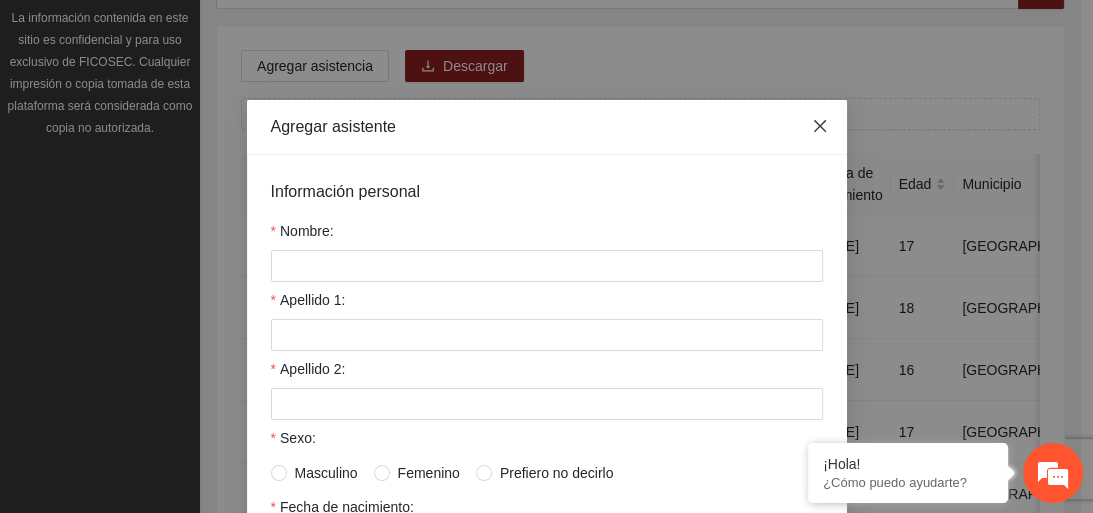 click 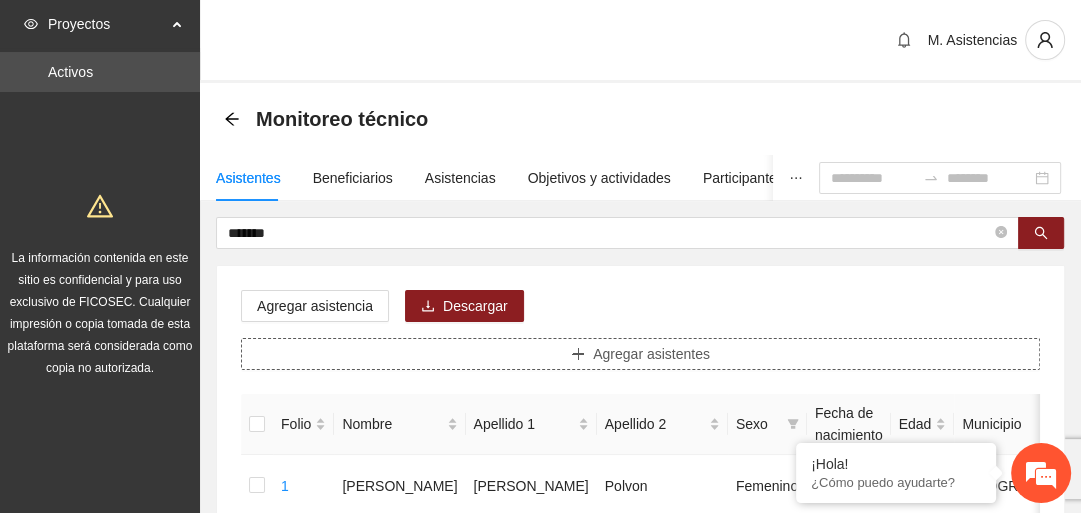 scroll, scrollTop: 0, scrollLeft: 0, axis: both 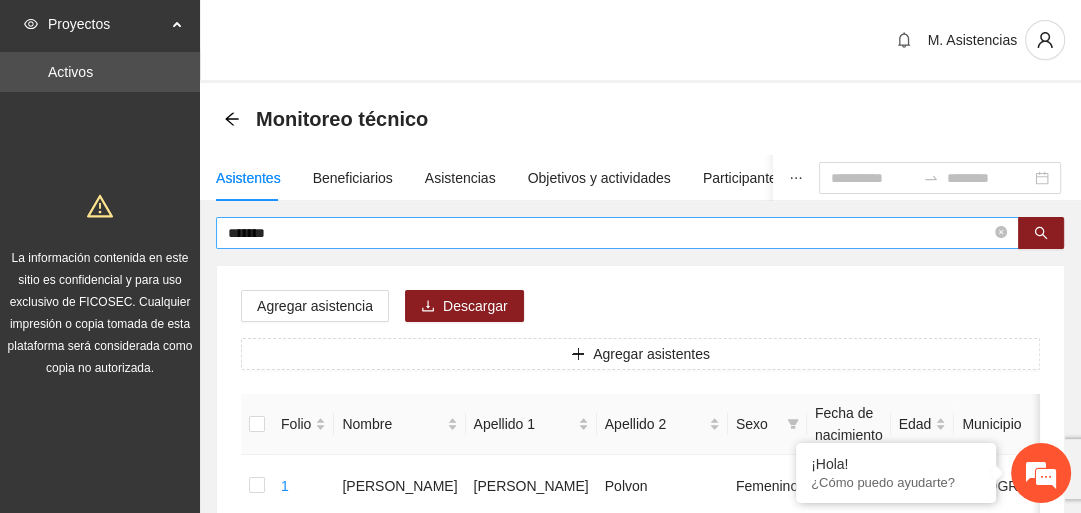 click on "*******" at bounding box center (609, 233) 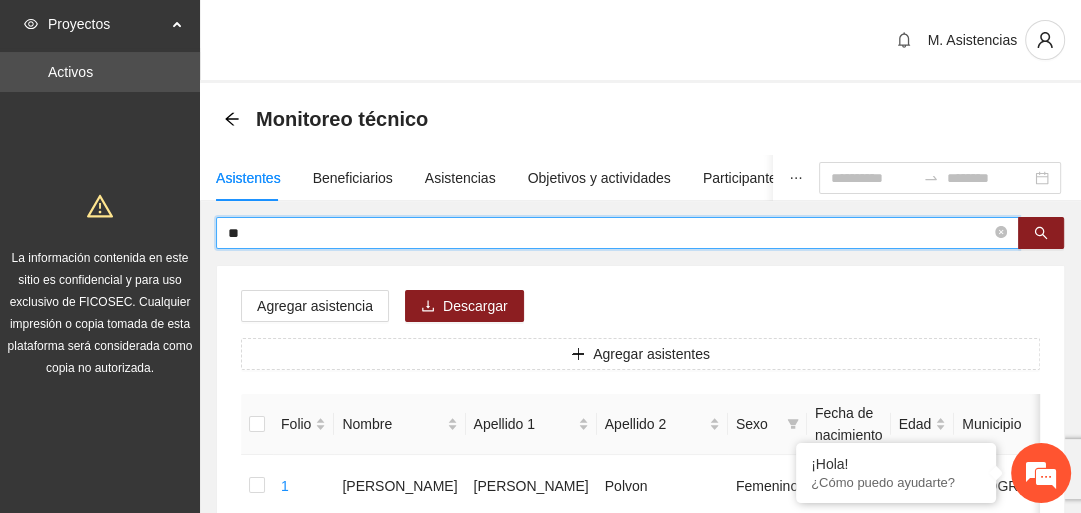 type on "*" 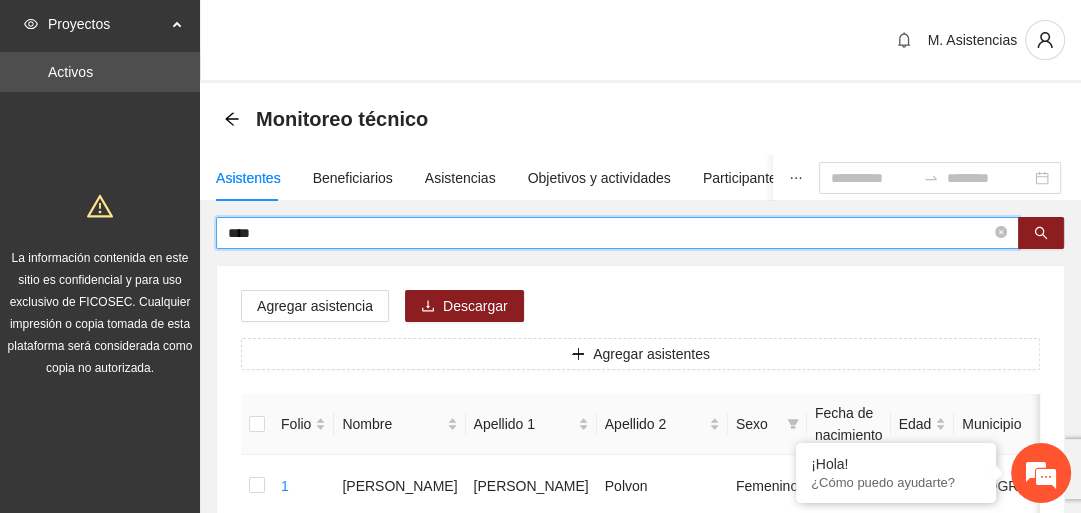 type on "****" 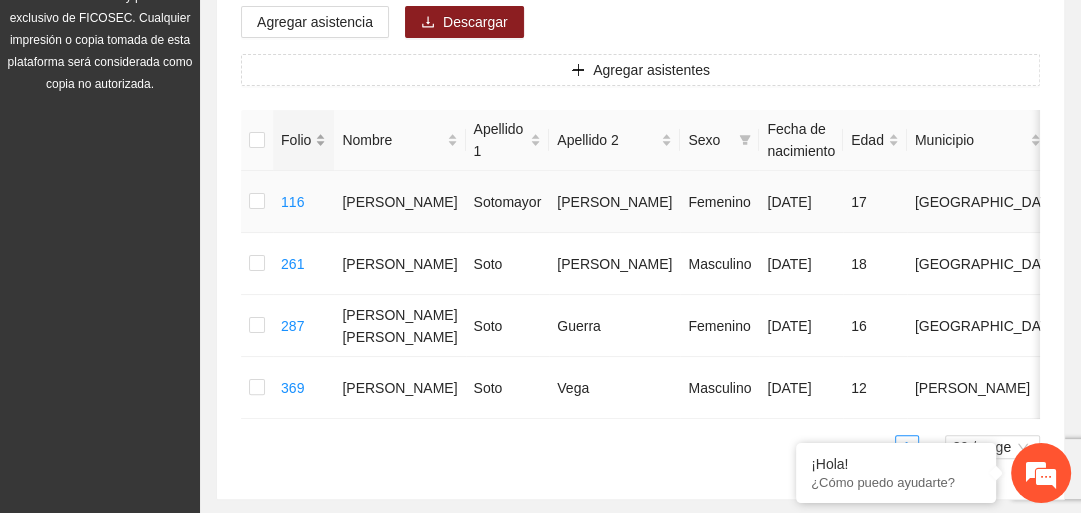 scroll, scrollTop: 320, scrollLeft: 0, axis: vertical 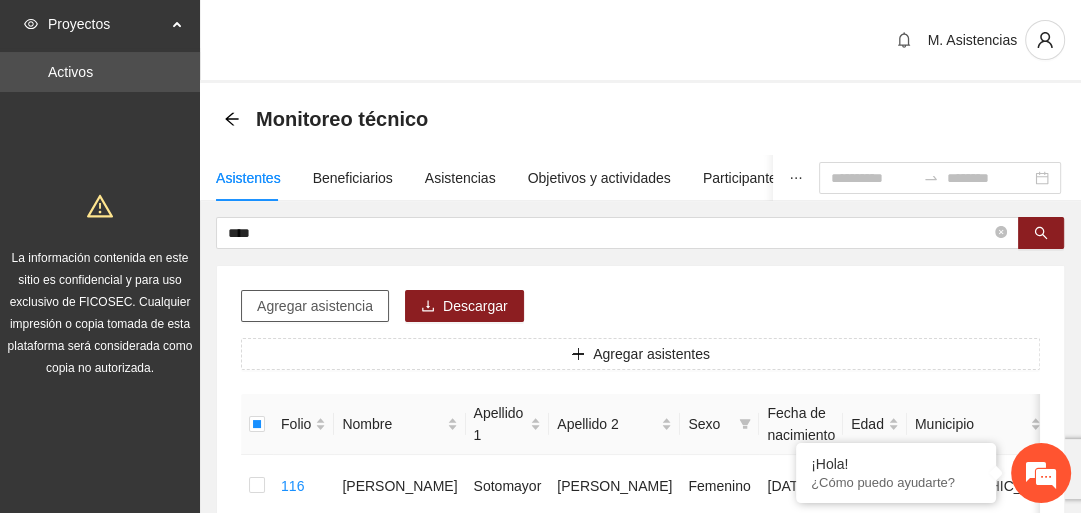 click on "Agregar asistencia" at bounding box center (315, 306) 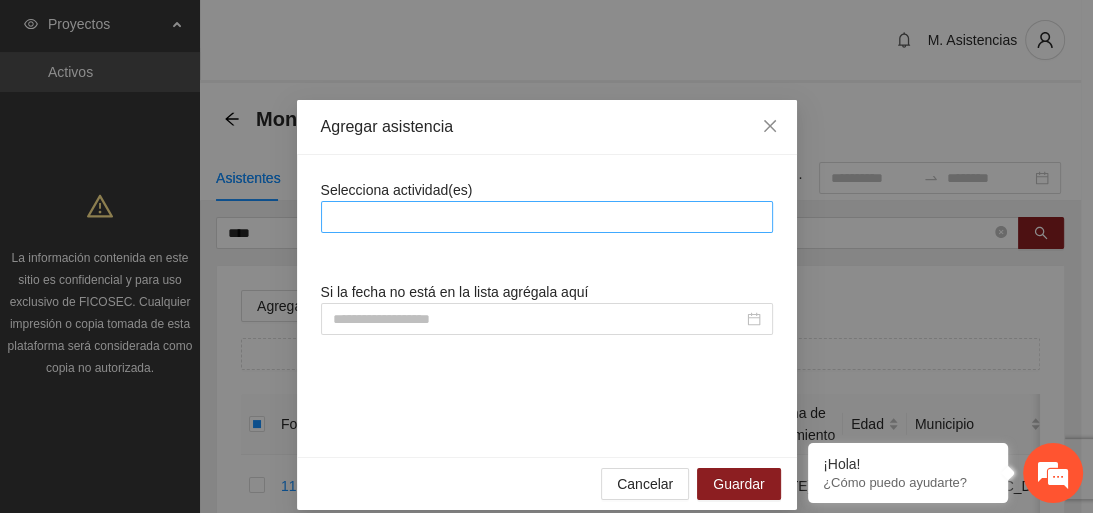 click at bounding box center (547, 217) 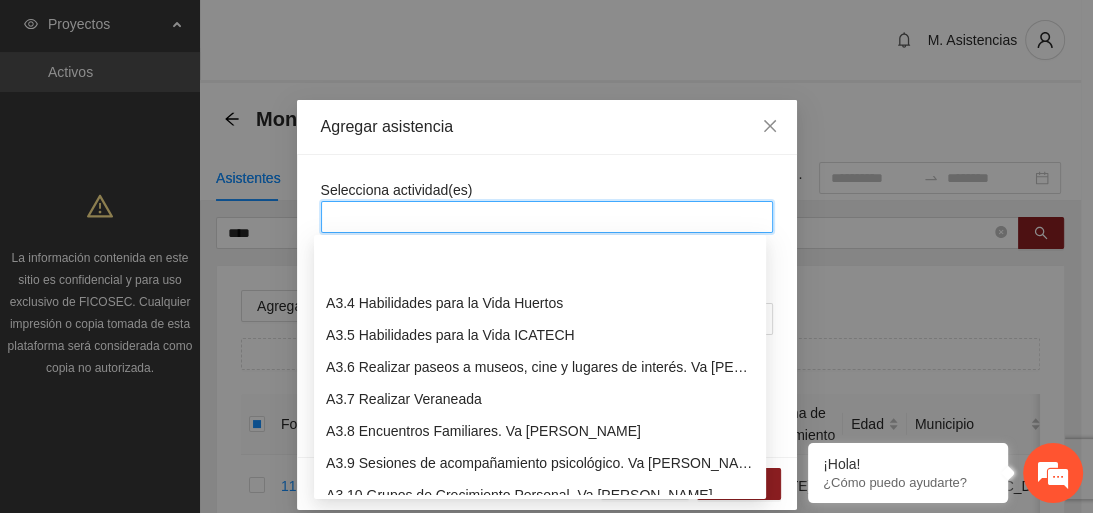 scroll, scrollTop: 800, scrollLeft: 0, axis: vertical 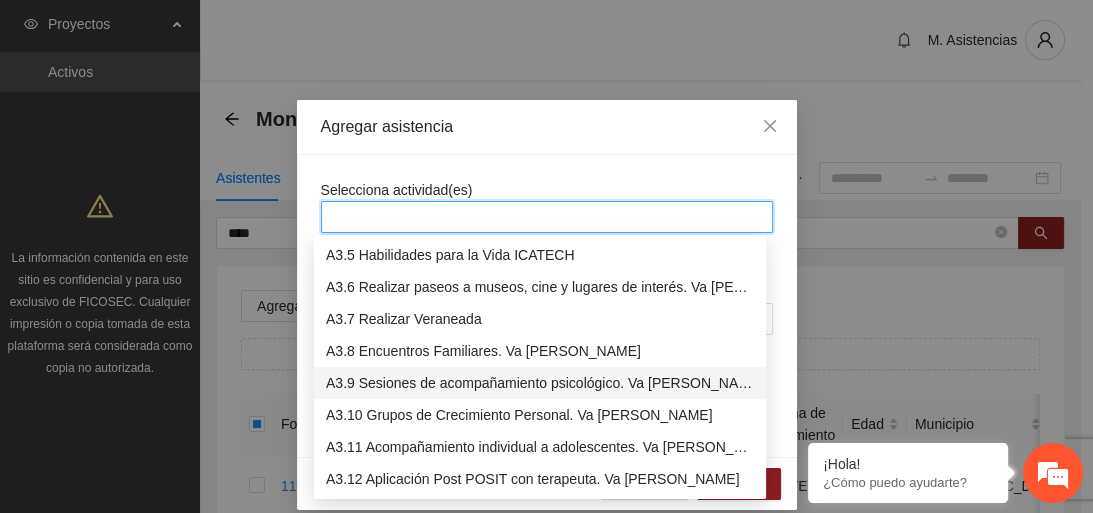 click on "A3.9 Sesiones de acompañamiento psicológico. Va de nuez" at bounding box center (540, 383) 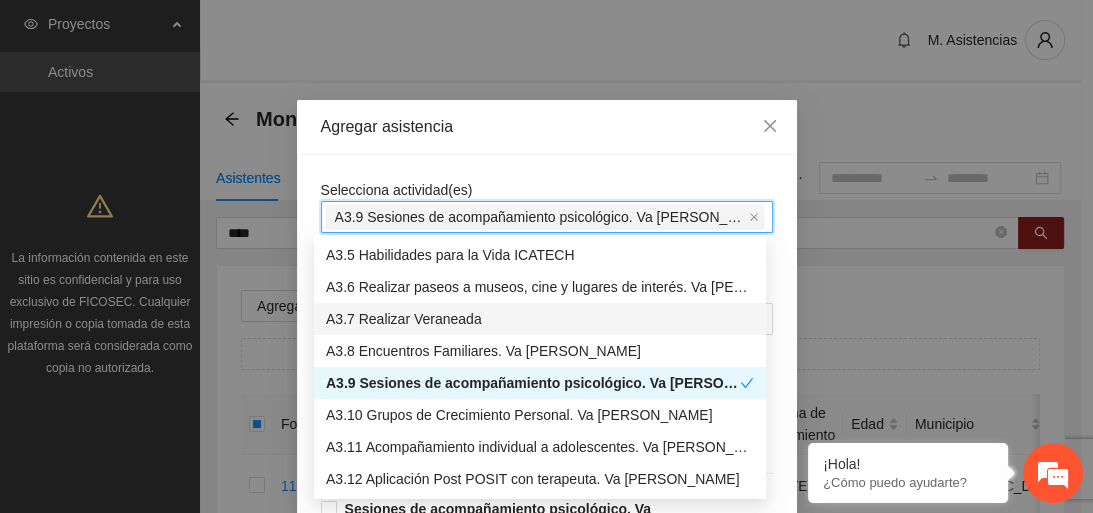 click on "Selecciona actividad(es) A3.9 Sesiones de acompañamiento psicológico. Va de nuez A3.9 Sesiones de acompañamiento psicológico. Va de nuez   Si la fecha no está en la lista agrégala aquí Sesiones de acompañamiento psicológico. Va de nuez 16/07/2025 10:00 Sesiones de acompañamiento psicológico. Va de nuez 16/07/2025 09:00 Sesiones de acompañamiento psicológico. Va de nuez 15/07/2025 10:00 Sesiones de acompañamiento psicológico. Va de nuez 15/07/2025 09:00 Sesiones de acompañamiento psicológico. Va de nuez 14/07/2025 10:00 Sesiones de acompañamiento psicológico. Va de nuez 14/07/2025 09:00 Sesiones de acompañamiento psicológico. Va de nuez 10/07/2025 10:00 Sesiones de acompañamiento psicológico. Va de nuez 10/07/2025 09:00 Sesiones de acompañamiento psicológico. Va de nuez 09/07/2025 10:00 Sesiones de acompañamiento psicológico. Va de nuez 09/07/2025 09:00 Sesiones de acompañamiento psicológico. Va de nuez 08/07/2025 10:00 Sesiones de acompañamiento psicológico. Va de nuez 09:00" at bounding box center [547, 11230] 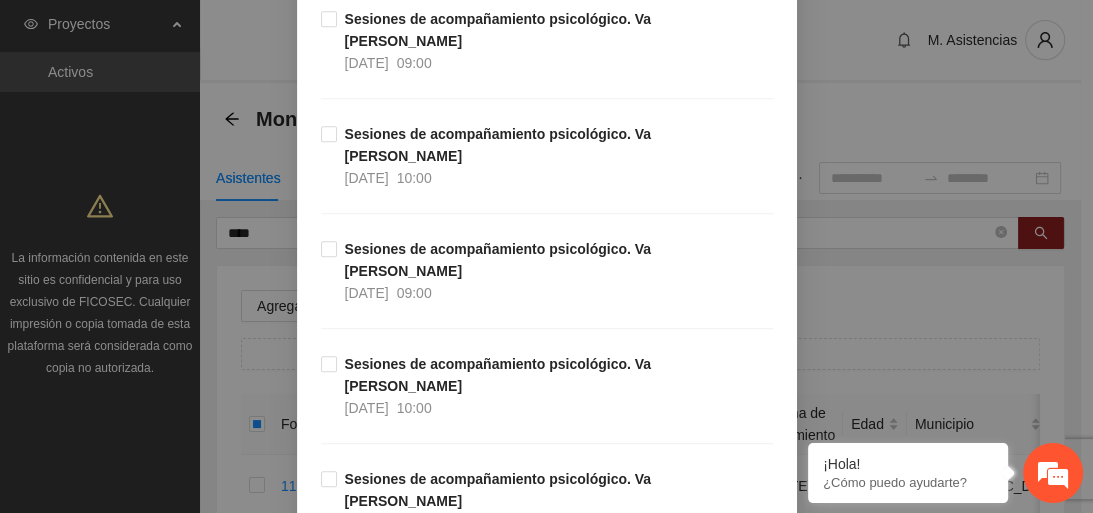 scroll, scrollTop: 800, scrollLeft: 0, axis: vertical 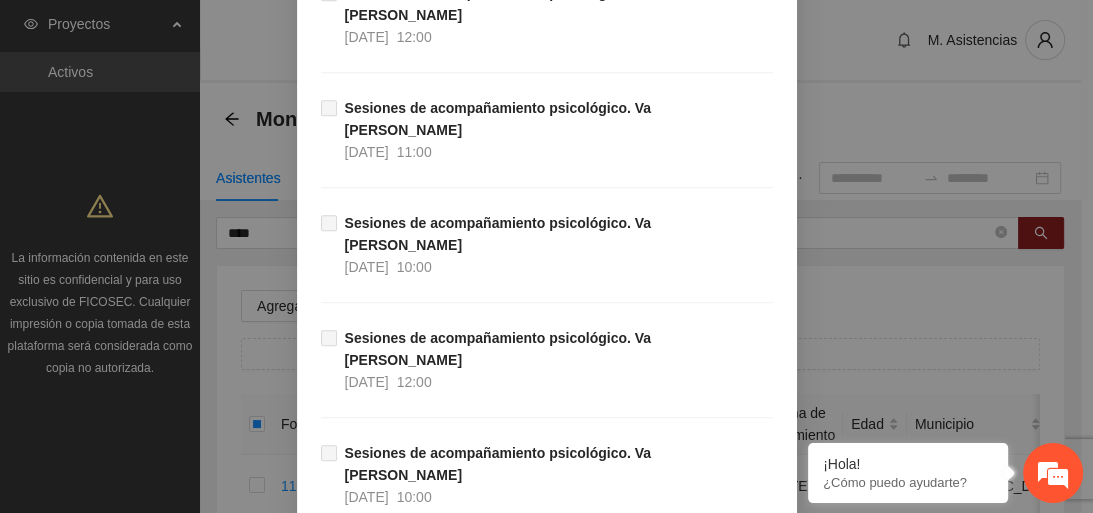 click on "Guardar" at bounding box center [738, 4682] 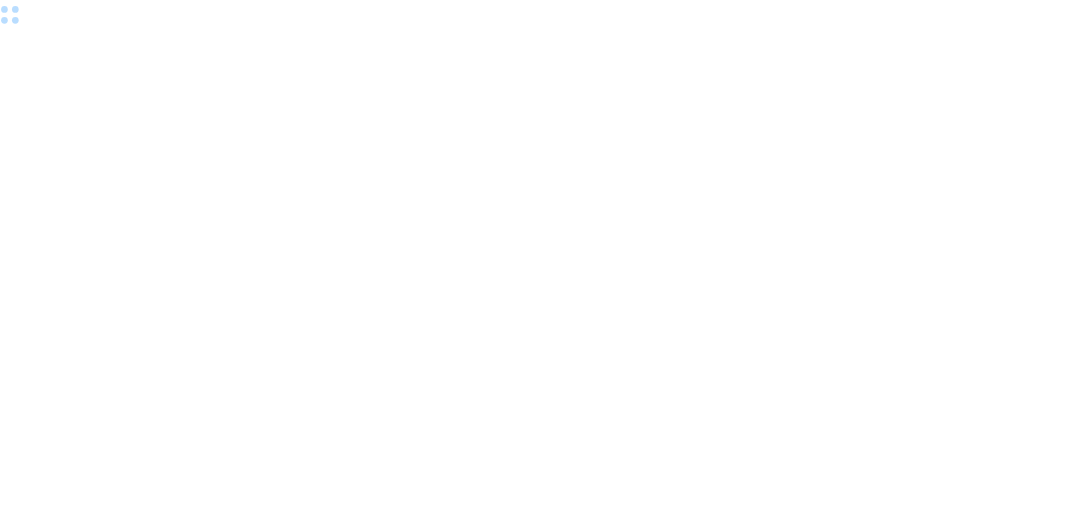 scroll, scrollTop: 0, scrollLeft: 0, axis: both 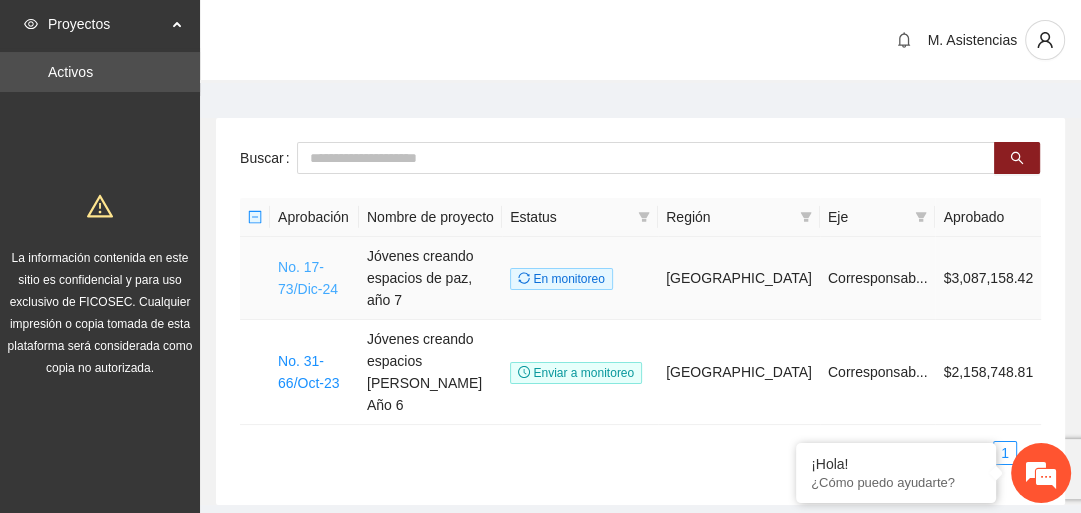 click on "No. 17-73/Dic-24" at bounding box center [308, 278] 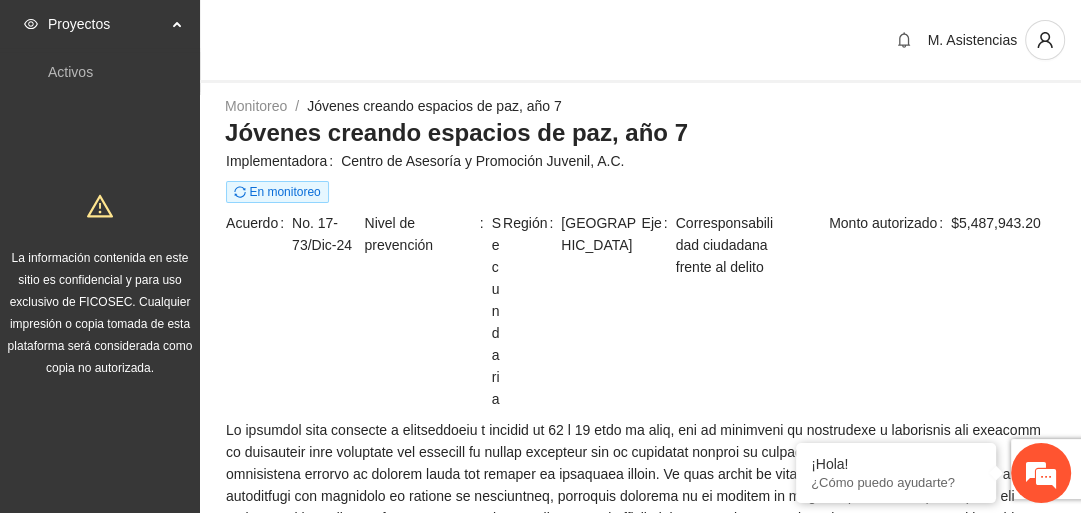scroll, scrollTop: 0, scrollLeft: 0, axis: both 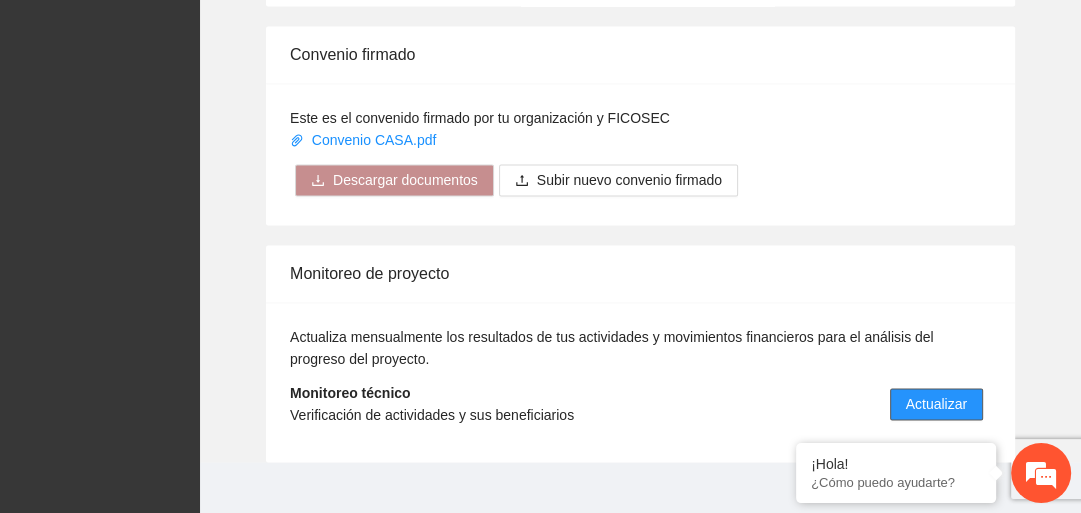 click on "Actualizar" at bounding box center (936, 404) 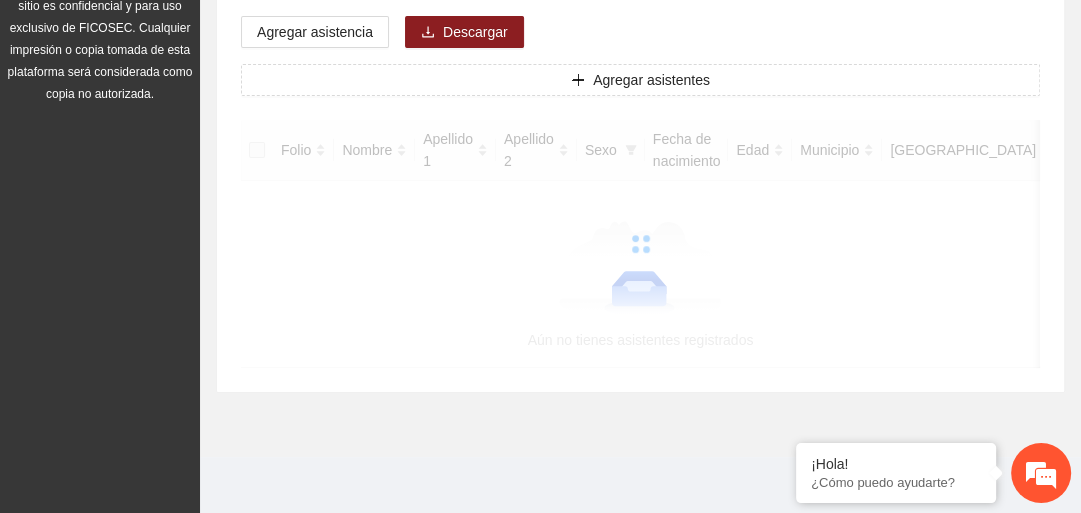 scroll, scrollTop: 0, scrollLeft: 0, axis: both 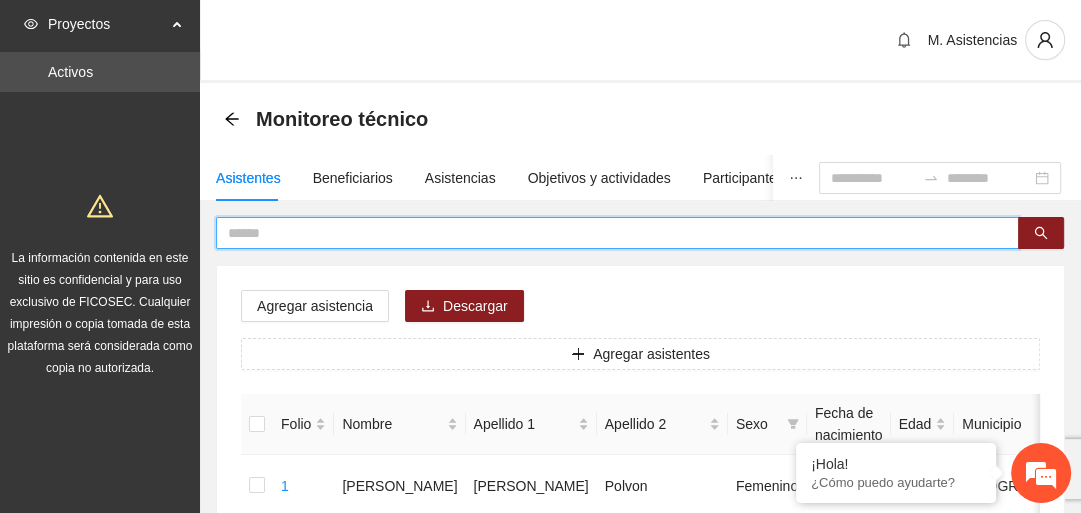 click at bounding box center [609, 233] 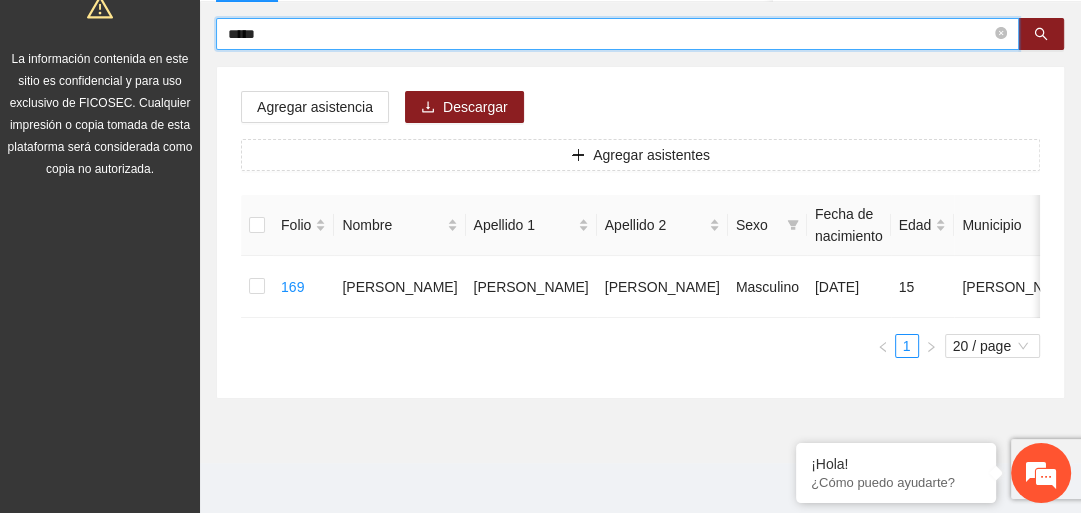 scroll, scrollTop: 236, scrollLeft: 0, axis: vertical 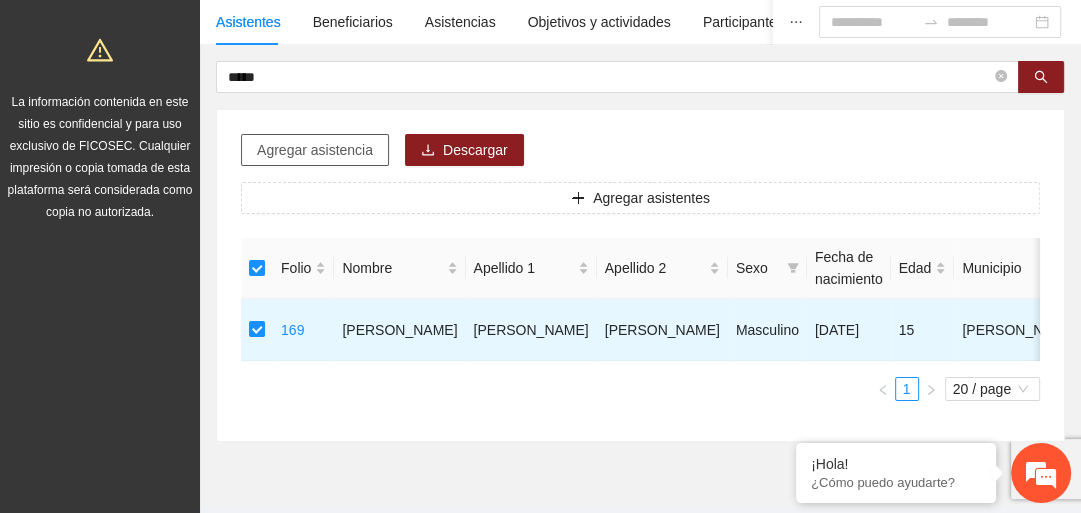 click on "Agregar asistencia" at bounding box center (315, 150) 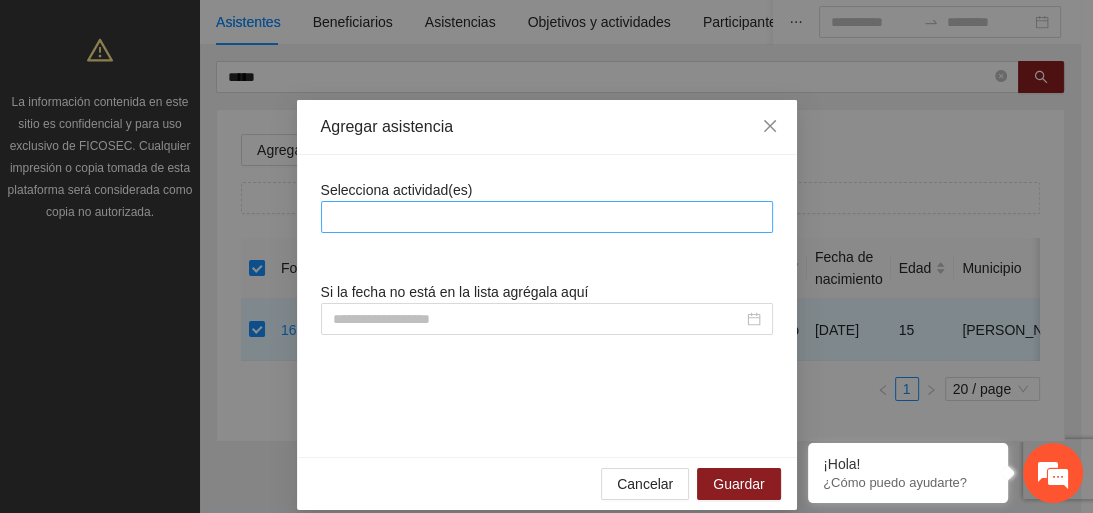 click at bounding box center (547, 217) 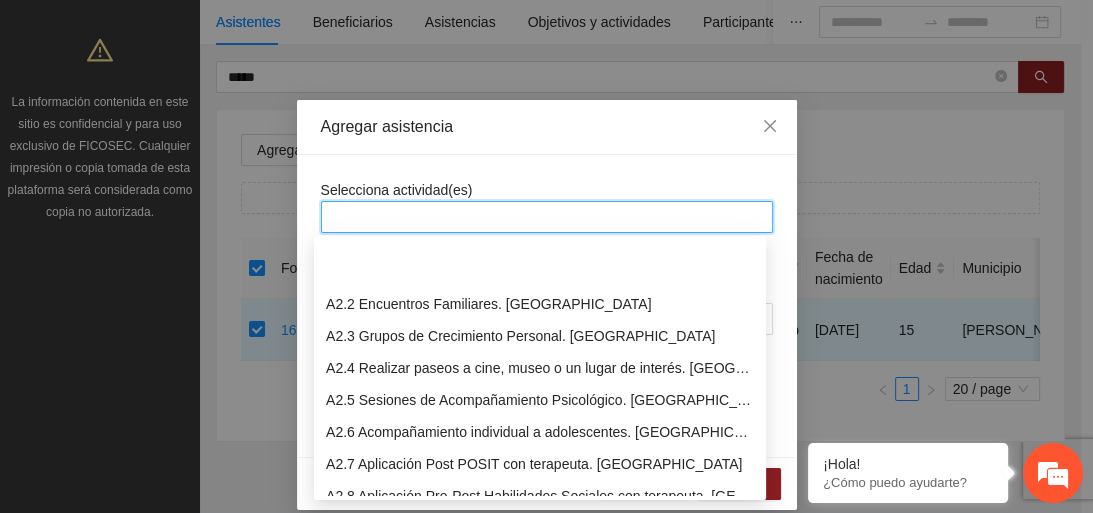 scroll, scrollTop: 480, scrollLeft: 0, axis: vertical 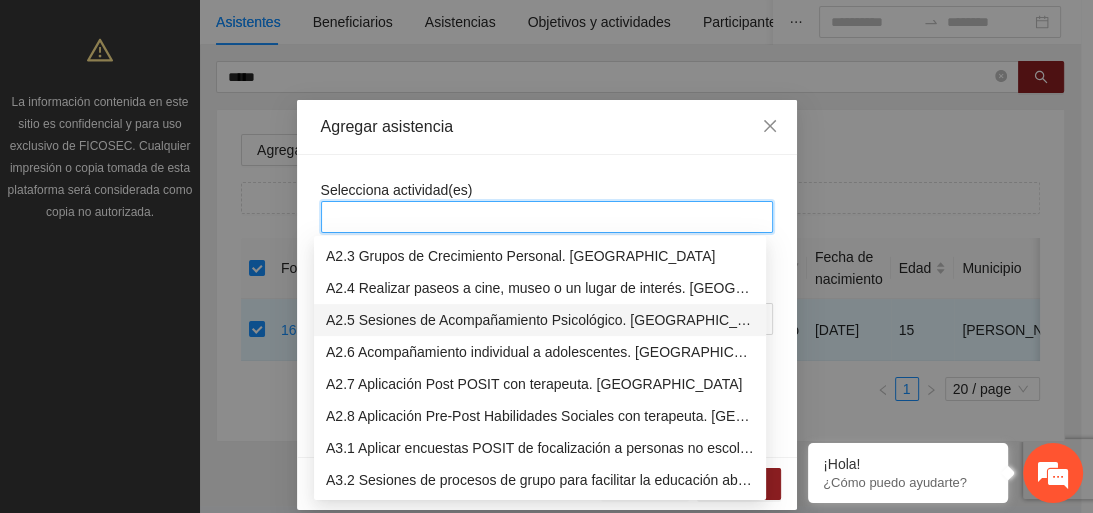 click on "A2.5 Sesiones de Acompañamiento Psicológico. [GEOGRAPHIC_DATA]" at bounding box center (540, 320) 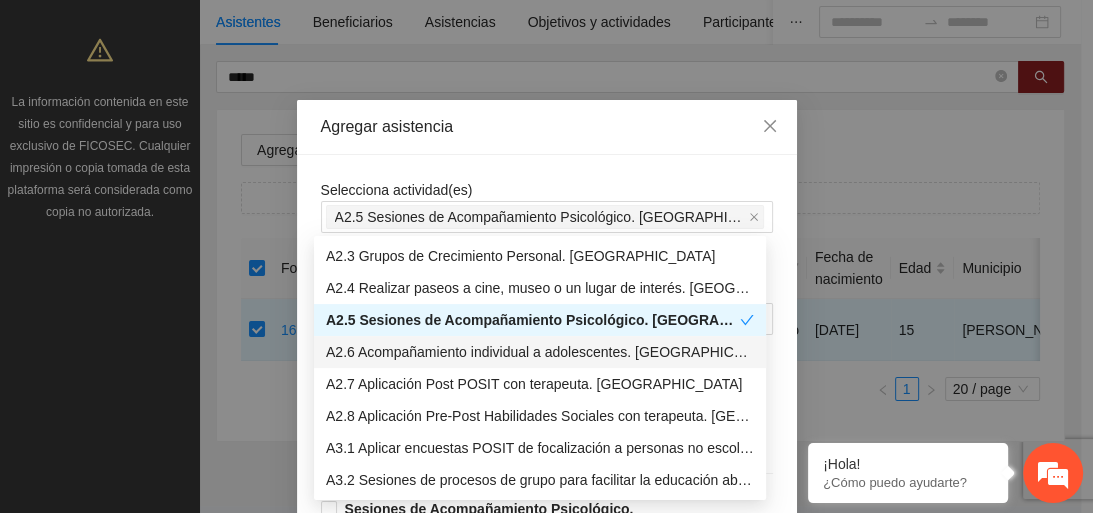 click on "Selecciona actividad(es) A2.5 Sesiones de Acompañamiento Psicológico. Secundaria   Si la fecha no está en la lista agrégala aquí Sesiones de Acompañamiento Psicológico. Secundaria [DATE] 10:00 Sesiones de Acompañamiento Psicológico. Secundaria [DATE] 12:00 Sesiones de Acompañamiento Psicológico. Secundaria [DATE] 11:00 Sesiones de Acompañamiento Psicológico. Secundaria [DATE] 12:00 Sesiones de Acompañamiento Psicológico. Secundaria [DATE] 11:00 Sesiones de Acompañamiento Psicológico. Secundaria [DATE] 12:00 Sesiones de Acompañamiento Psicológico. Secundaria [DATE] 11:00 Sesiones de Acompañamiento Psicológico. Secundaria [DATE] 12:00 Sesiones de Acompañamiento Psicológico. Secundaria [DATE] 11:00 Sesiones de Acompañamiento Psicológico. Secundaria [DATE] 12:00 Sesiones de Acompañamiento Psicológico. Secundaria [DATE] 11:00 Sesiones de Acompañamiento Psicológico. Secundaria [DATE] 12:00 [DATE] 11:00 [DATE] 12:00 07/07/2025" at bounding box center [547, 11000] 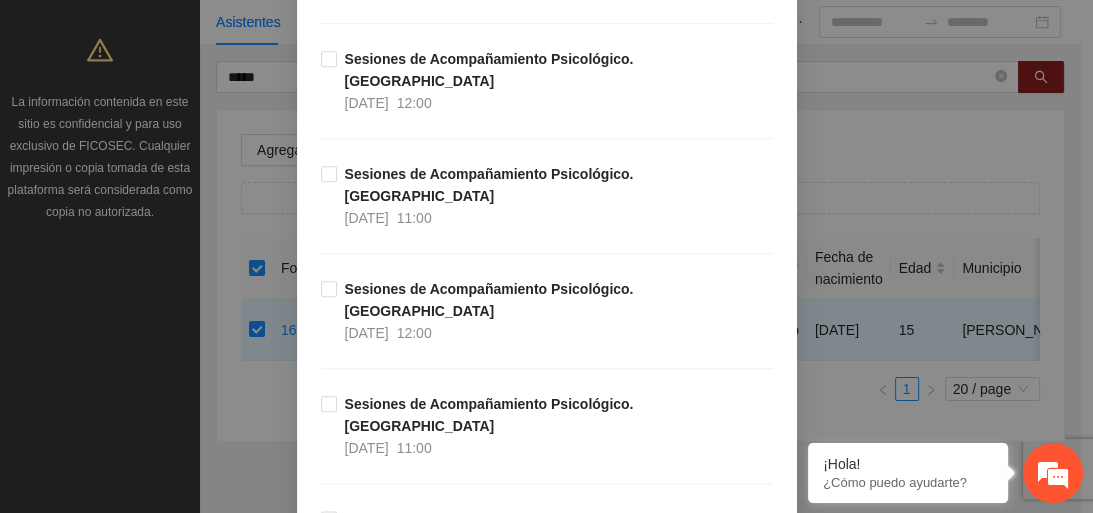 scroll, scrollTop: 1680, scrollLeft: 0, axis: vertical 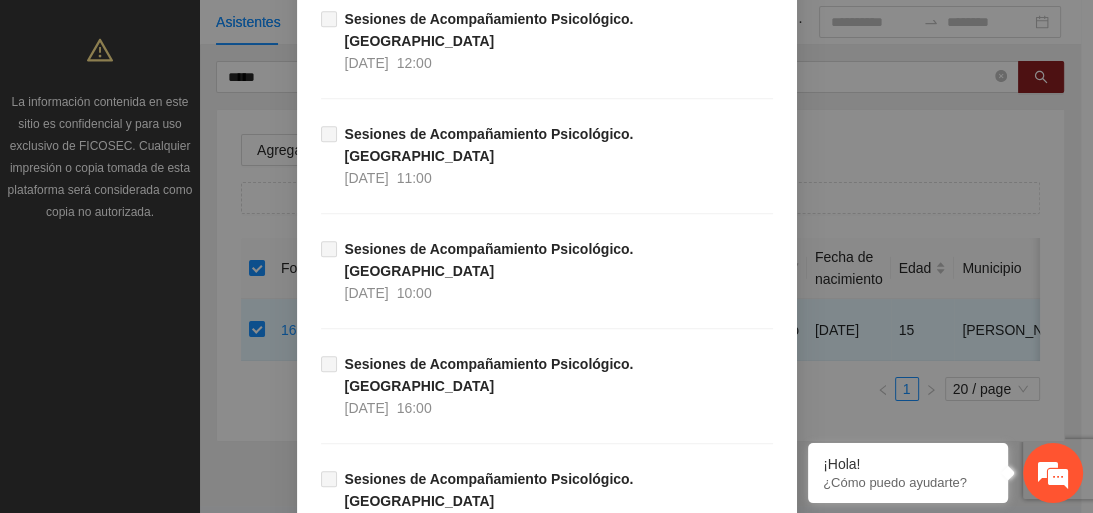 click on "Guardar" at bounding box center [738, 4593] 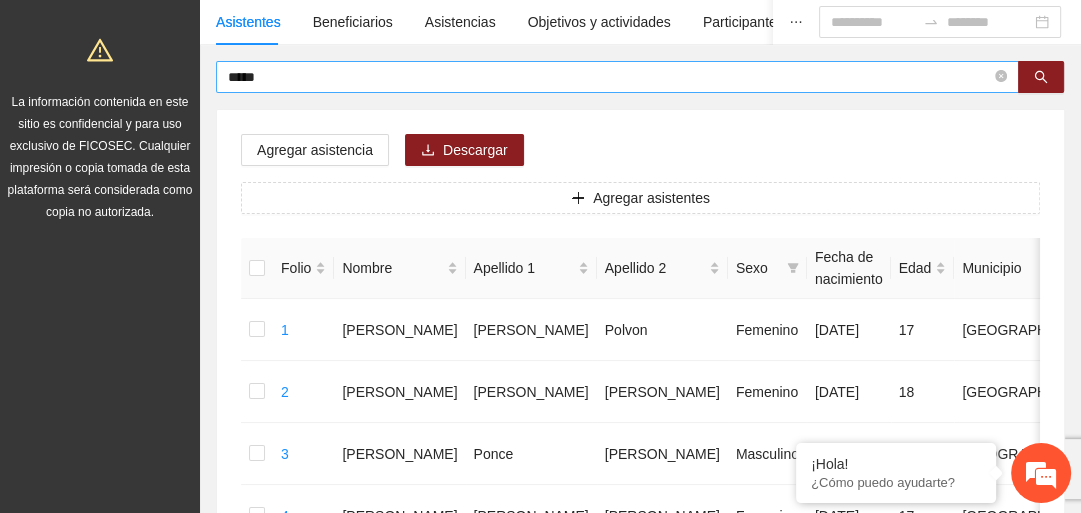 click on "*****" at bounding box center (609, 77) 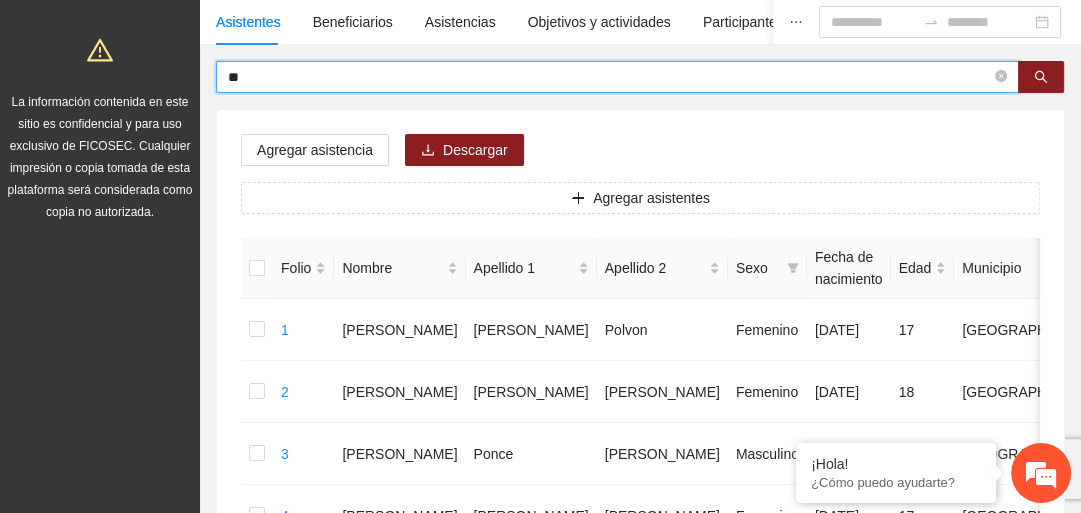 type on "*" 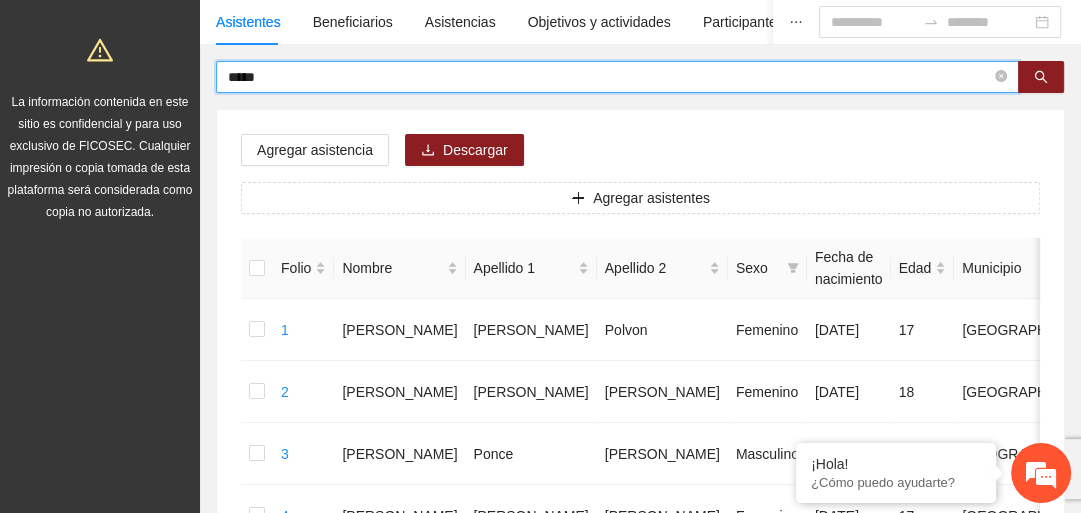 type on "*****" 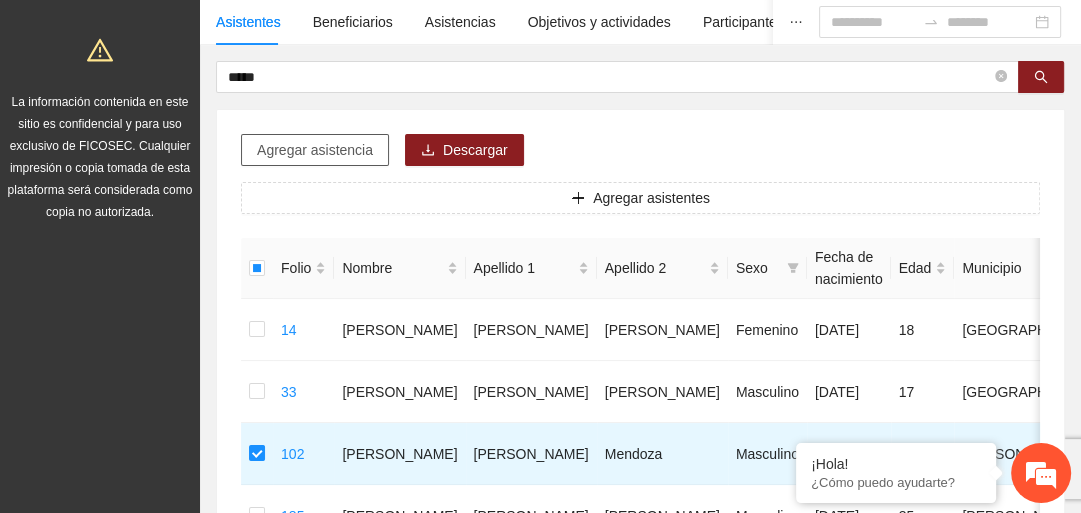click on "Agregar asistencia" at bounding box center [315, 150] 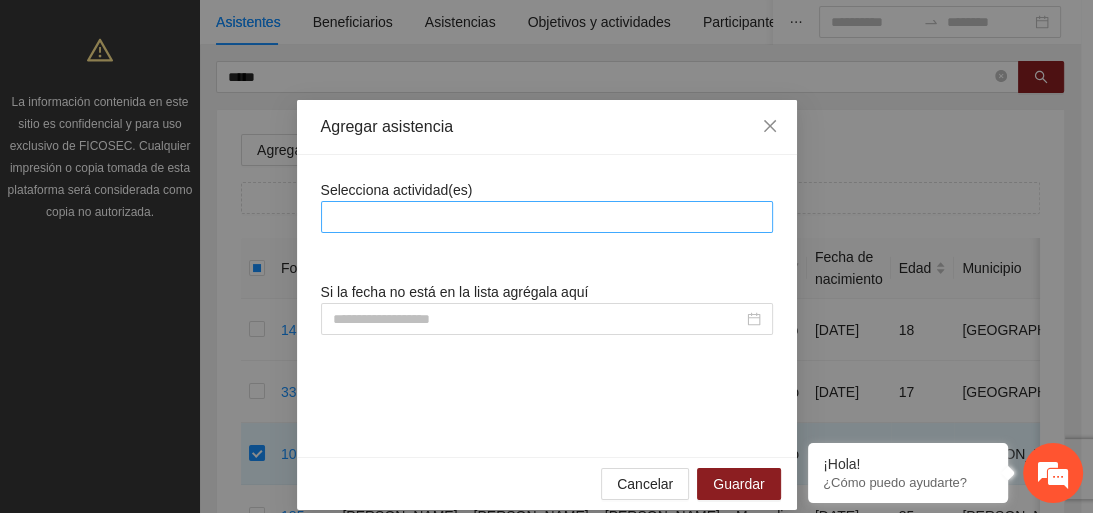 click at bounding box center [547, 217] 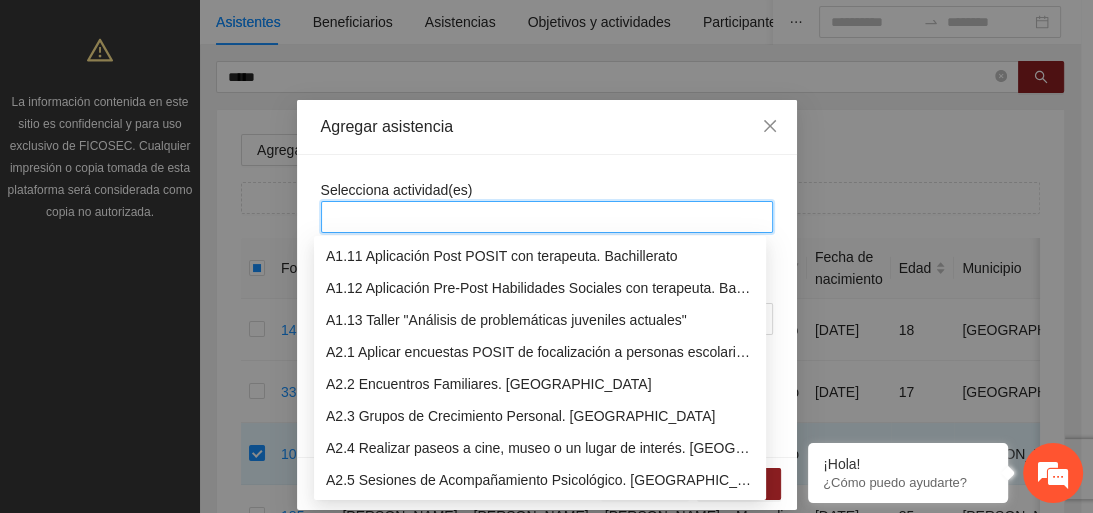 scroll, scrollTop: 400, scrollLeft: 0, axis: vertical 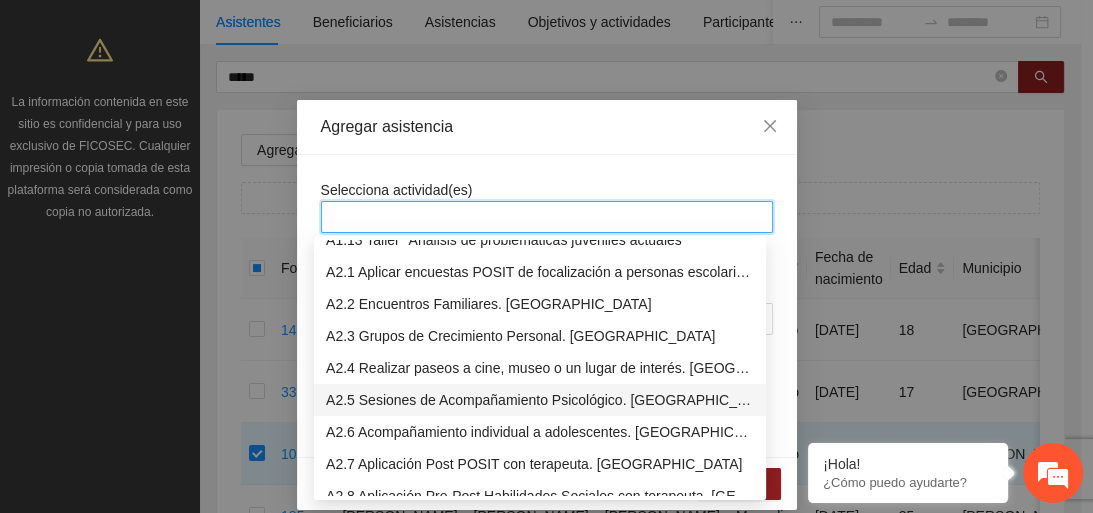 click on "A2.5 Sesiones de Acompañamiento Psicológico. [GEOGRAPHIC_DATA]" at bounding box center [540, 400] 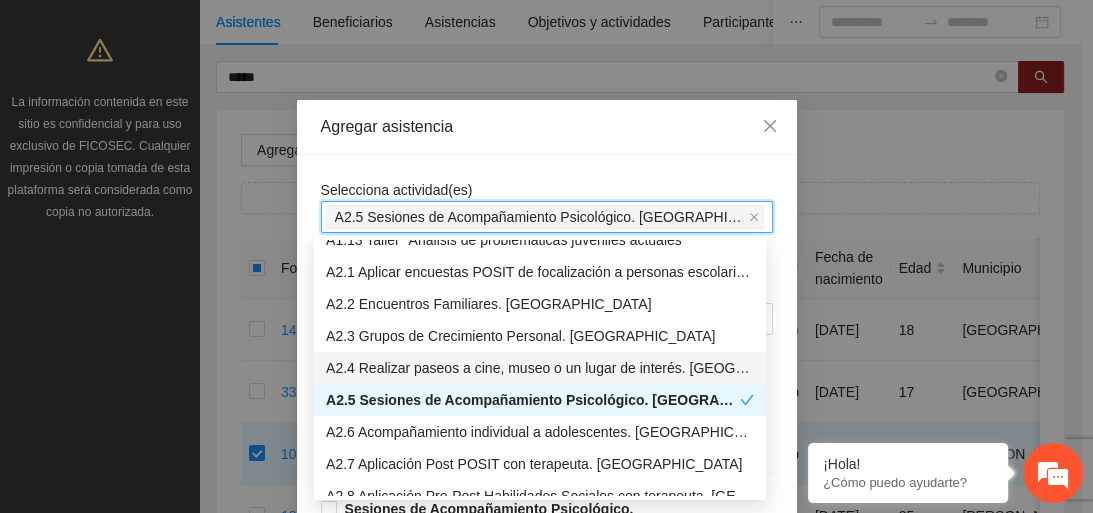 click on "Selecciona actividad(es) A2.5 Sesiones de Acompañamiento Psicológico. Secundaria   Si la fecha no está en la lista agrégala aquí Sesiones de Acompañamiento Psicológico. Secundaria [DATE] 10:00 Sesiones de Acompañamiento Psicológico. Secundaria [DATE] 12:00 Sesiones de Acompañamiento Psicológico. Secundaria [DATE] 11:00 Sesiones de Acompañamiento Psicológico. Secundaria [DATE] 12:00 Sesiones de Acompañamiento Psicológico. Secundaria [DATE] 11:00 Sesiones de Acompañamiento Psicológico. Secundaria [DATE] 12:00 Sesiones de Acompañamiento Psicológico. Secundaria [DATE] 11:00 Sesiones de Acompañamiento Psicológico. Secundaria [DATE] 12:00 Sesiones de Acompañamiento Psicológico. Secundaria [DATE] 11:00 Sesiones de Acompañamiento Psicológico. Secundaria [DATE] 12:00 Sesiones de Acompañamiento Psicológico. Secundaria [DATE] 11:00 Sesiones de Acompañamiento Psicológico. Secundaria [DATE] 12:00 [DATE] 11:00 [DATE] 12:00 07/07/2025" at bounding box center (547, 11000) 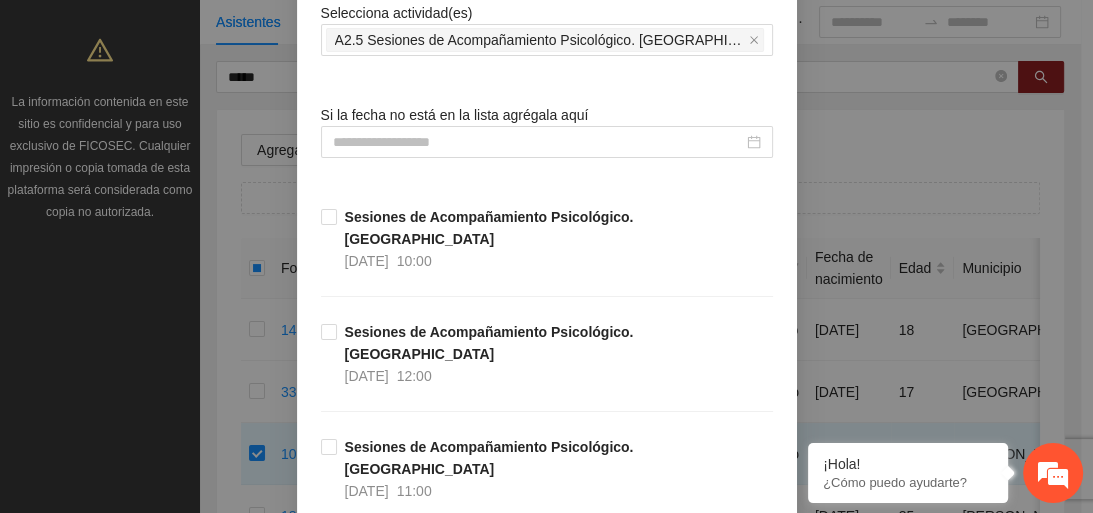 scroll, scrollTop: 240, scrollLeft: 0, axis: vertical 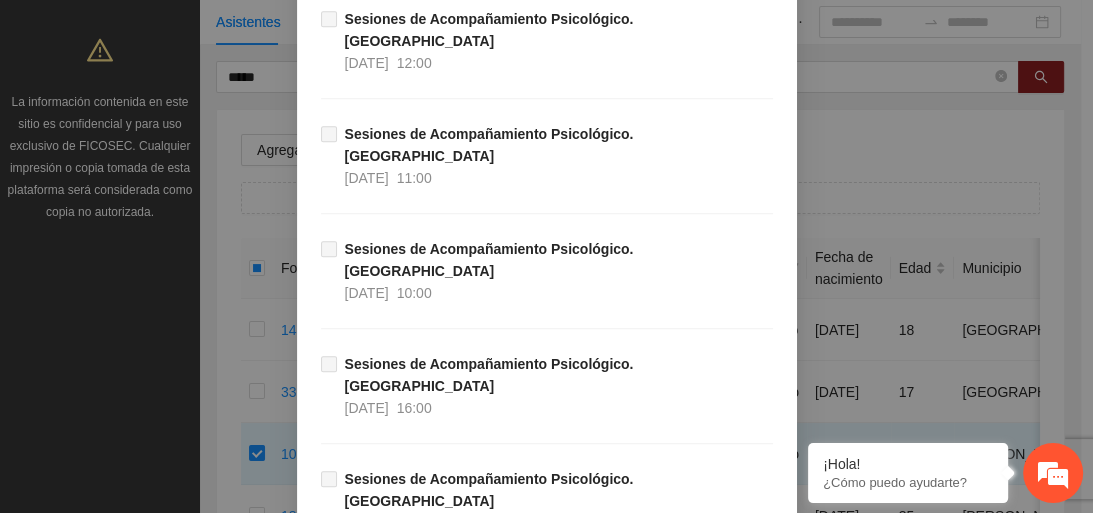 click on "Guardar" at bounding box center [738, 4593] 